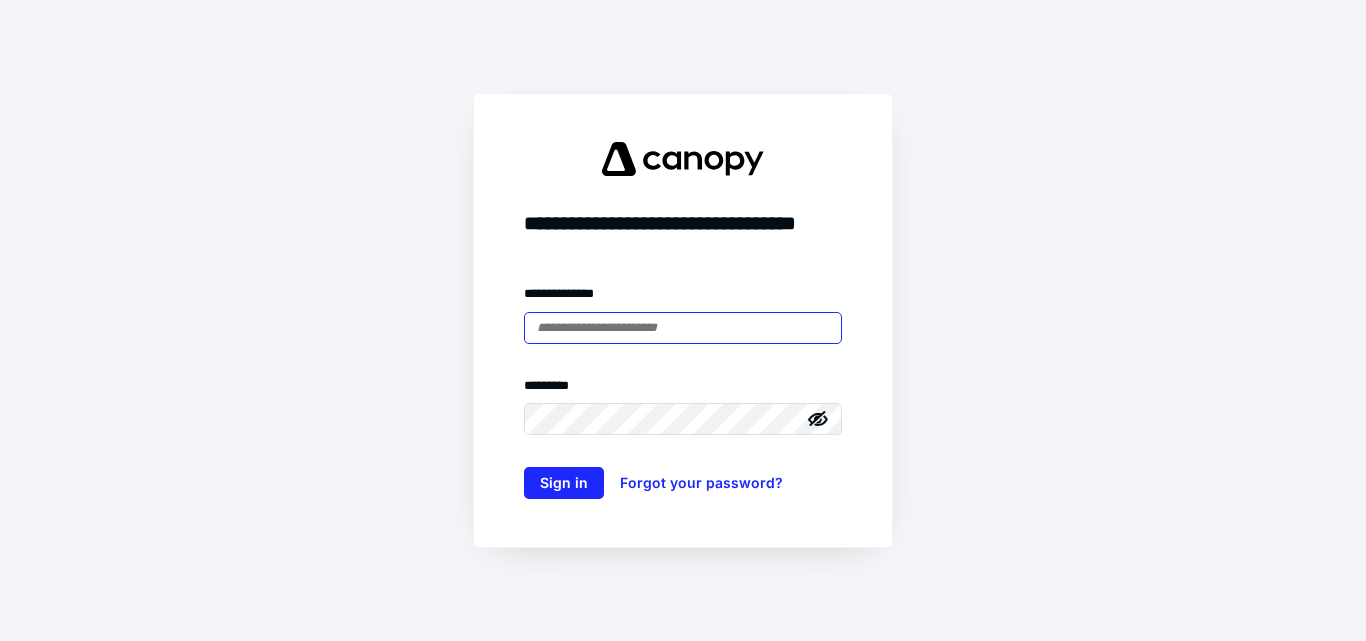 scroll, scrollTop: 0, scrollLeft: 0, axis: both 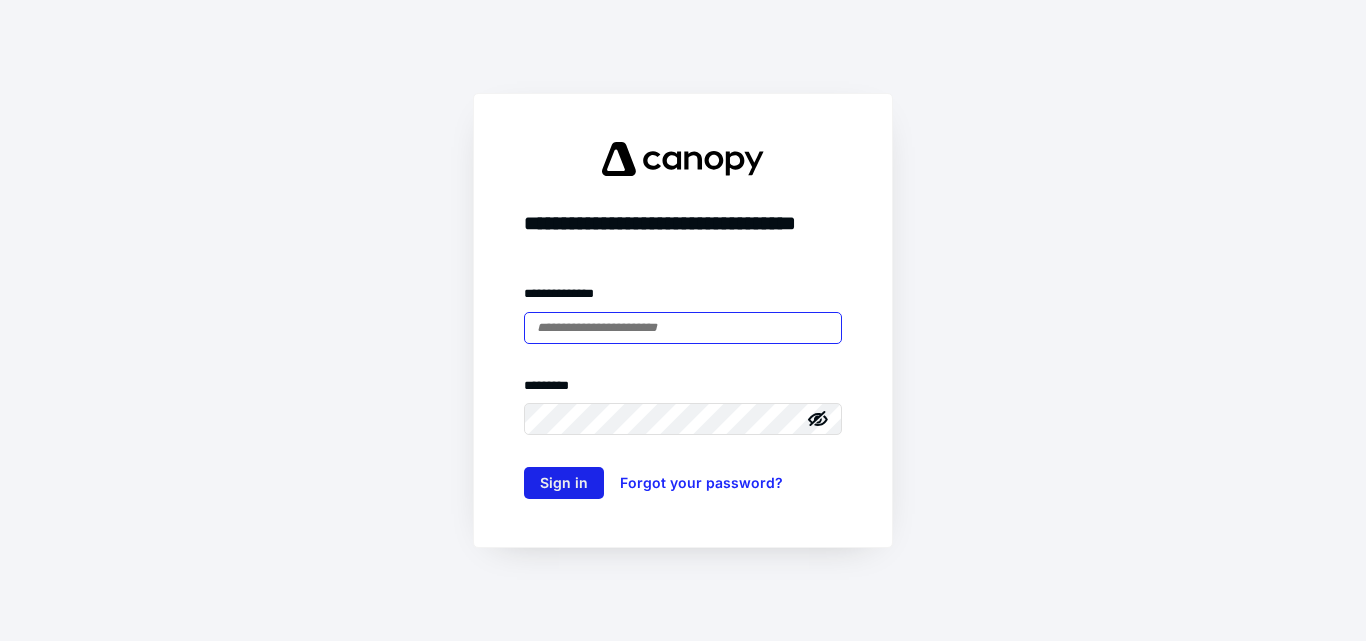 type on "**********" 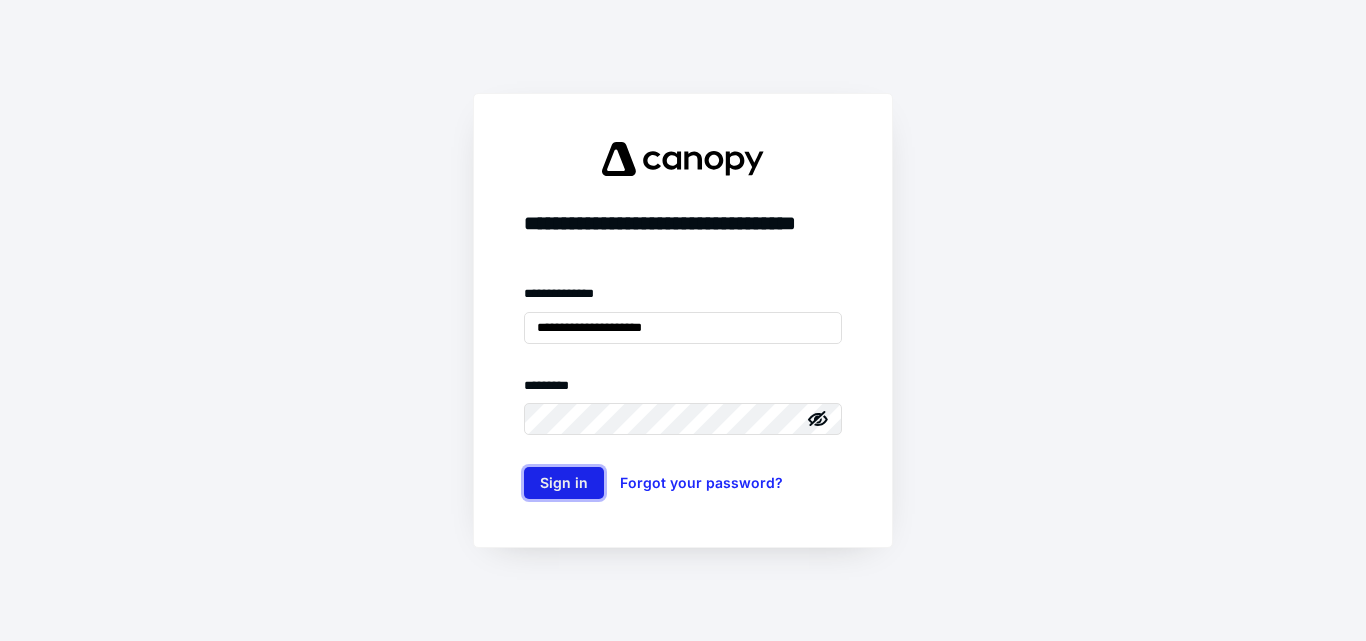 click on "Sign in" at bounding box center [564, 483] 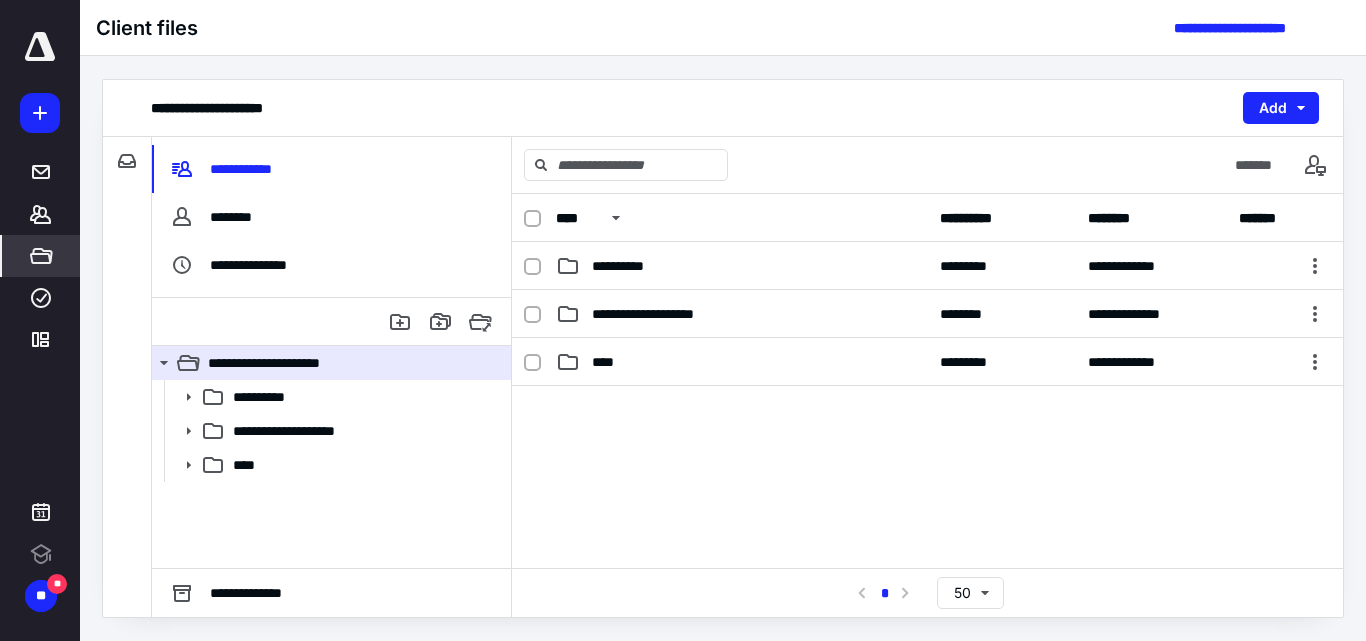 scroll, scrollTop: 0, scrollLeft: 0, axis: both 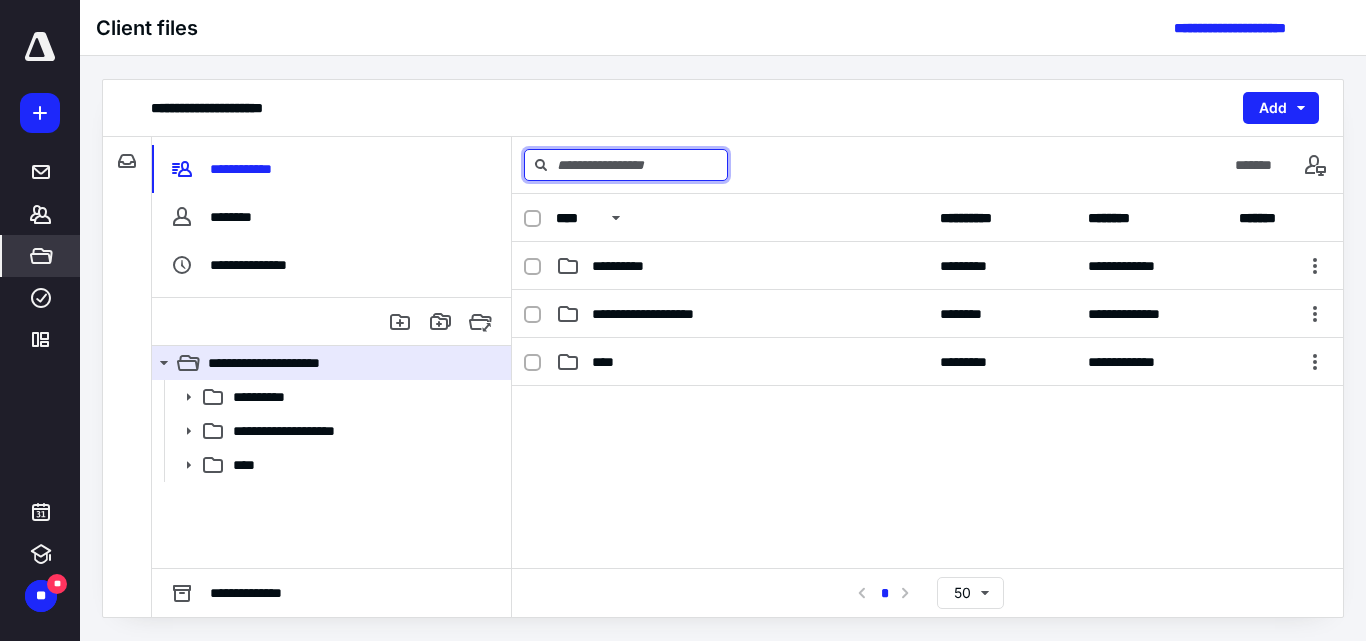click at bounding box center [626, 165] 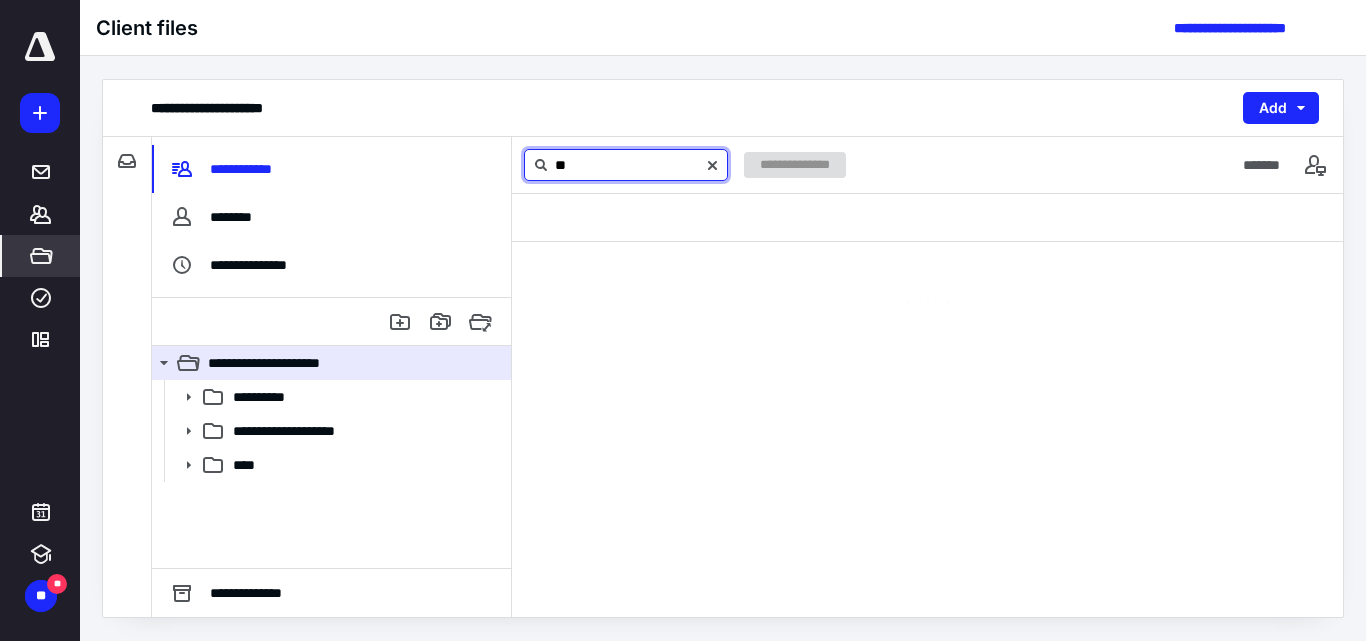 type on "*" 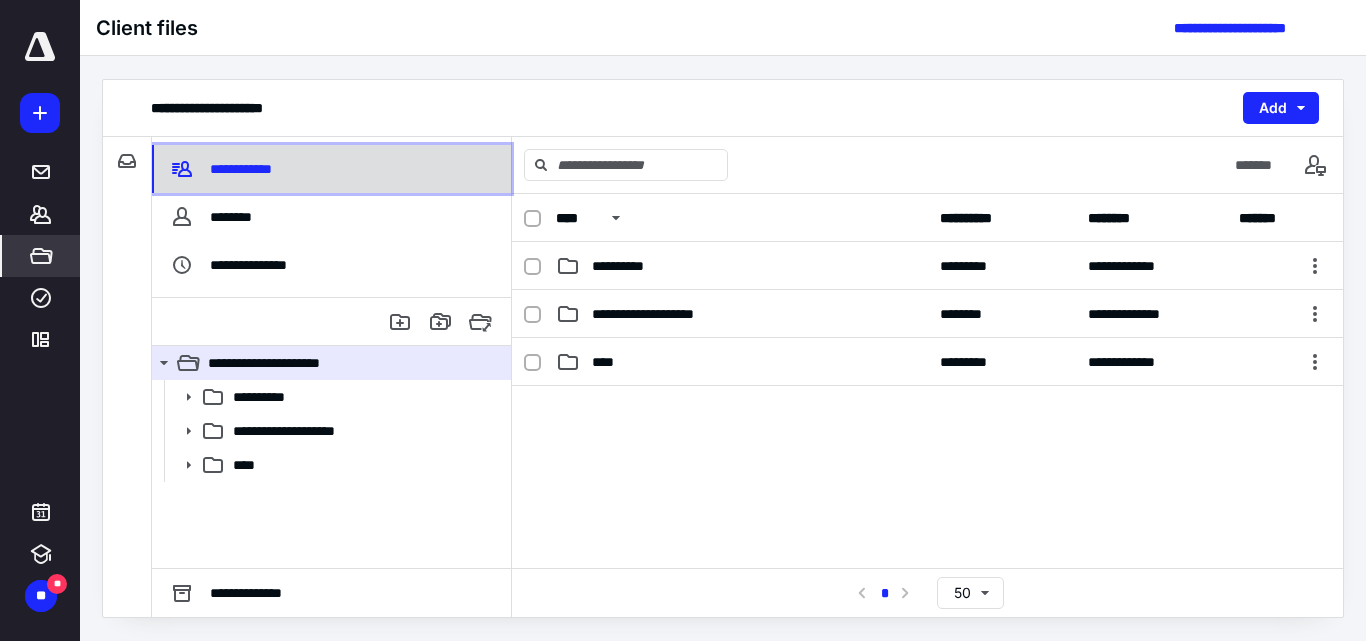 click on "**********" at bounding box center [244, 169] 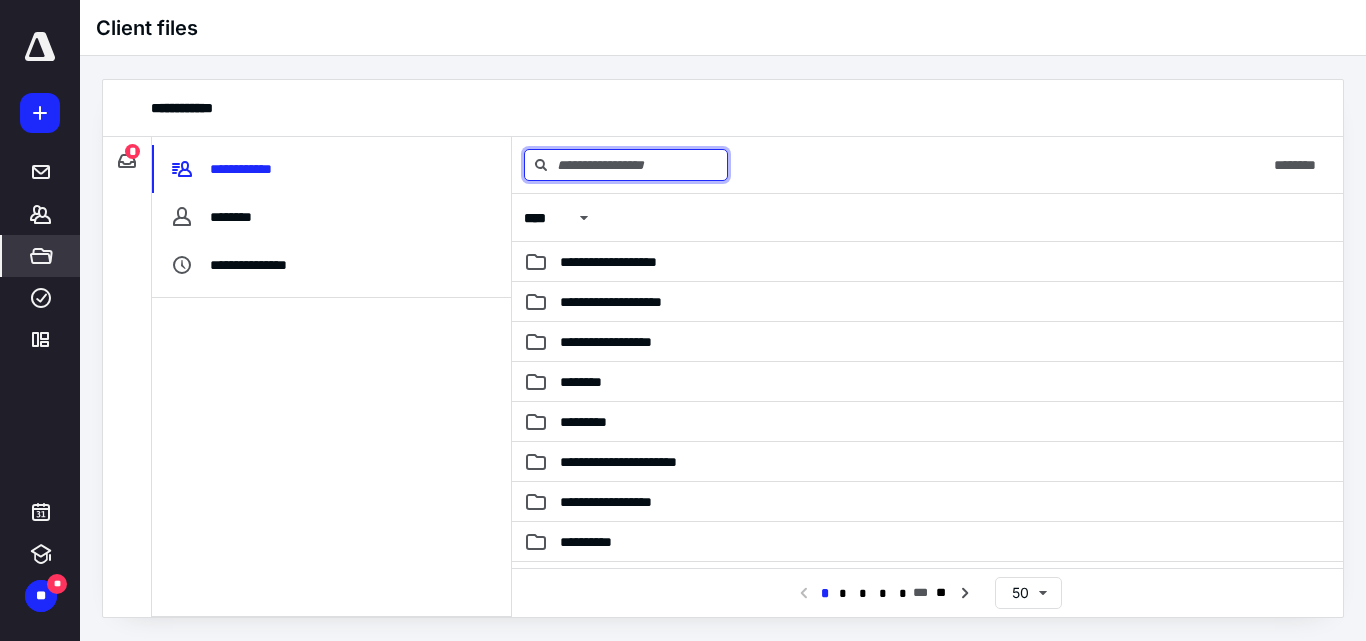 click at bounding box center (626, 165) 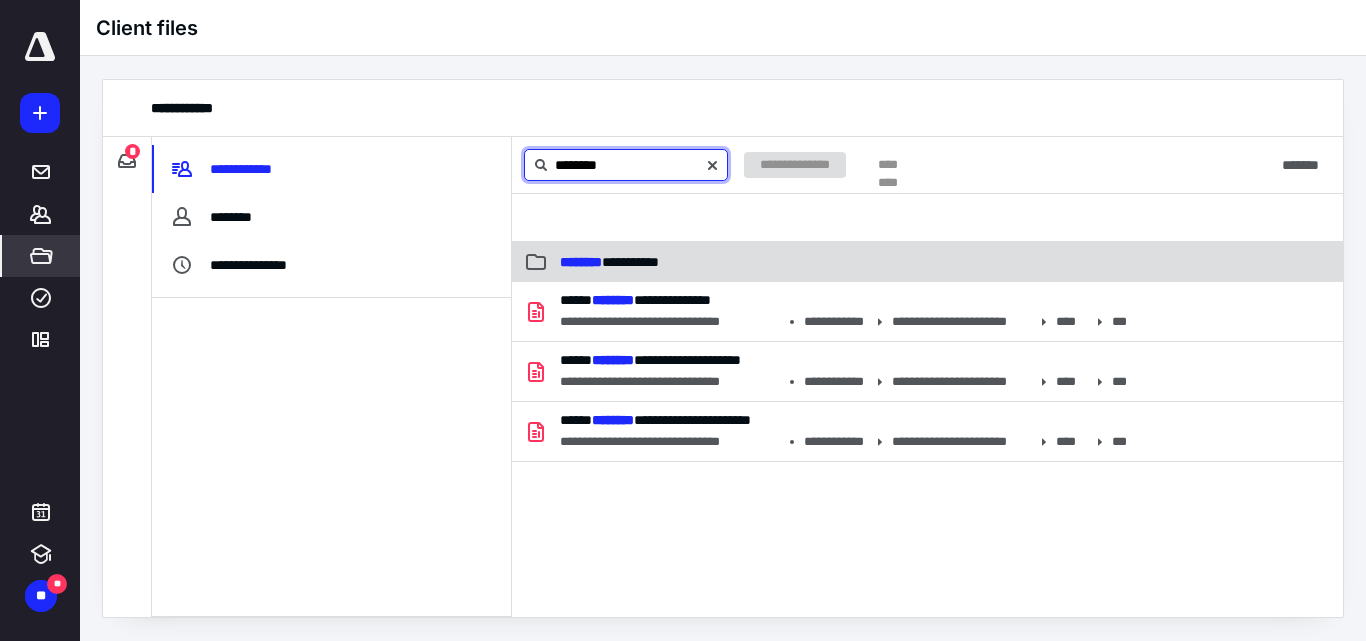 type on "********" 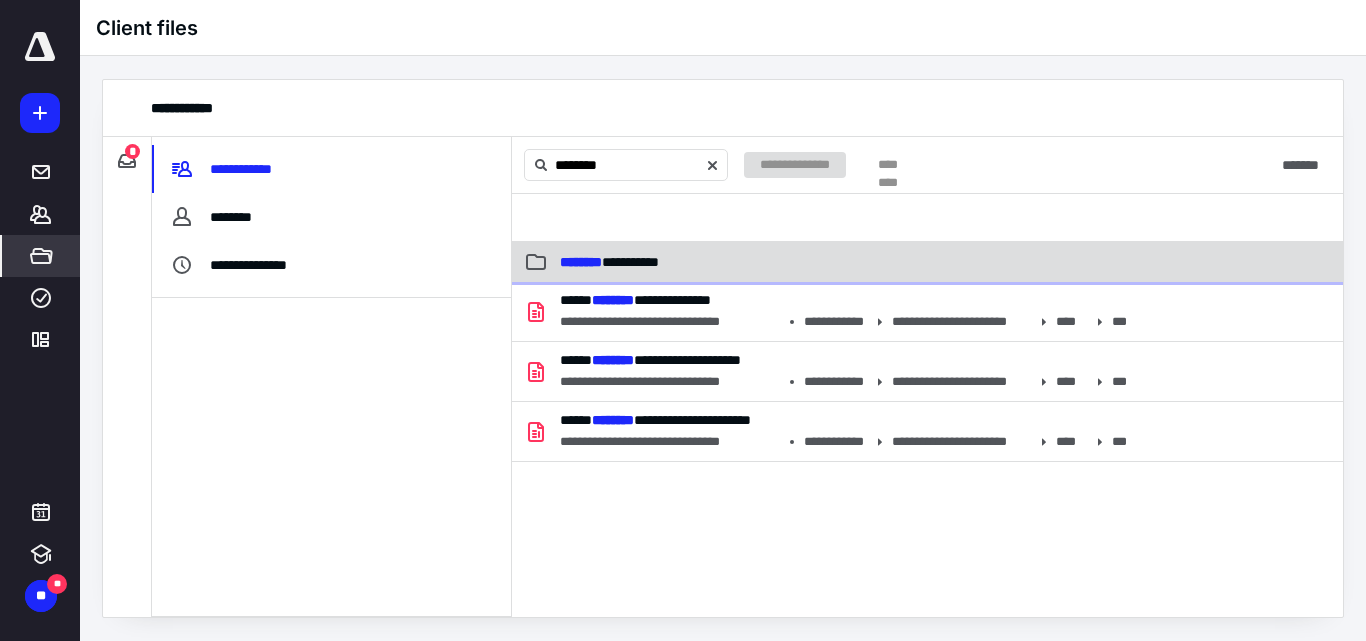 click on "**********" at bounding box center [609, 262] 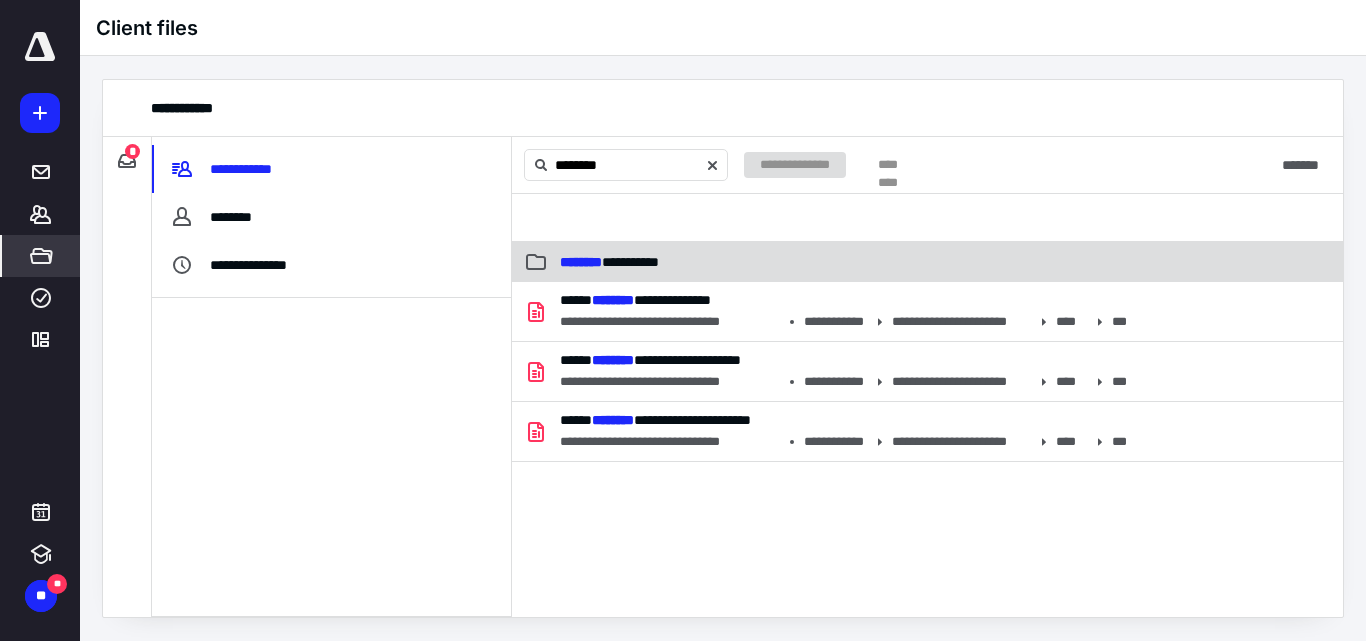 type 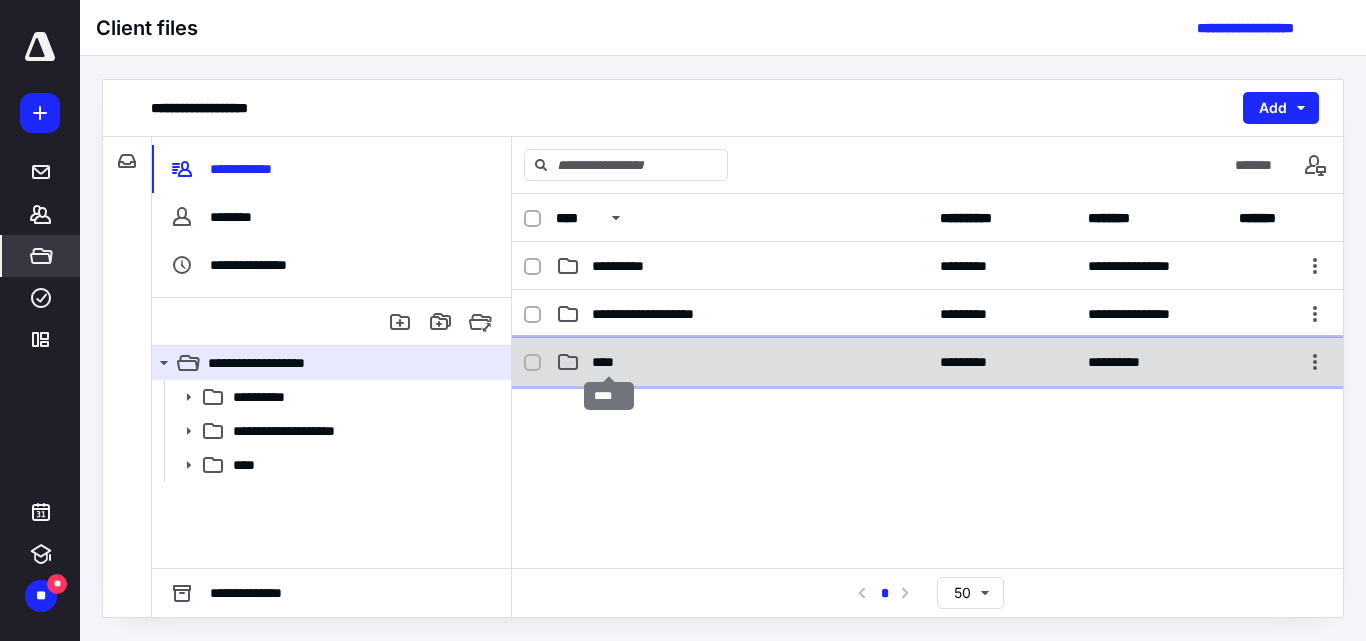 click on "****" at bounding box center [609, 362] 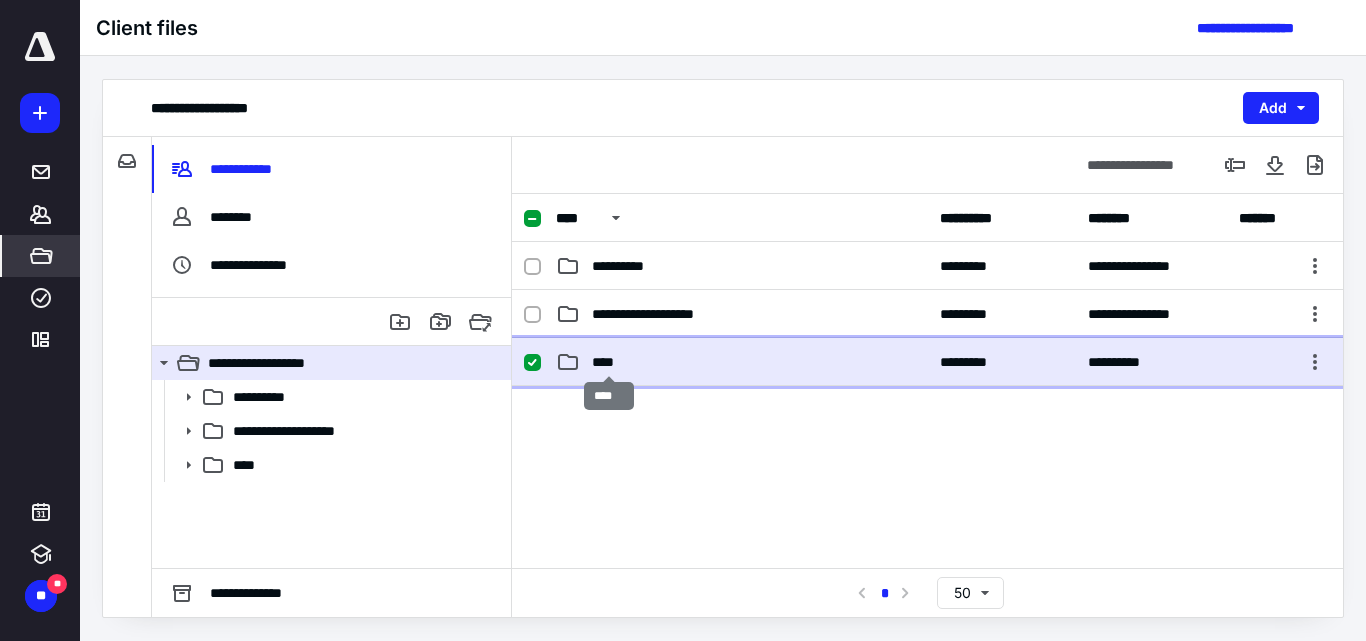 click on "****" at bounding box center [609, 362] 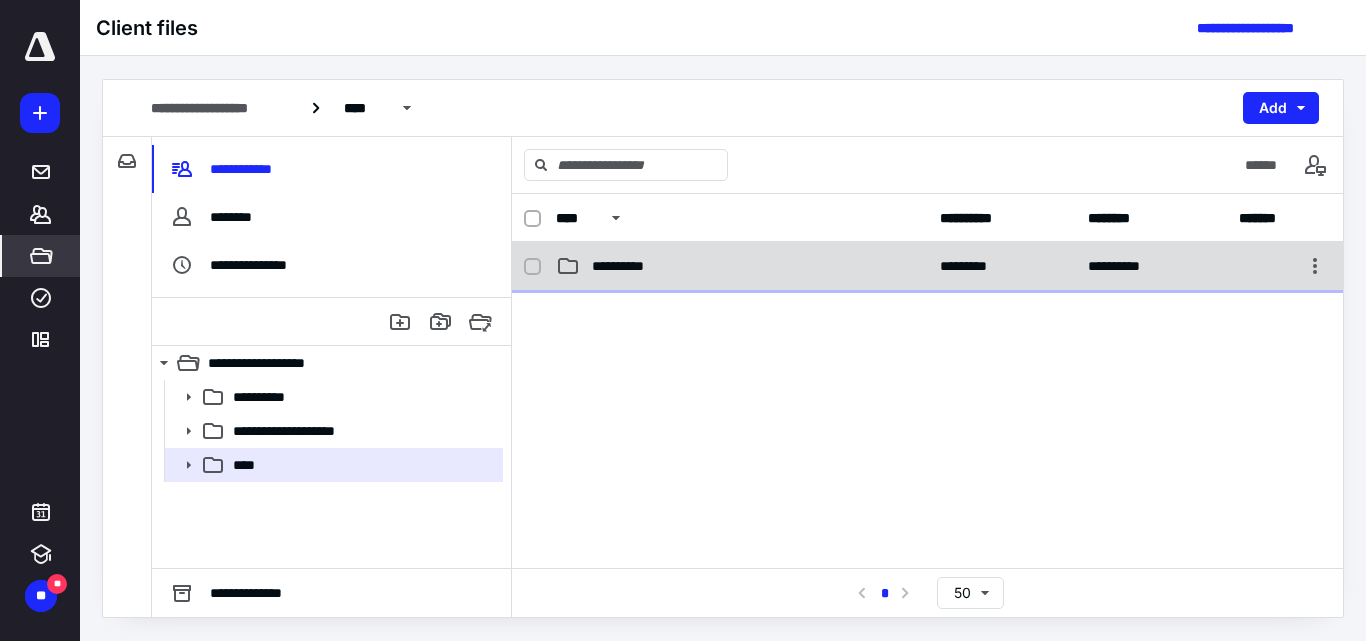 click on "**********" at bounding box center (629, 266) 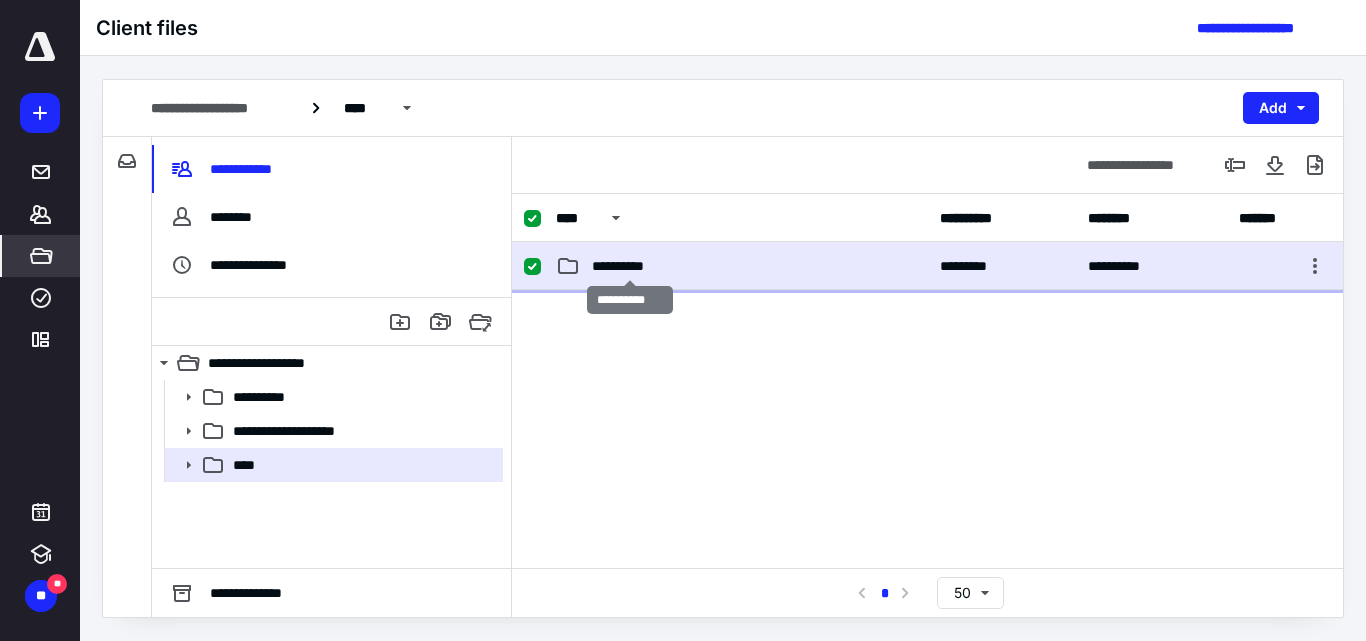 click on "**********" at bounding box center (629, 266) 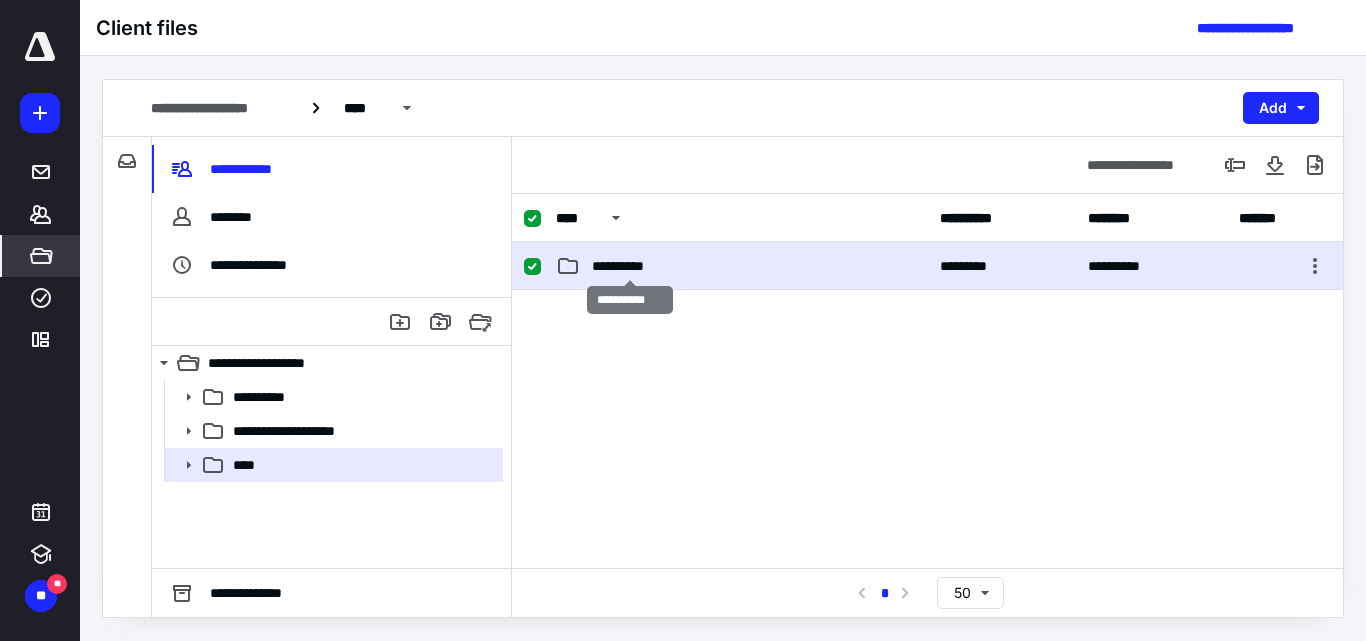 checkbox on "false" 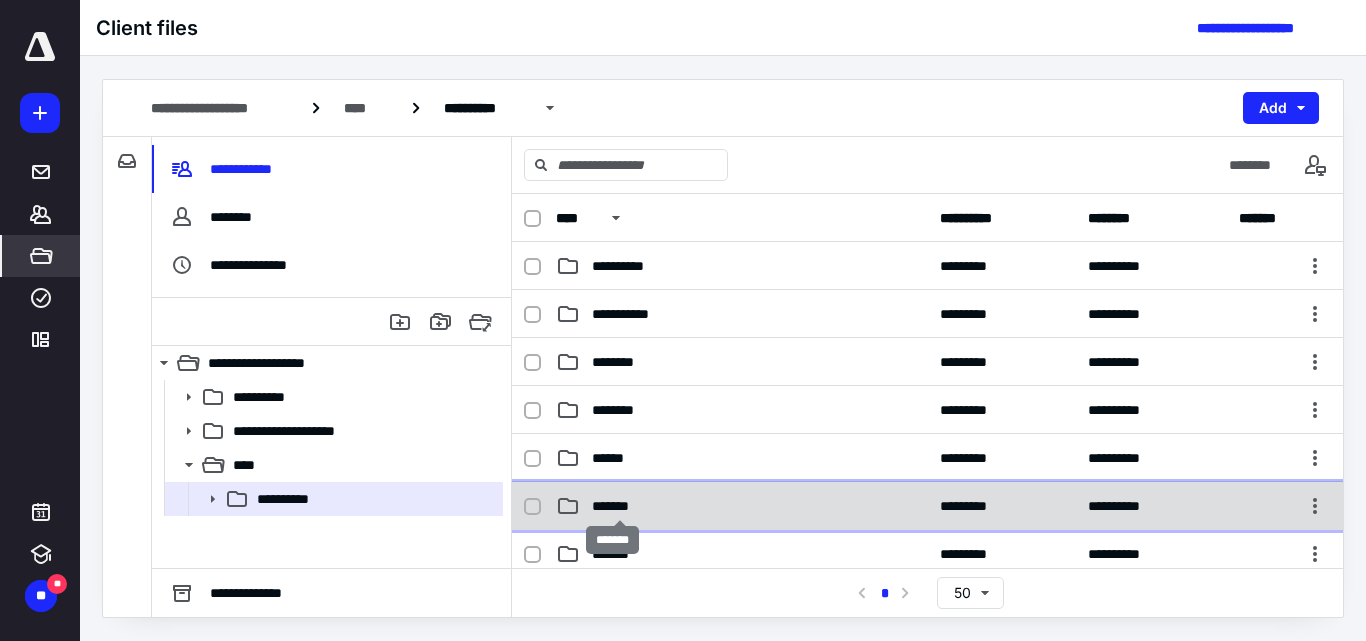 click on "*******" at bounding box center (619, 506) 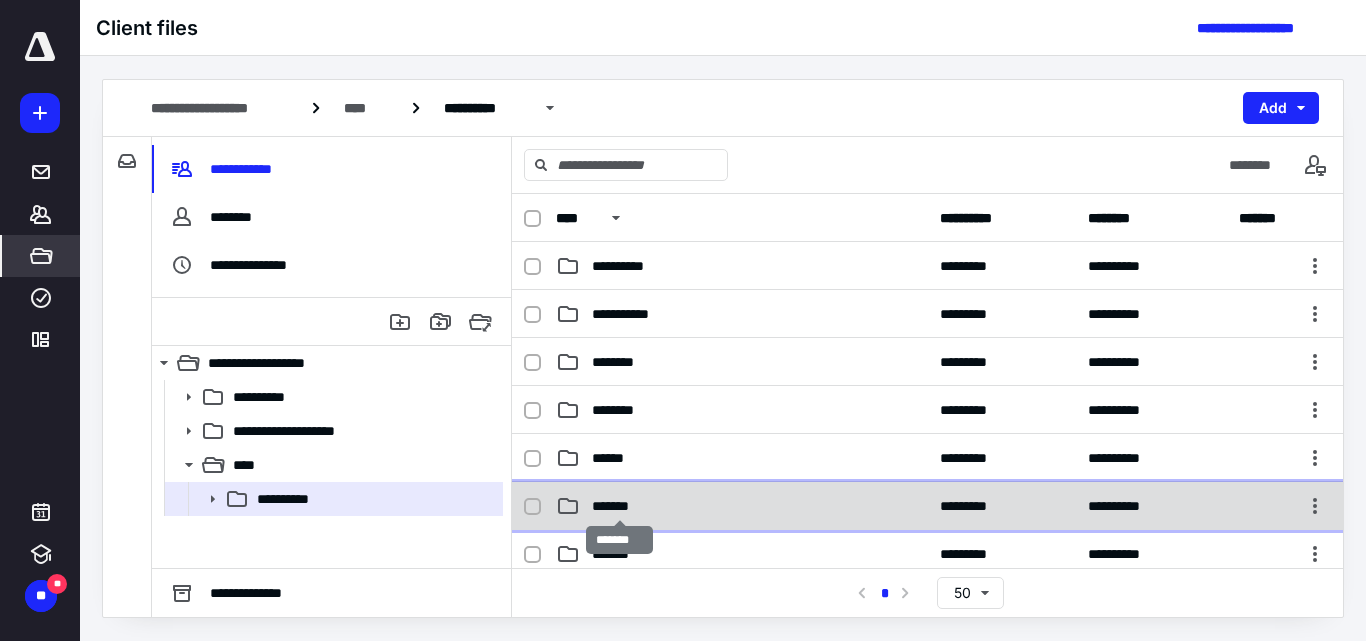 click on "*******" at bounding box center (619, 506) 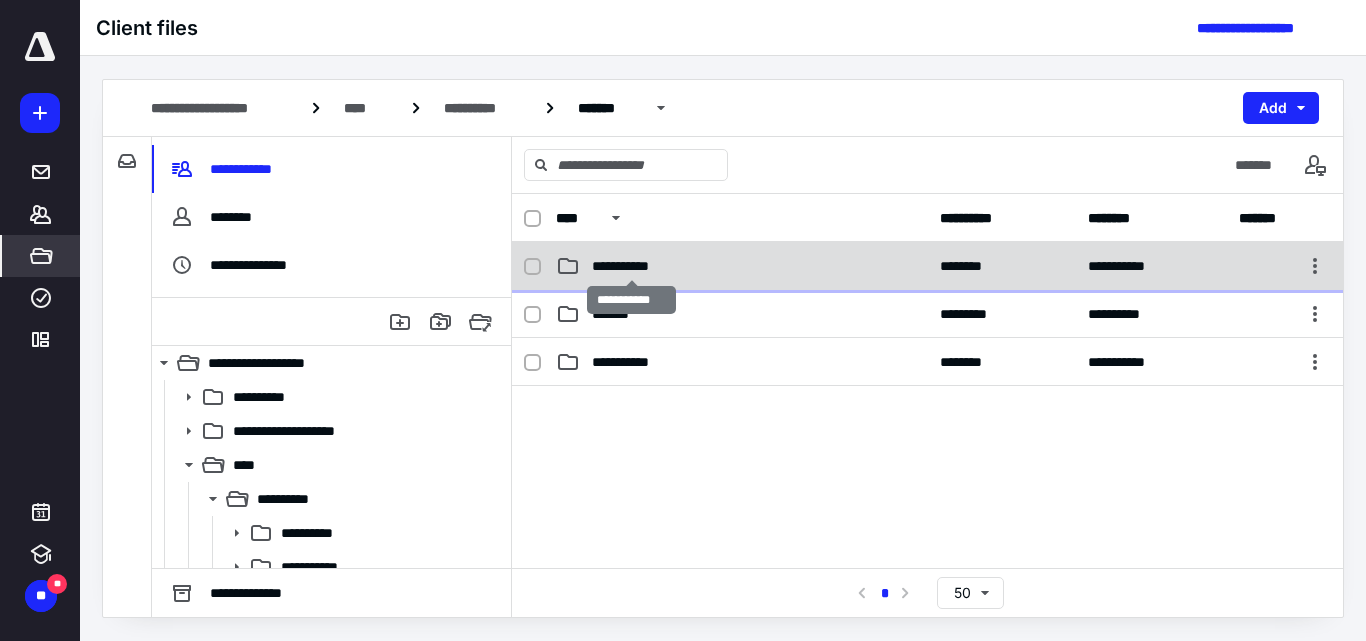 click on "**********" at bounding box center (631, 266) 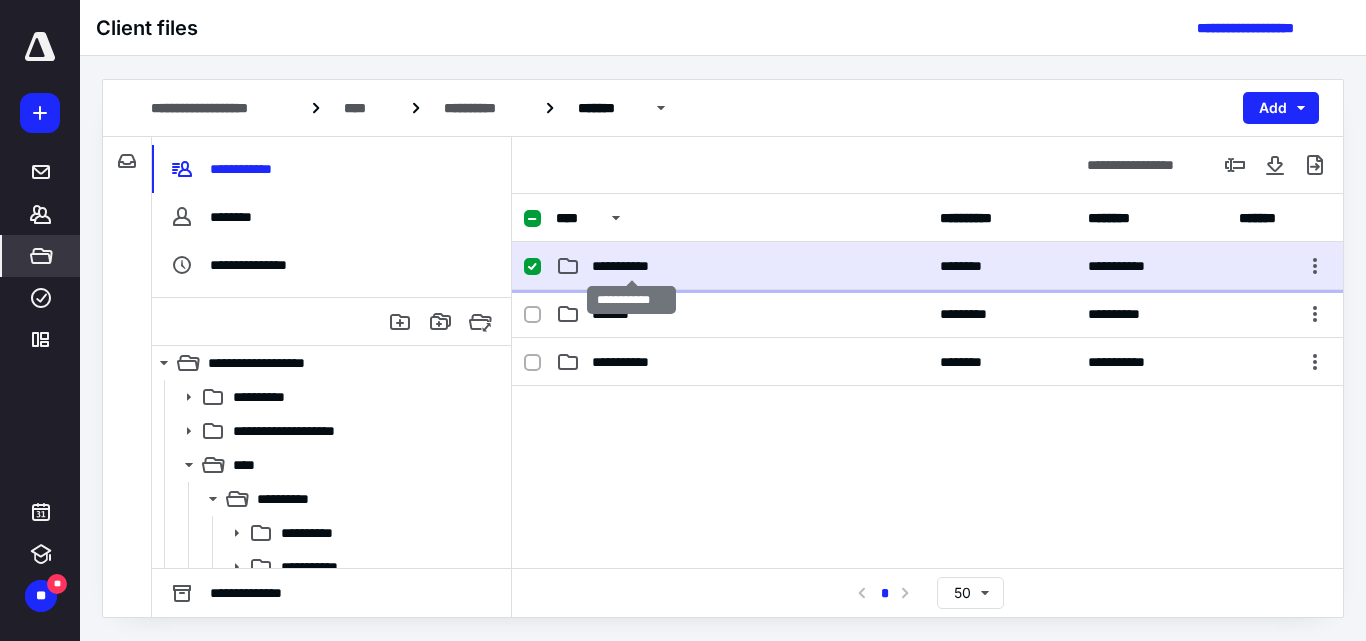 click on "**********" at bounding box center (631, 266) 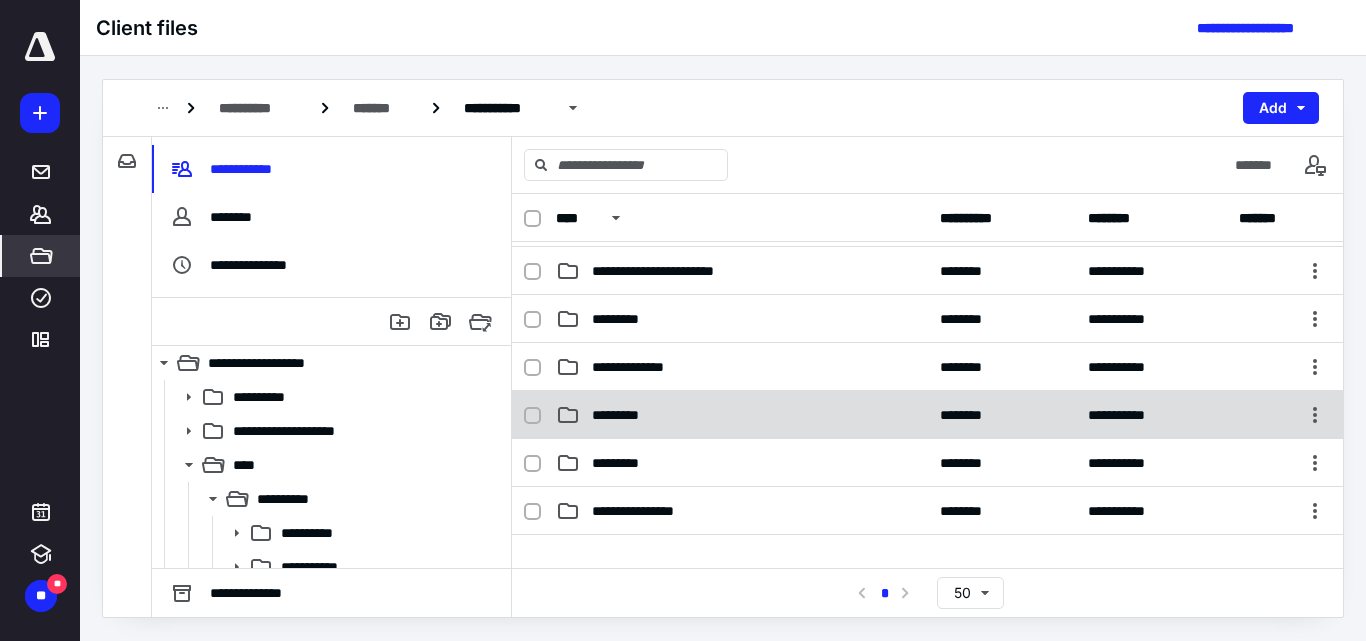 scroll, scrollTop: 0, scrollLeft: 0, axis: both 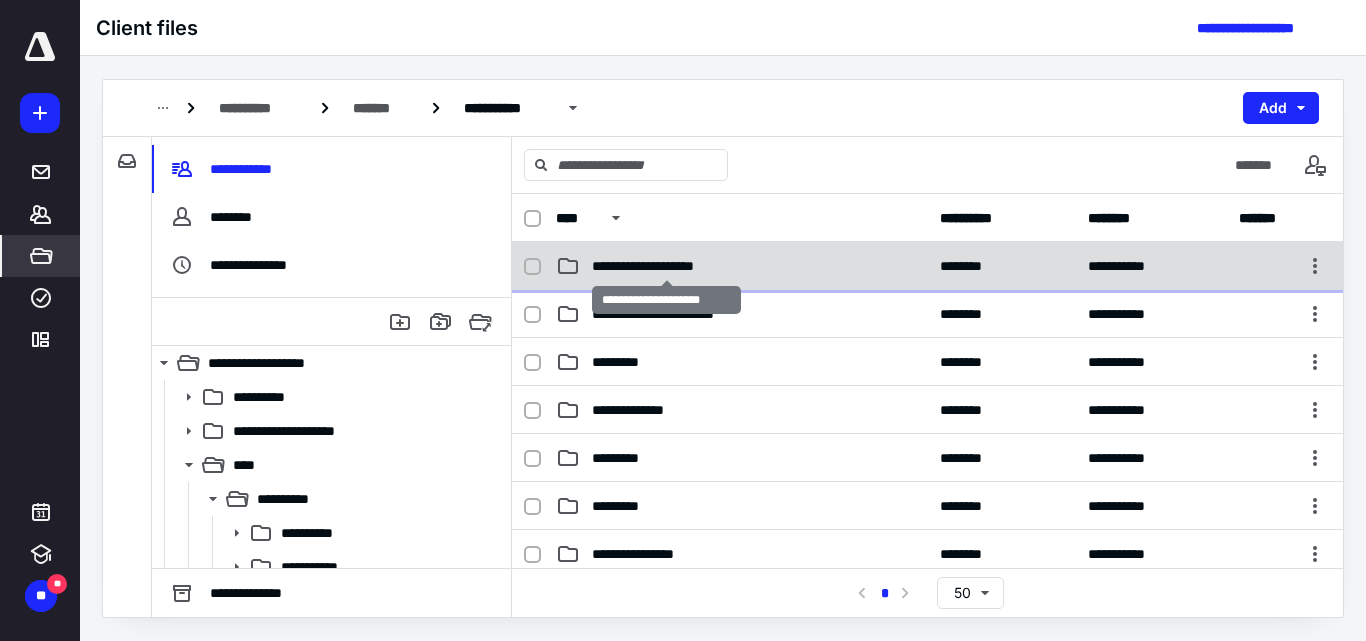 click on "**********" at bounding box center (666, 266) 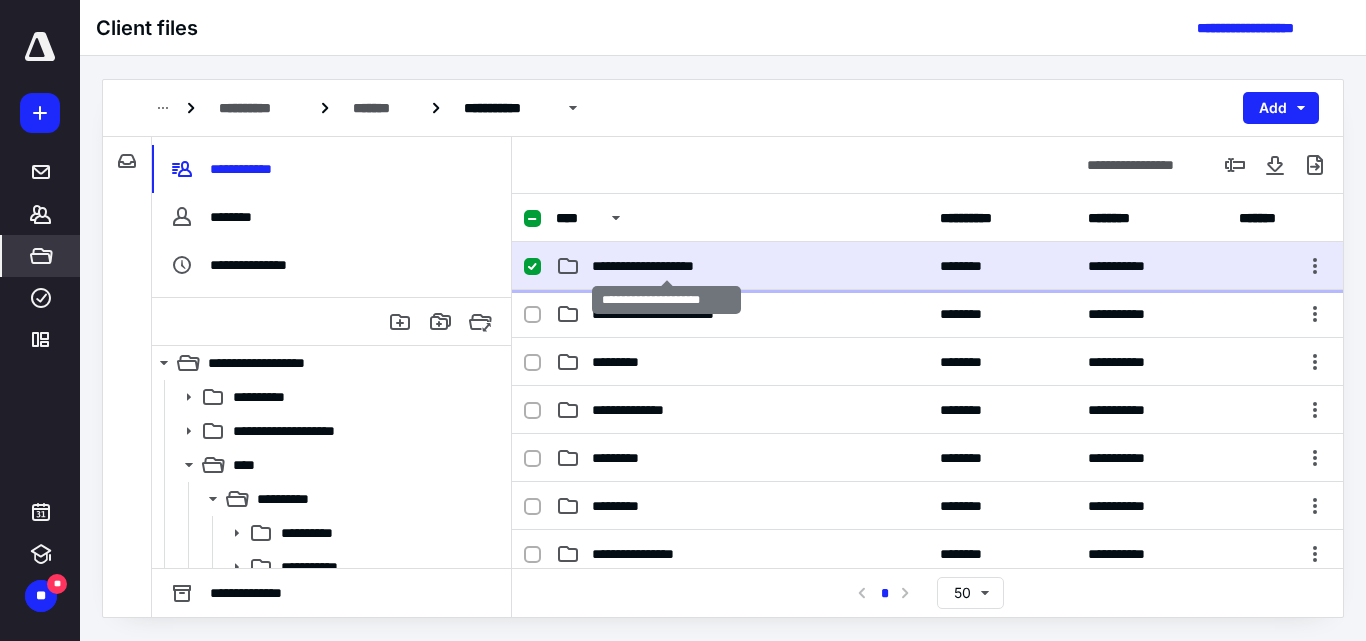 click on "**********" at bounding box center [666, 266] 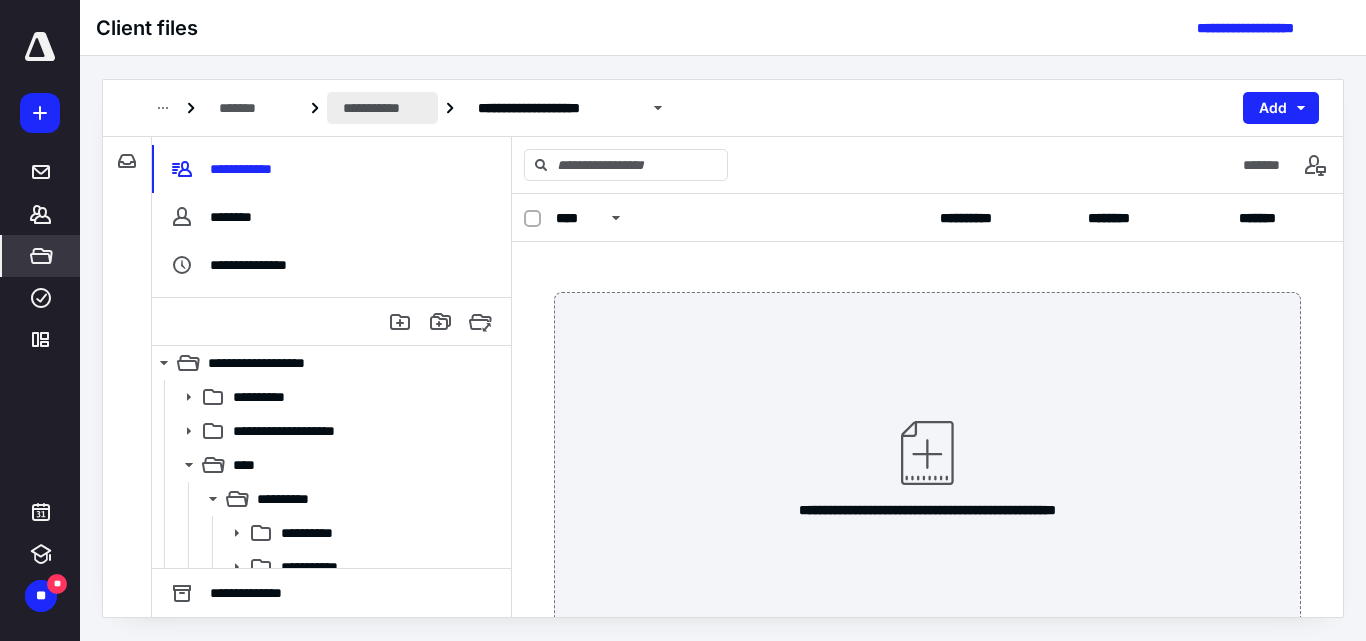 click on "**********" at bounding box center [382, 108] 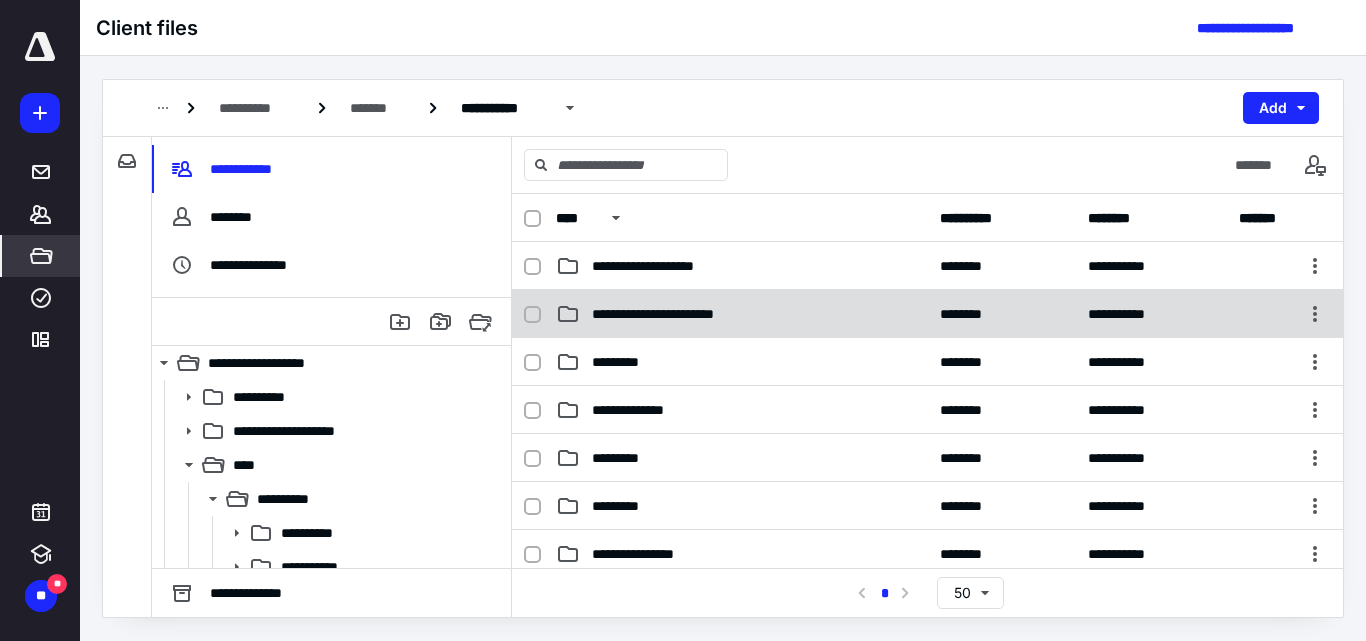 click on "**********" at bounding box center [679, 314] 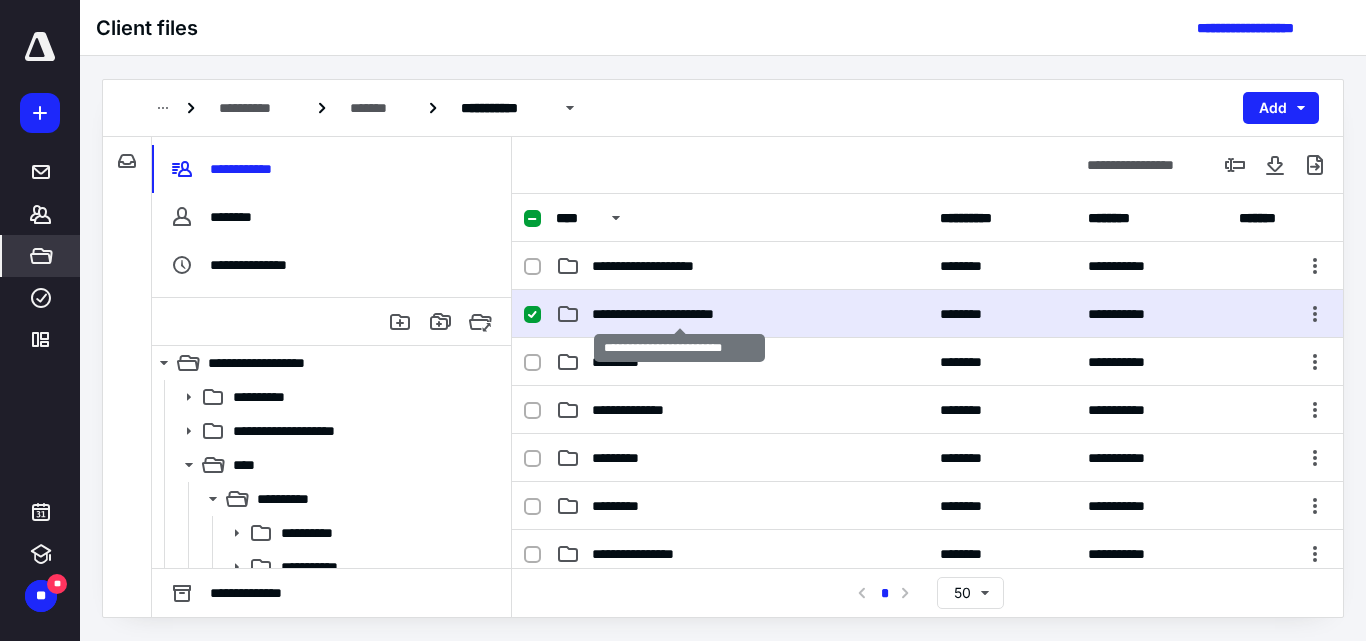 click on "**********" at bounding box center (679, 314) 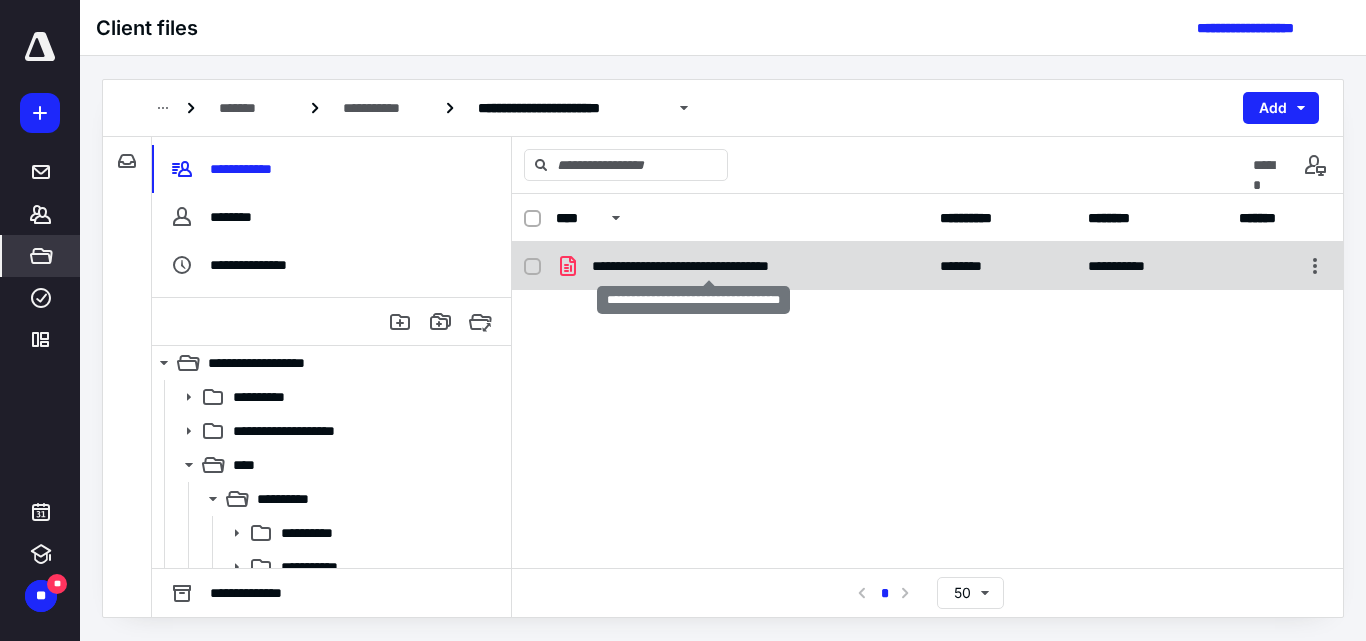click on "**********" at bounding box center (709, 266) 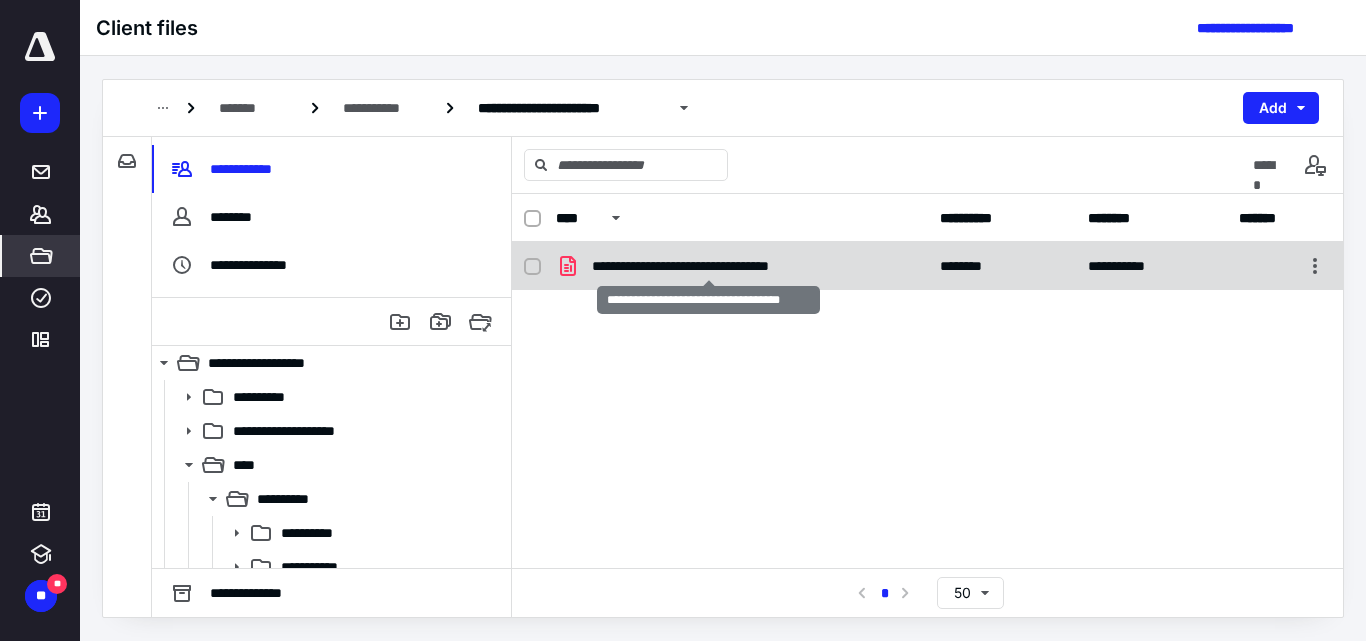 click on "**********" at bounding box center (709, 266) 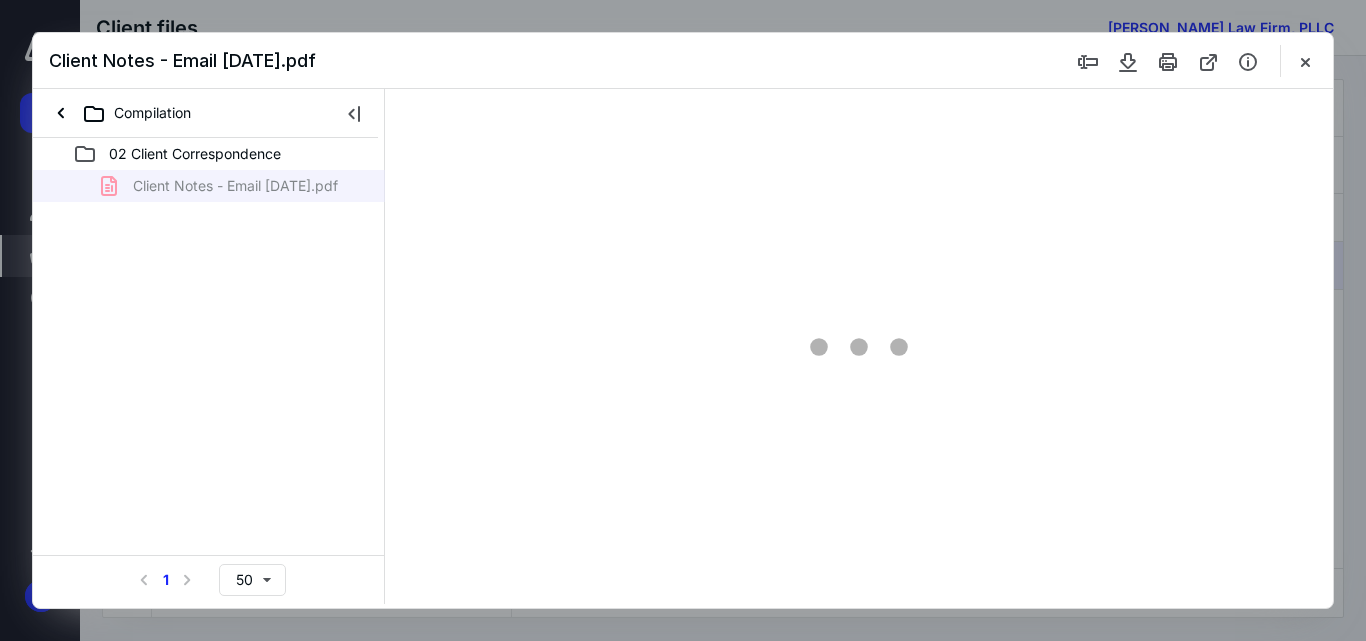 scroll, scrollTop: 0, scrollLeft: 0, axis: both 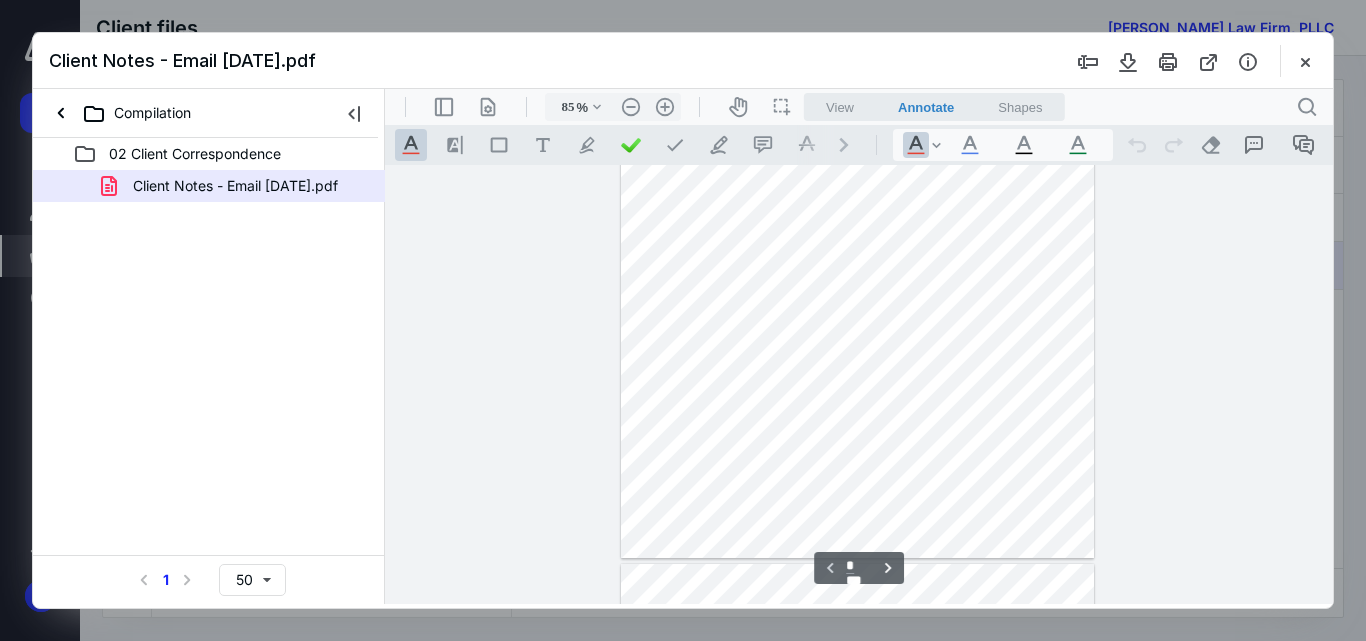 type on "110" 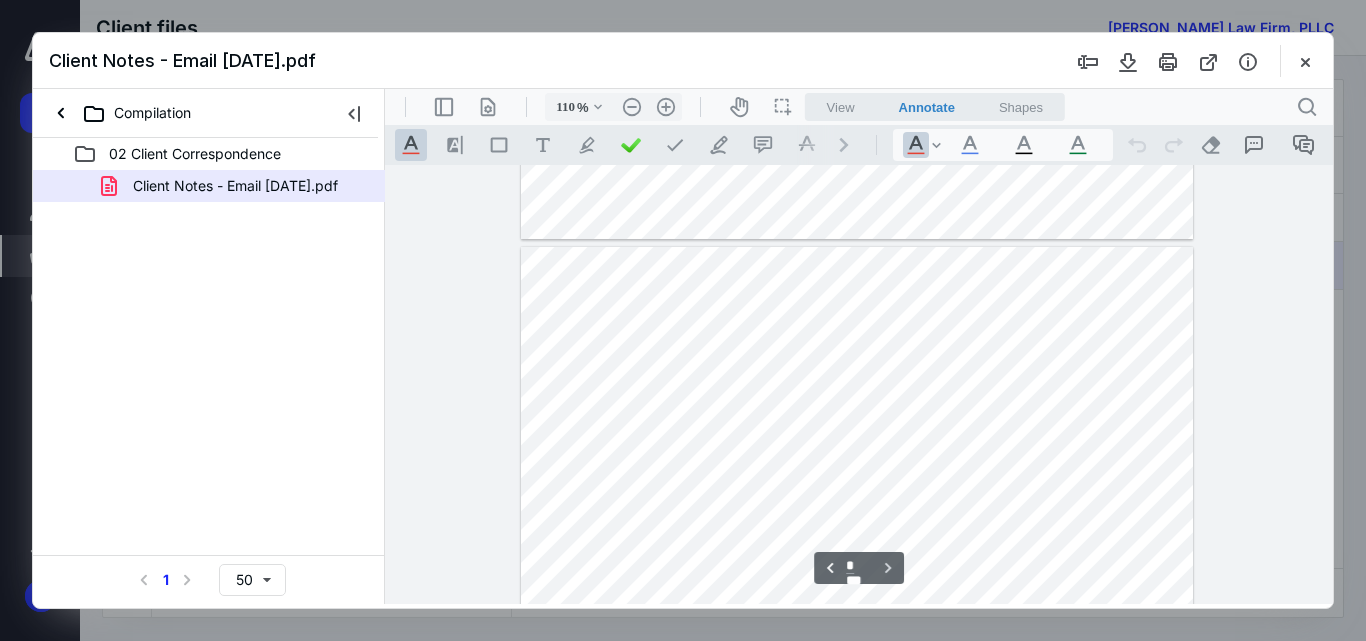 scroll, scrollTop: 1317, scrollLeft: 0, axis: vertical 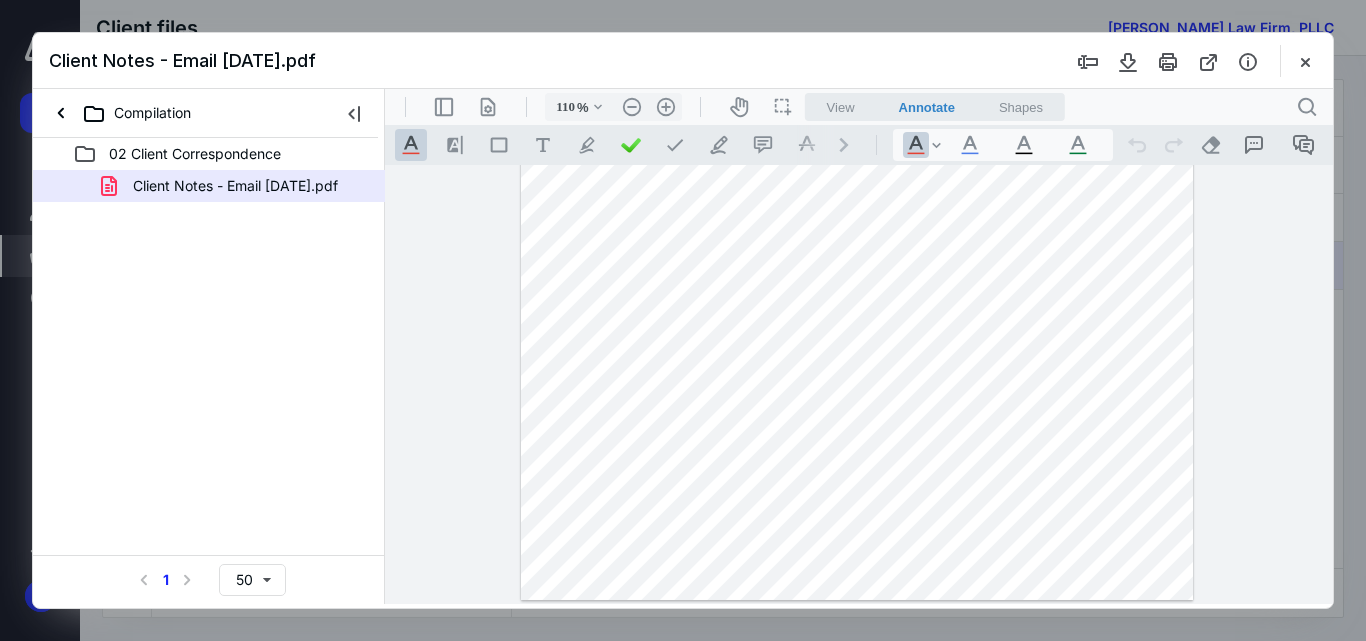 click at bounding box center (857, 165) 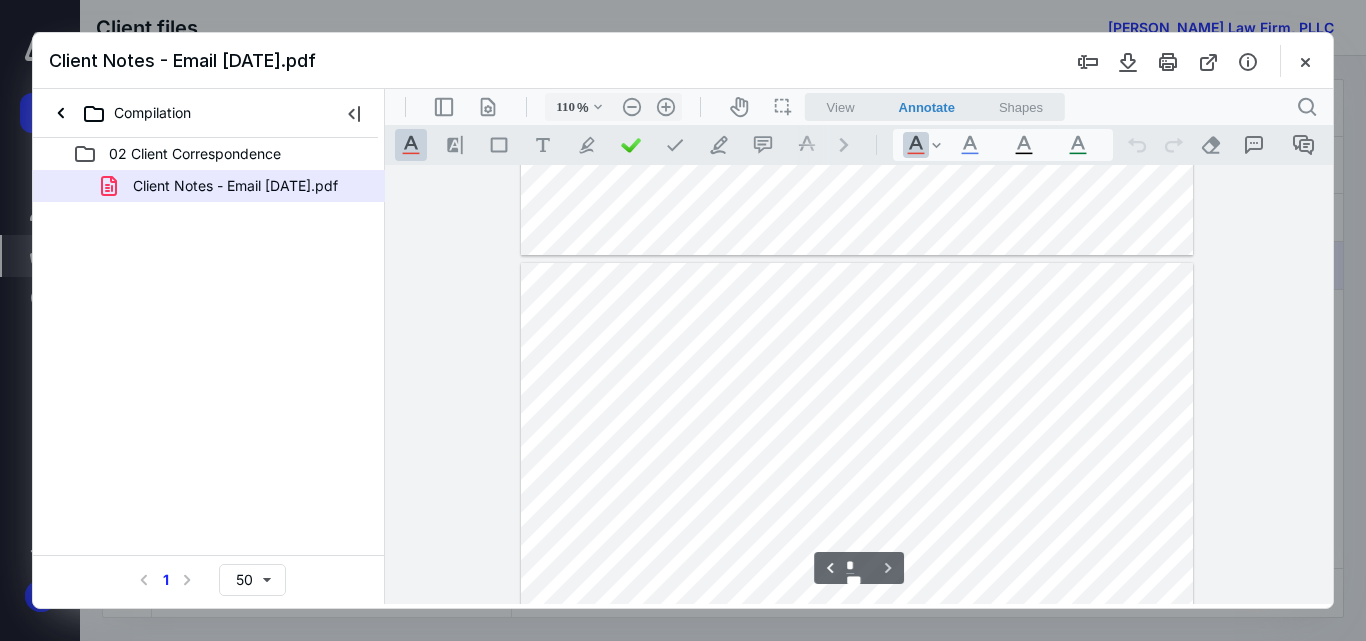 type on "*" 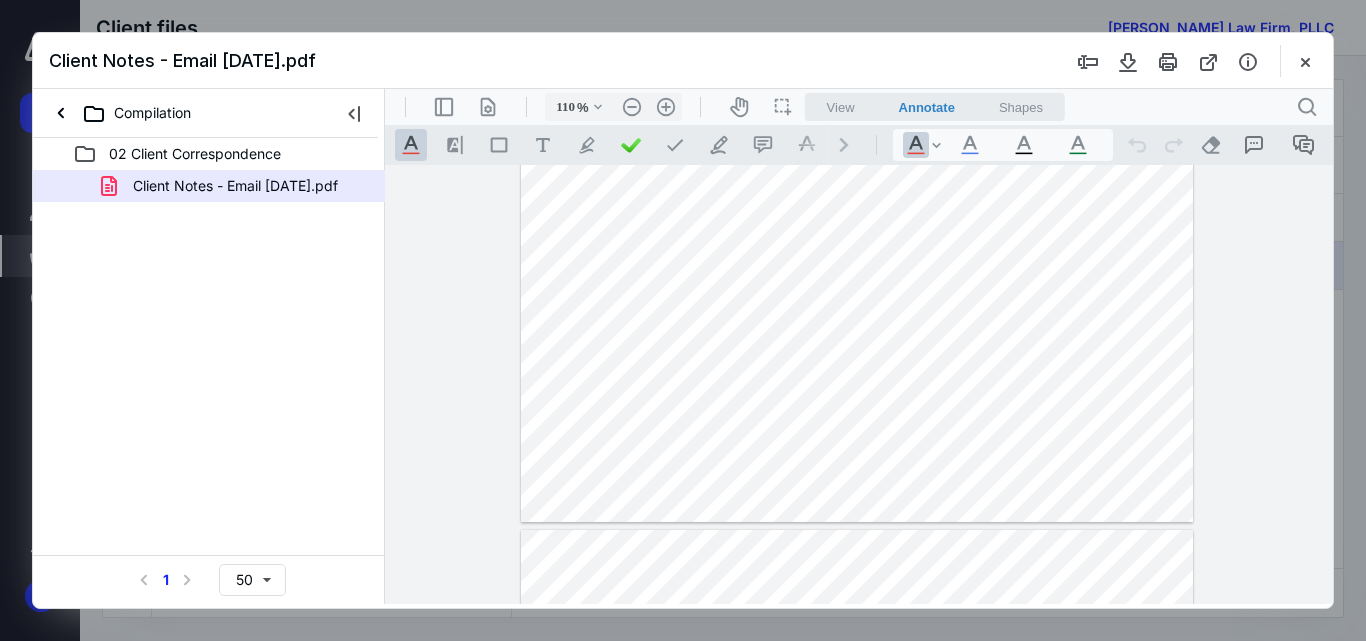 click at bounding box center [857, 87] 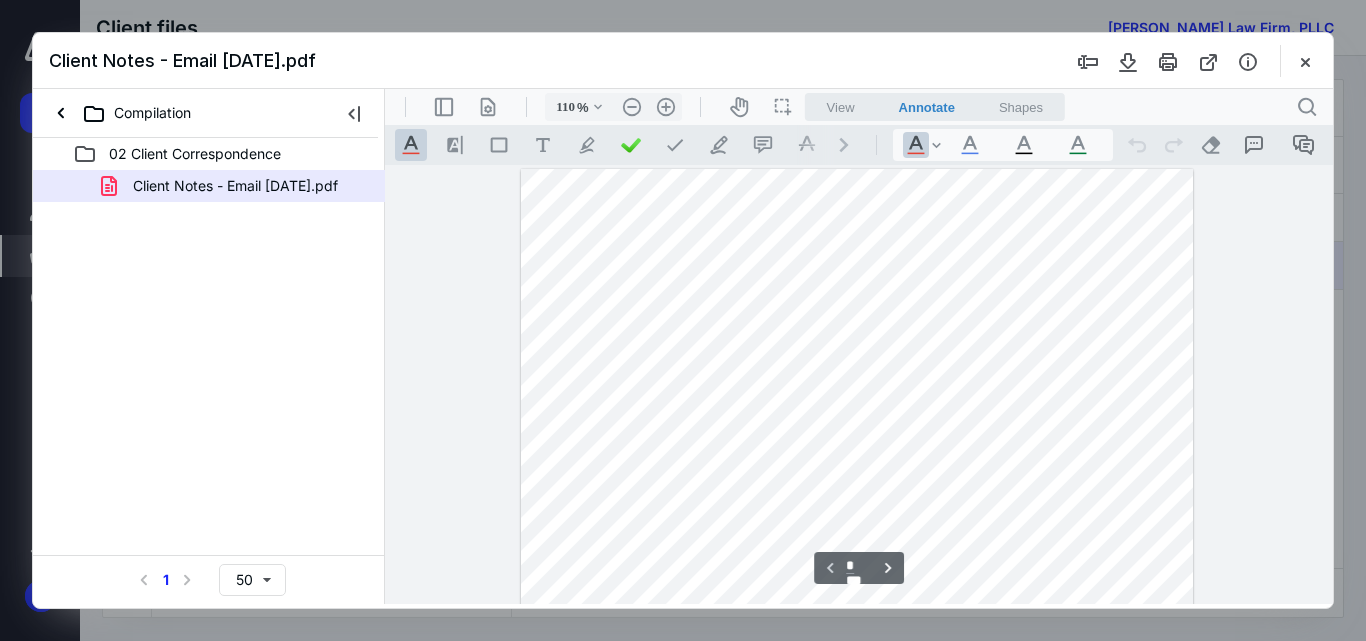 scroll, scrollTop: 267, scrollLeft: 0, axis: vertical 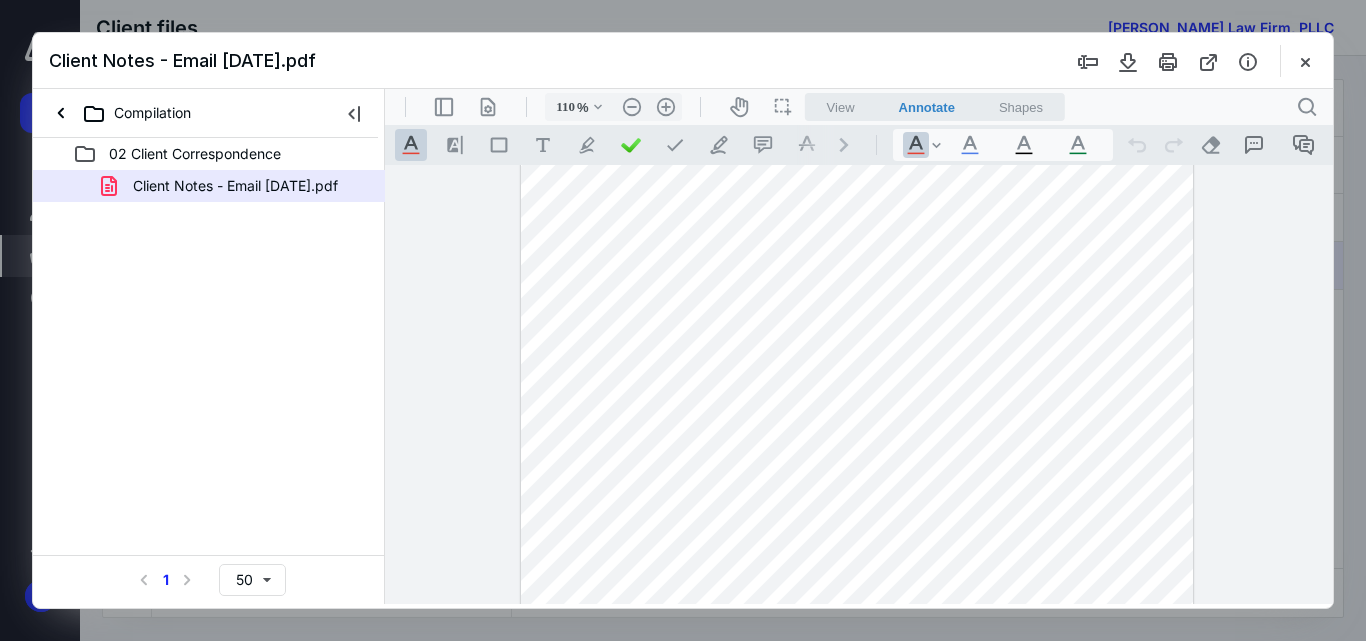 drag, startPoint x: 586, startPoint y: 250, endPoint x: 765, endPoint y: 248, distance: 179.01117 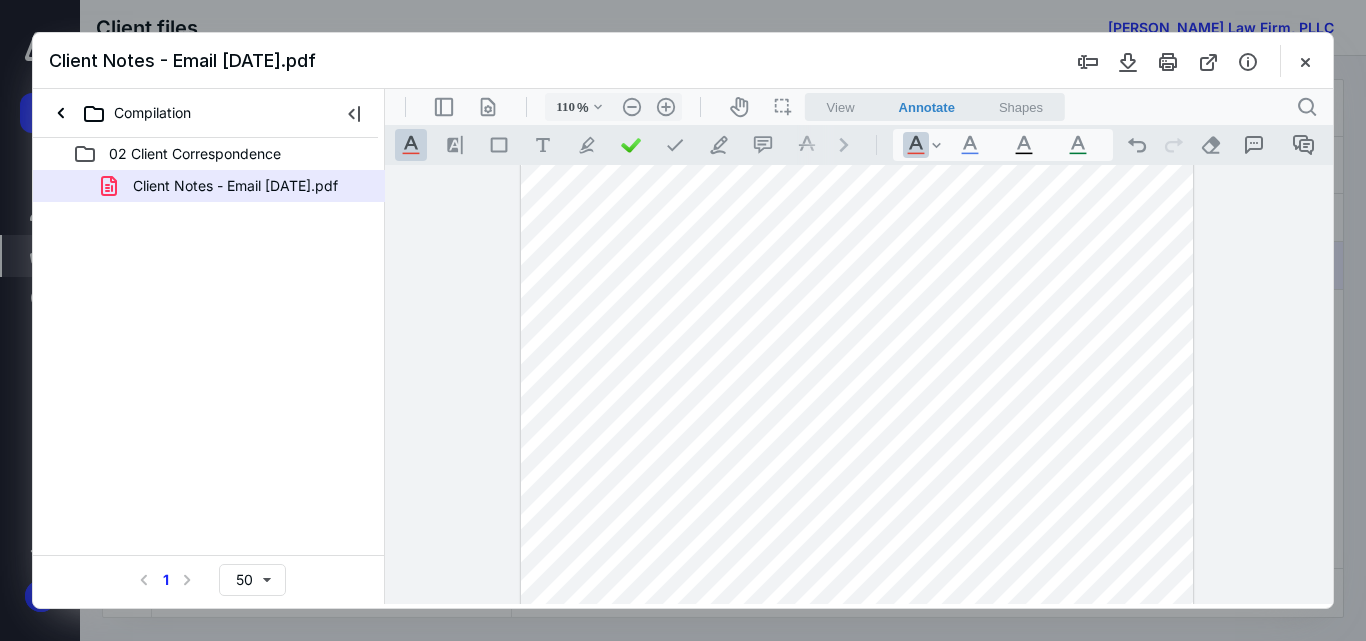 click at bounding box center (1305, 61) 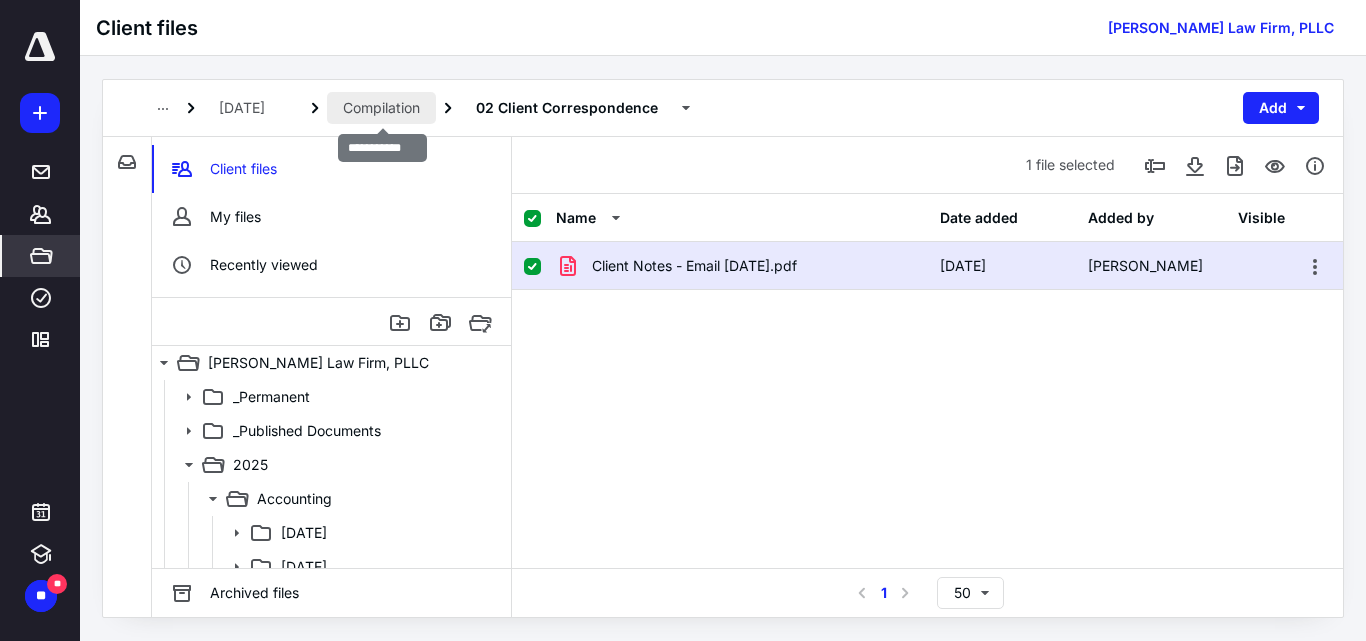 click on "Compilation" at bounding box center (381, 108) 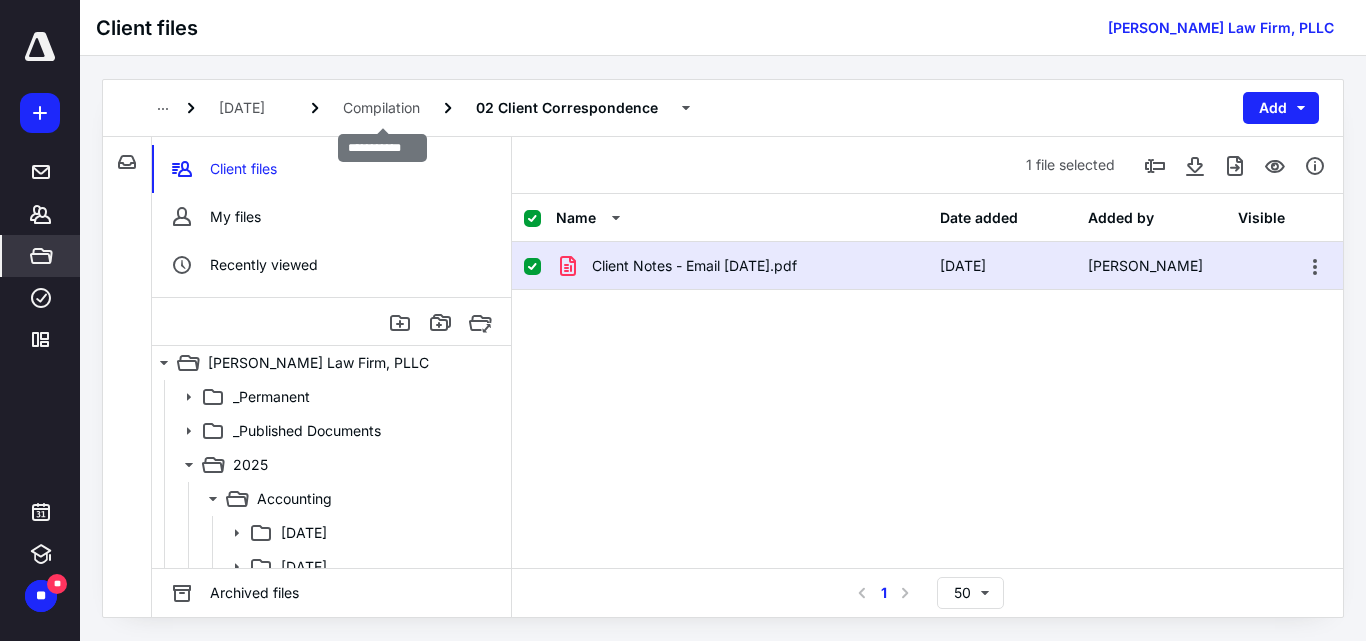 checkbox on "false" 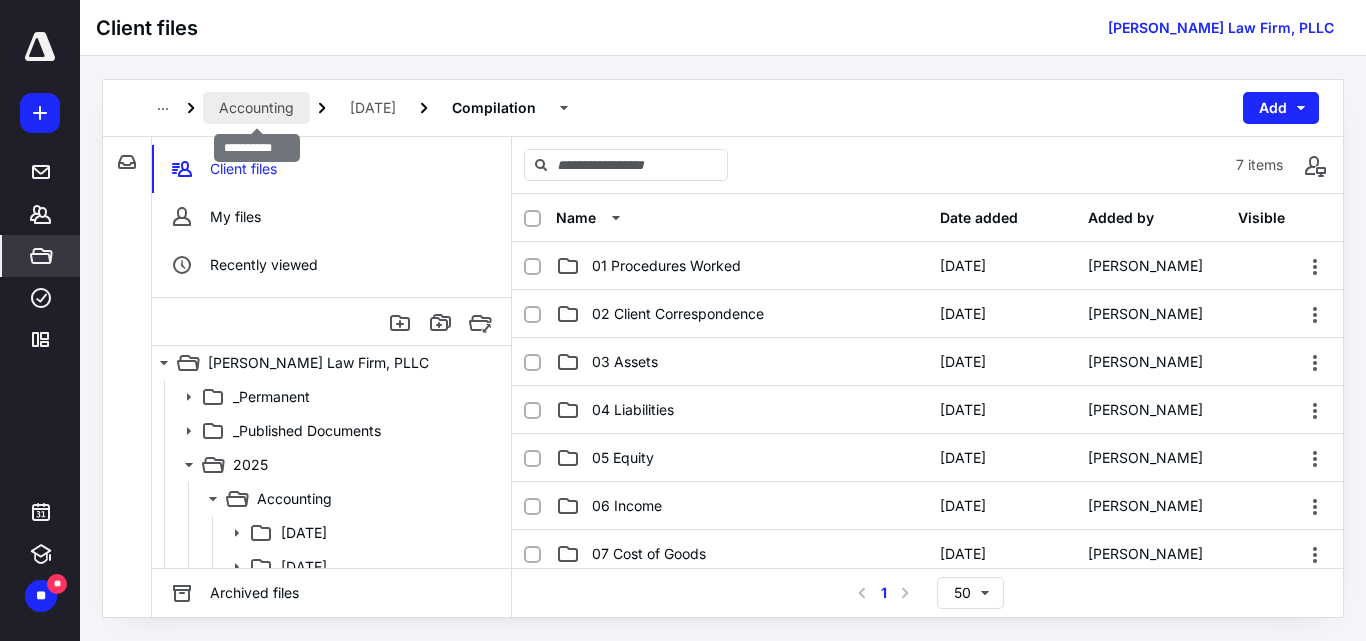click on "Accounting" at bounding box center [256, 108] 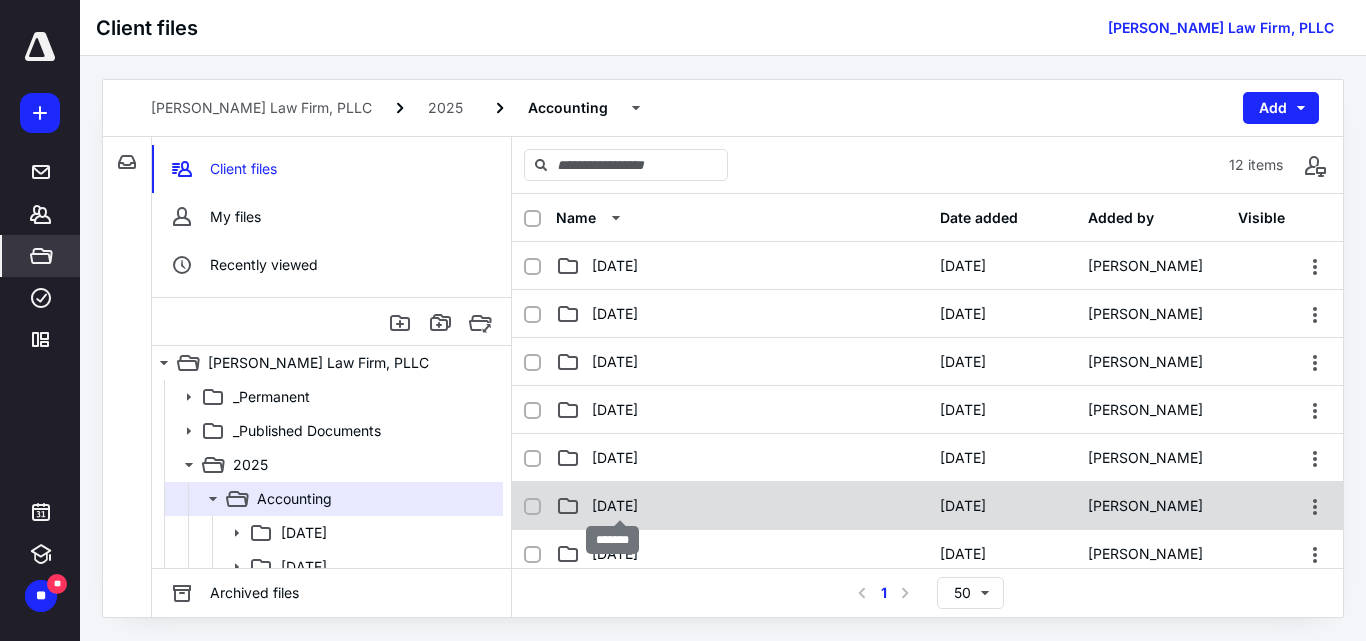 click on "[DATE]" at bounding box center [615, 506] 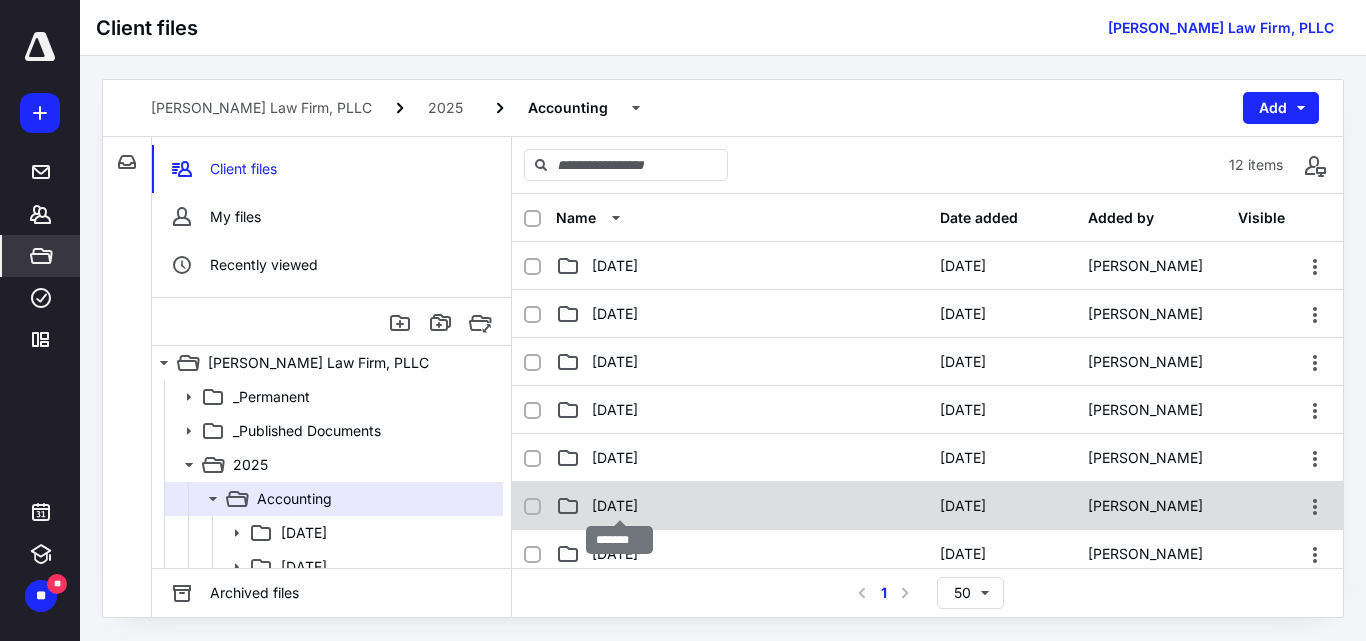 click on "[DATE]" at bounding box center [615, 506] 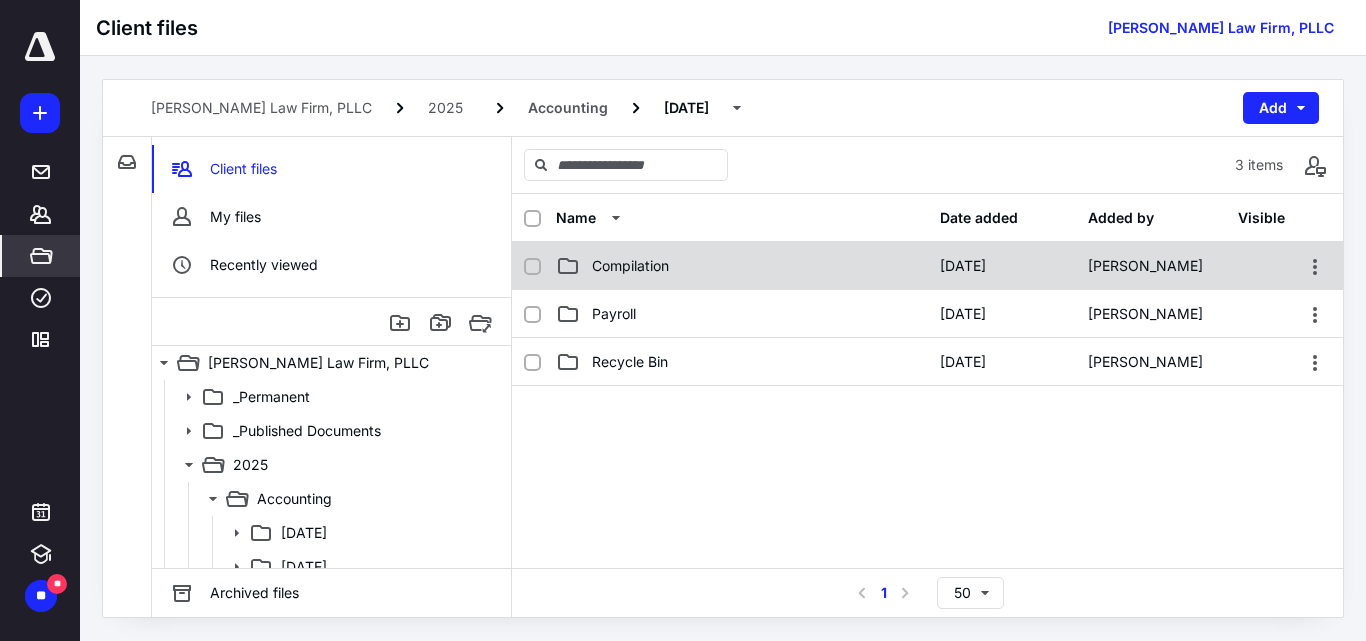 click on "Compilation" at bounding box center [630, 266] 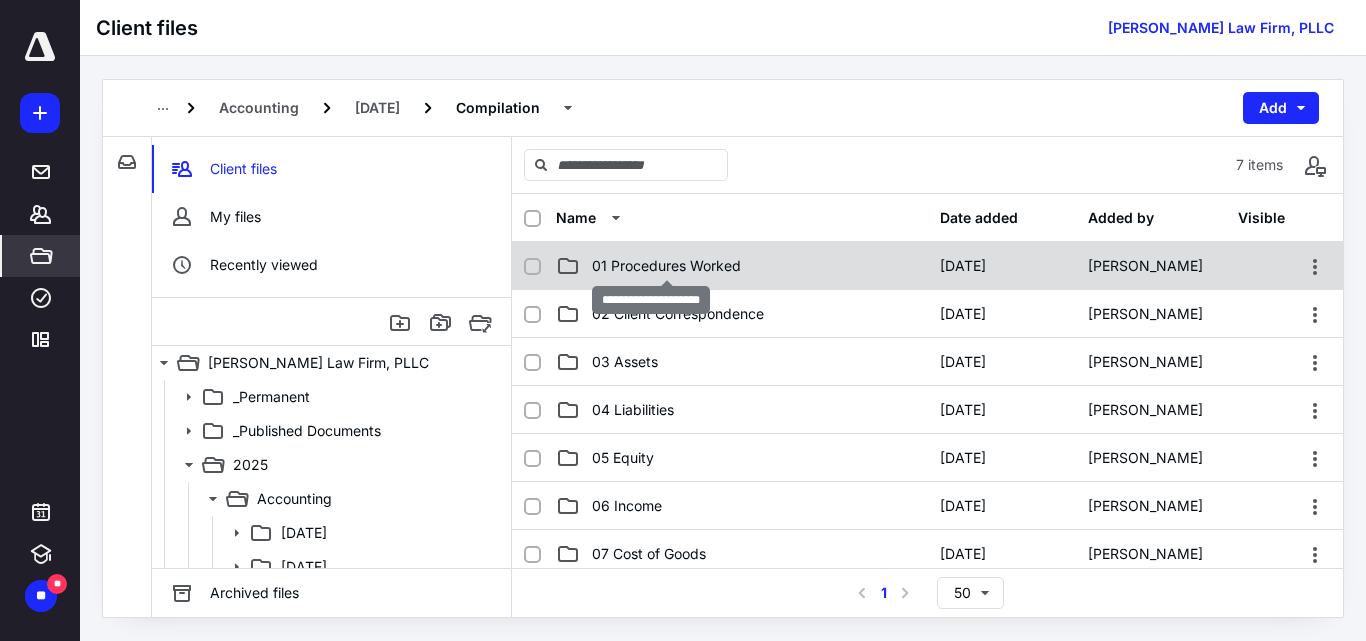 click on "01 Procedures Worked" at bounding box center (666, 266) 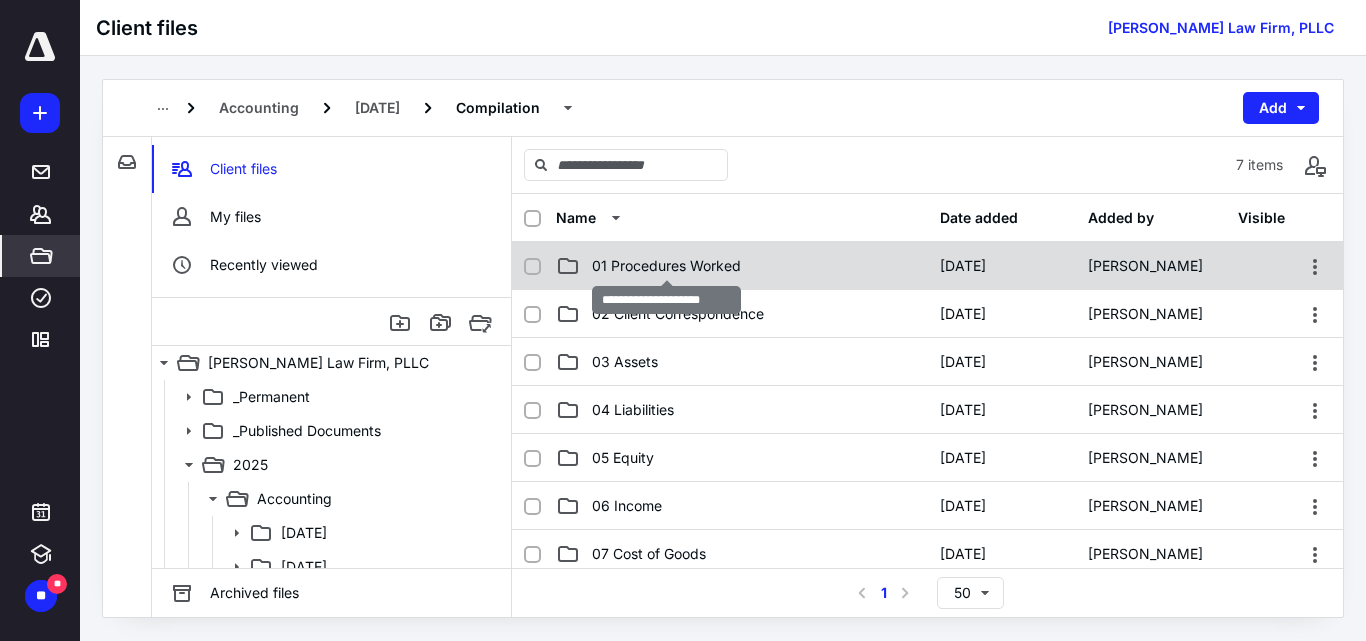 click on "01 Procedures Worked" at bounding box center (666, 266) 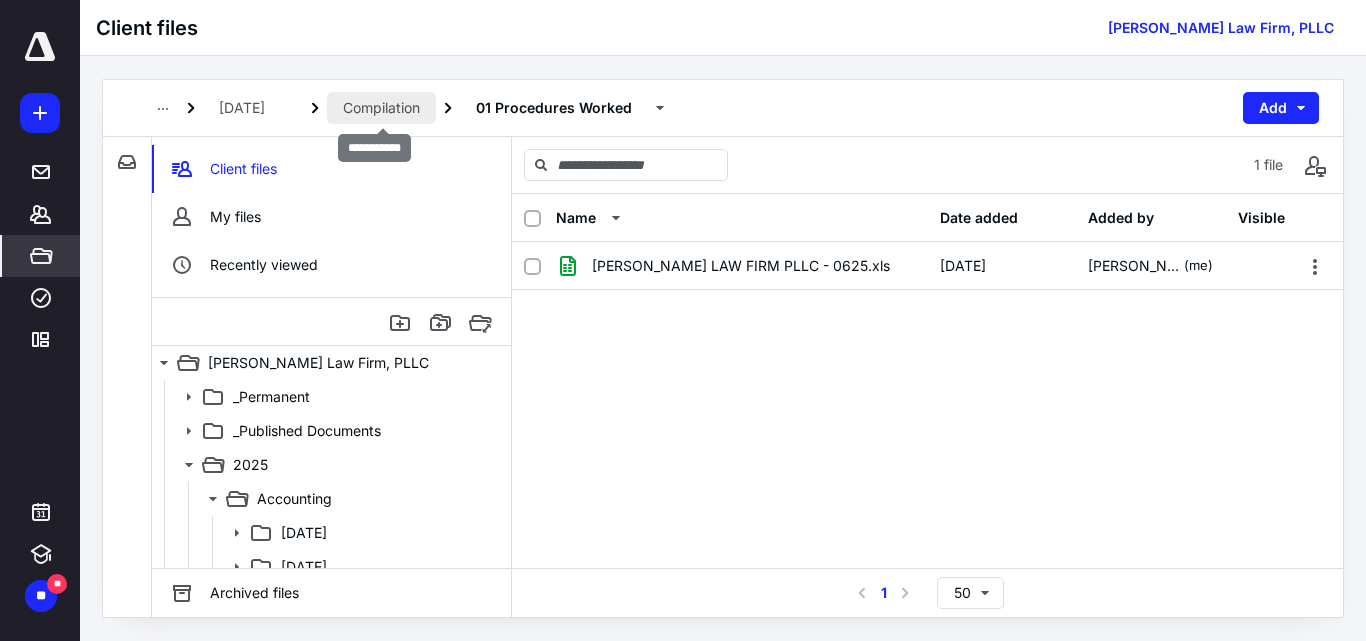 click on "Compilation" at bounding box center [381, 108] 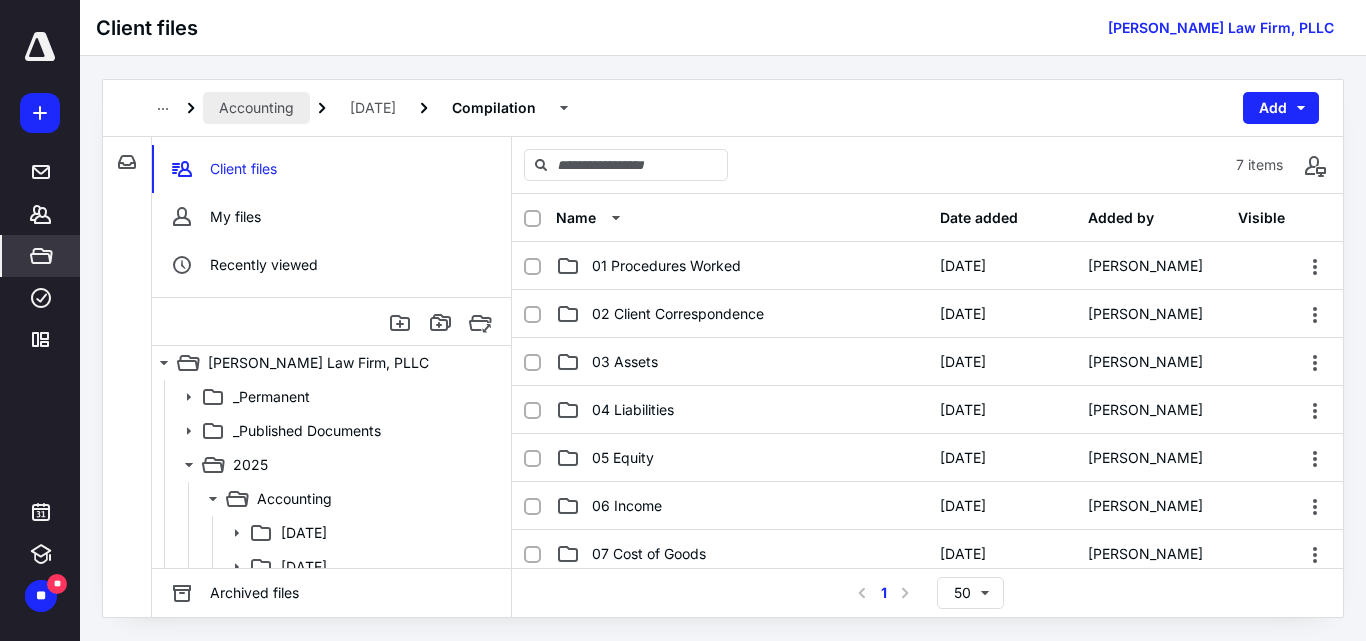 click on "Accounting" at bounding box center [256, 108] 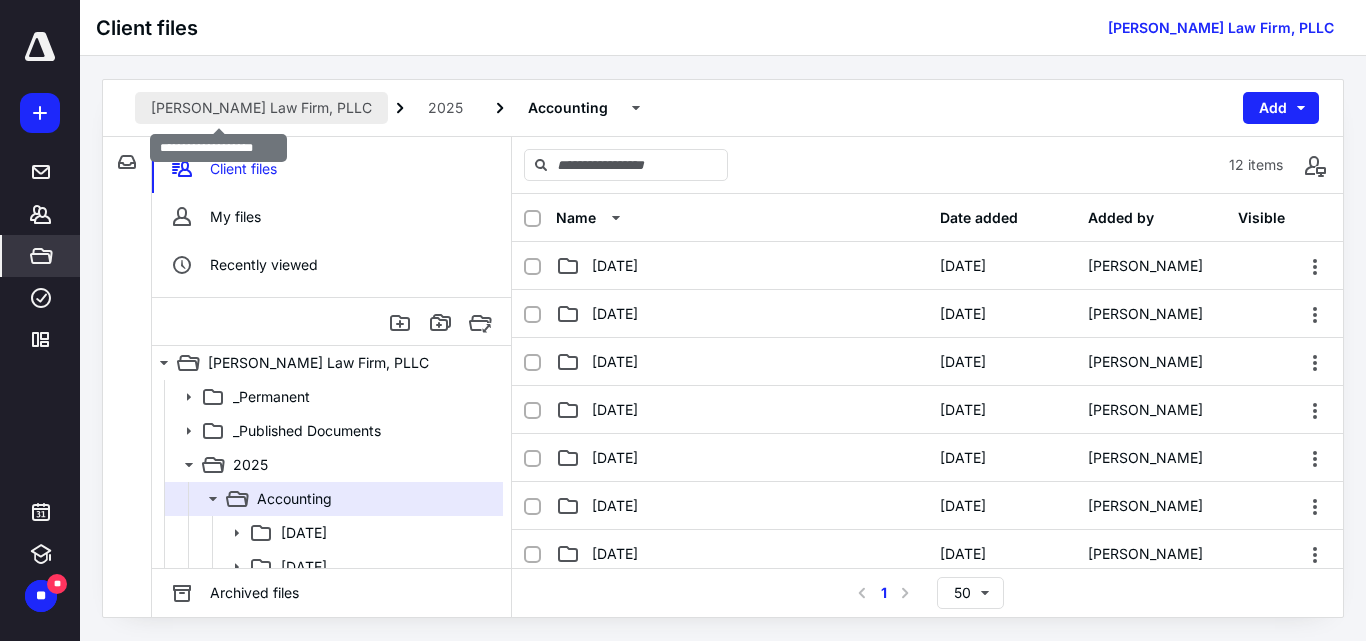 click on "[PERSON_NAME] Law Firm, PLLC" at bounding box center [261, 108] 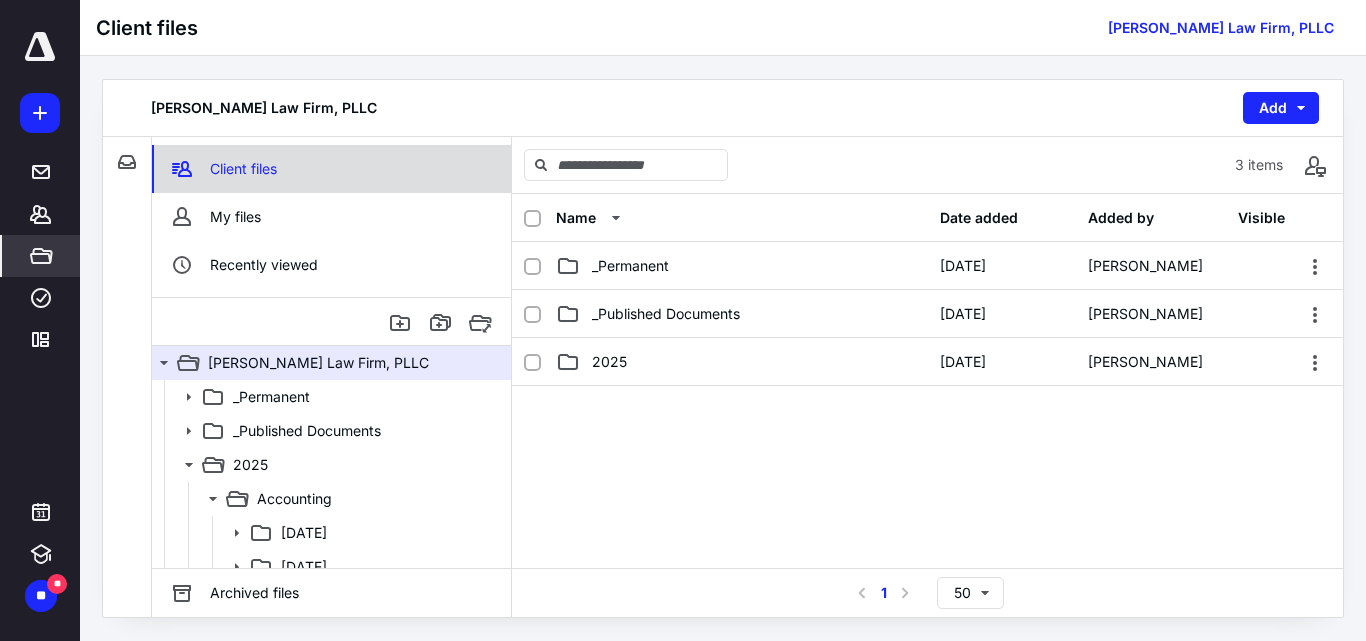 click on "Client files" at bounding box center [243, 169] 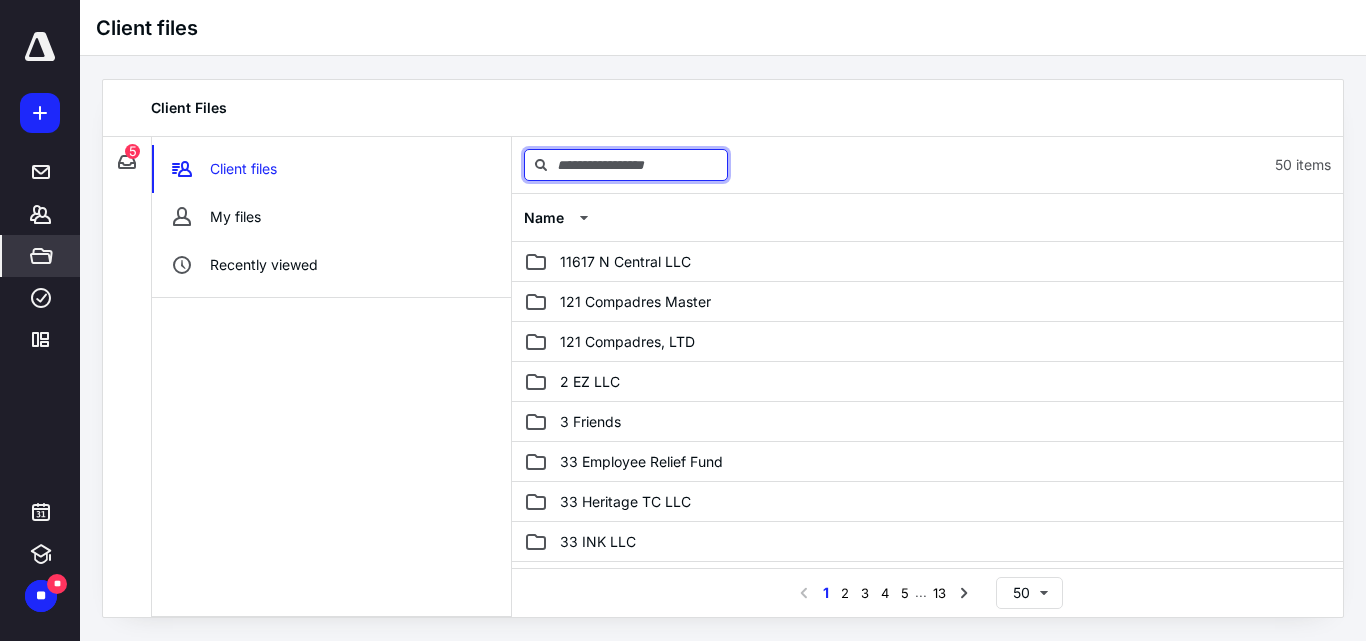 click at bounding box center (626, 165) 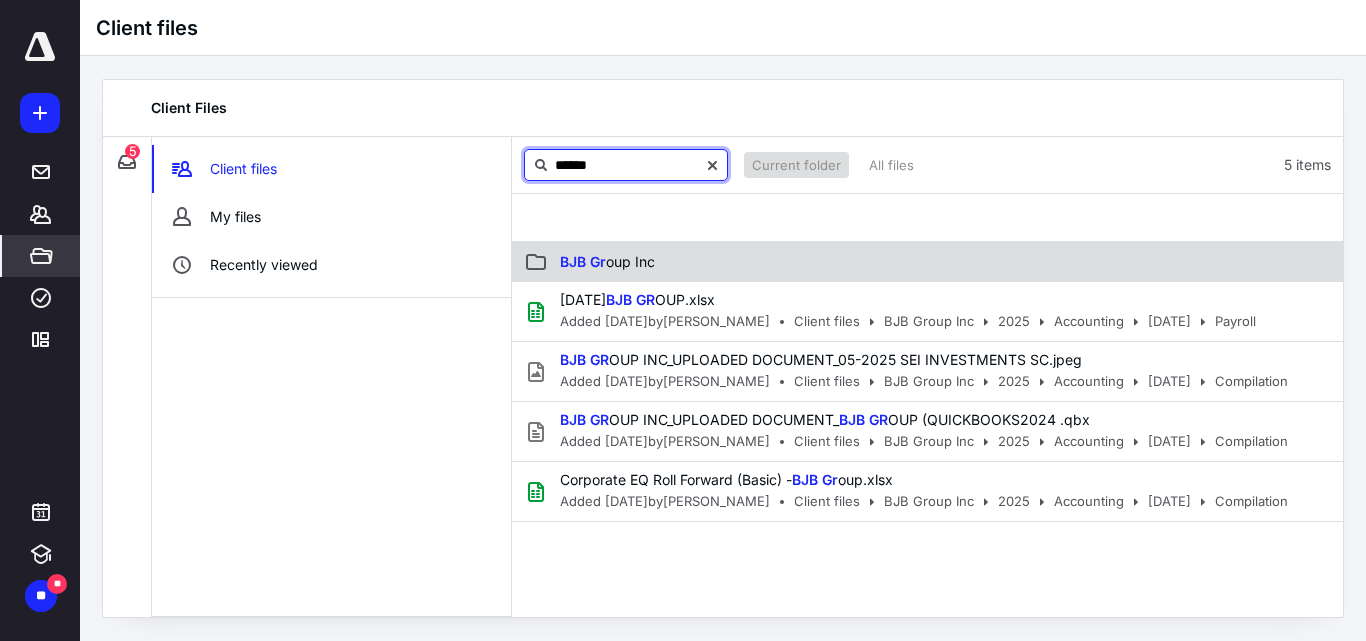 type on "******" 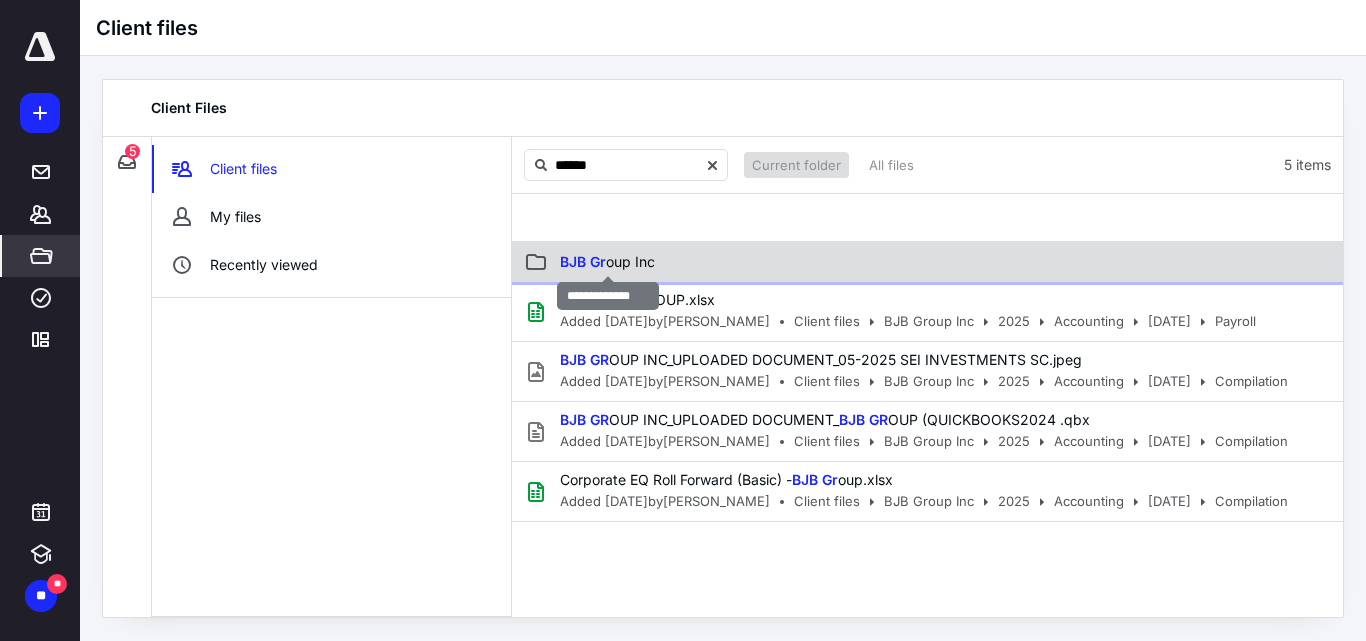 click on "BJB Gr oup Inc" at bounding box center (607, 261) 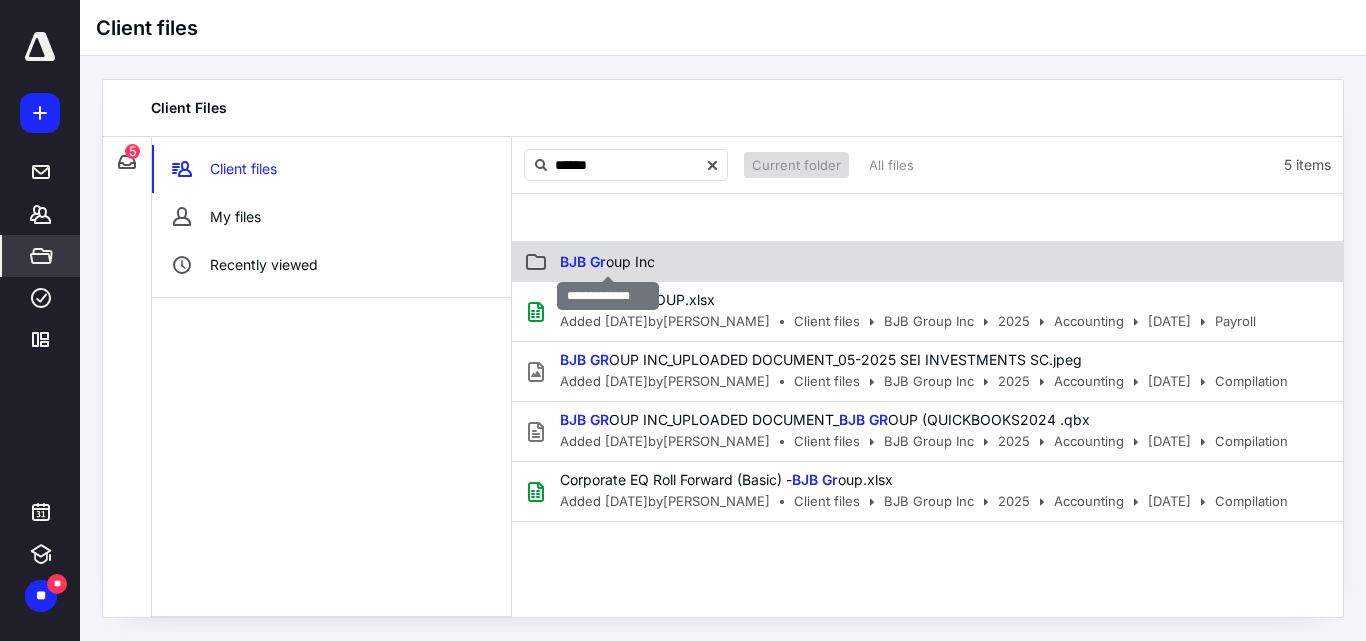 type 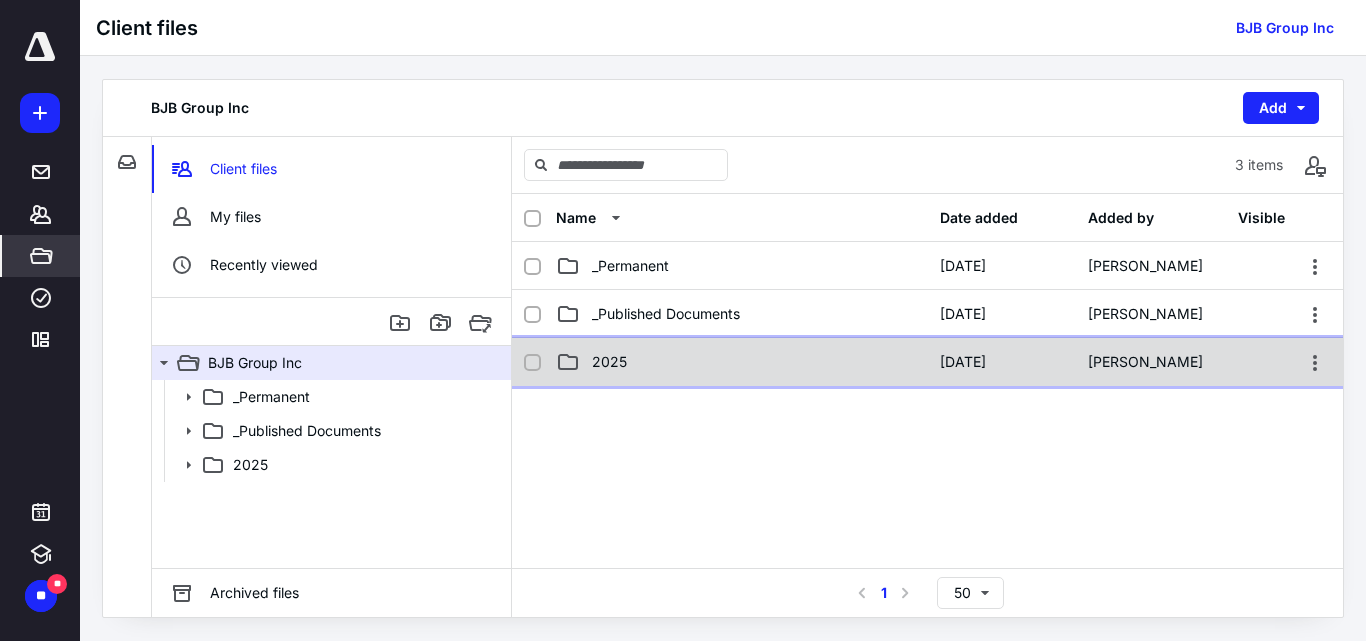 click on "2025" at bounding box center (609, 362) 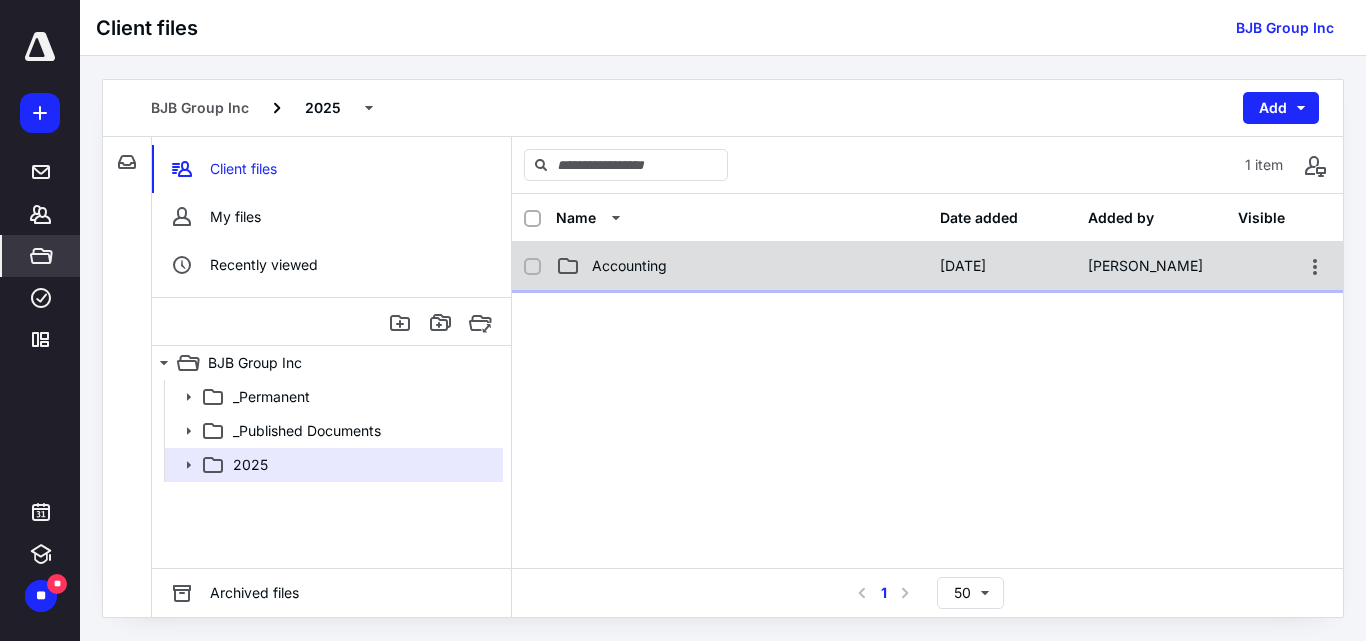 click on "Accounting" at bounding box center (629, 266) 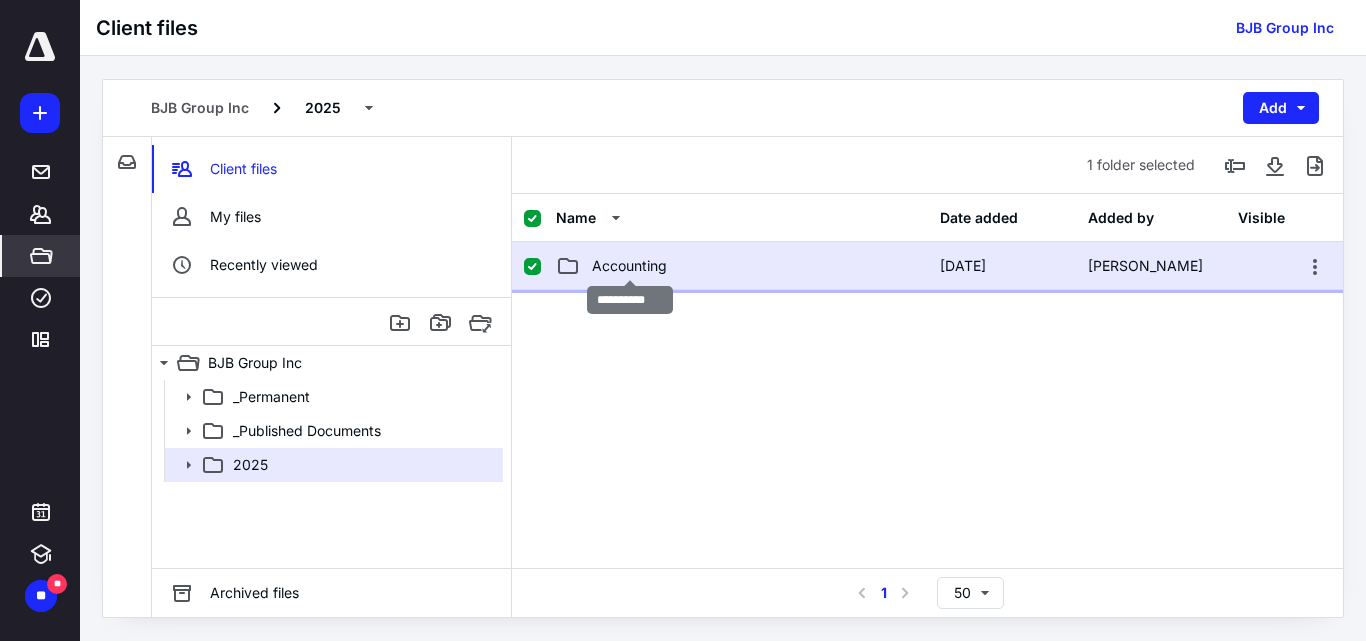 click on "Accounting" at bounding box center (629, 266) 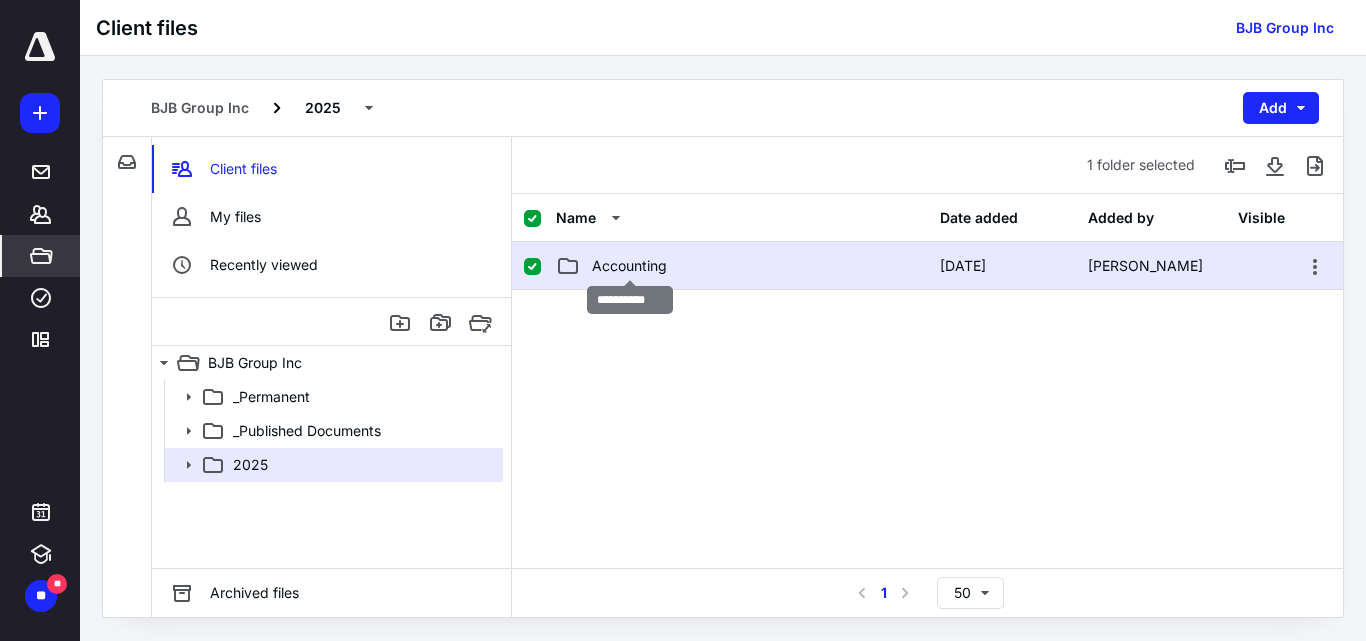 checkbox on "false" 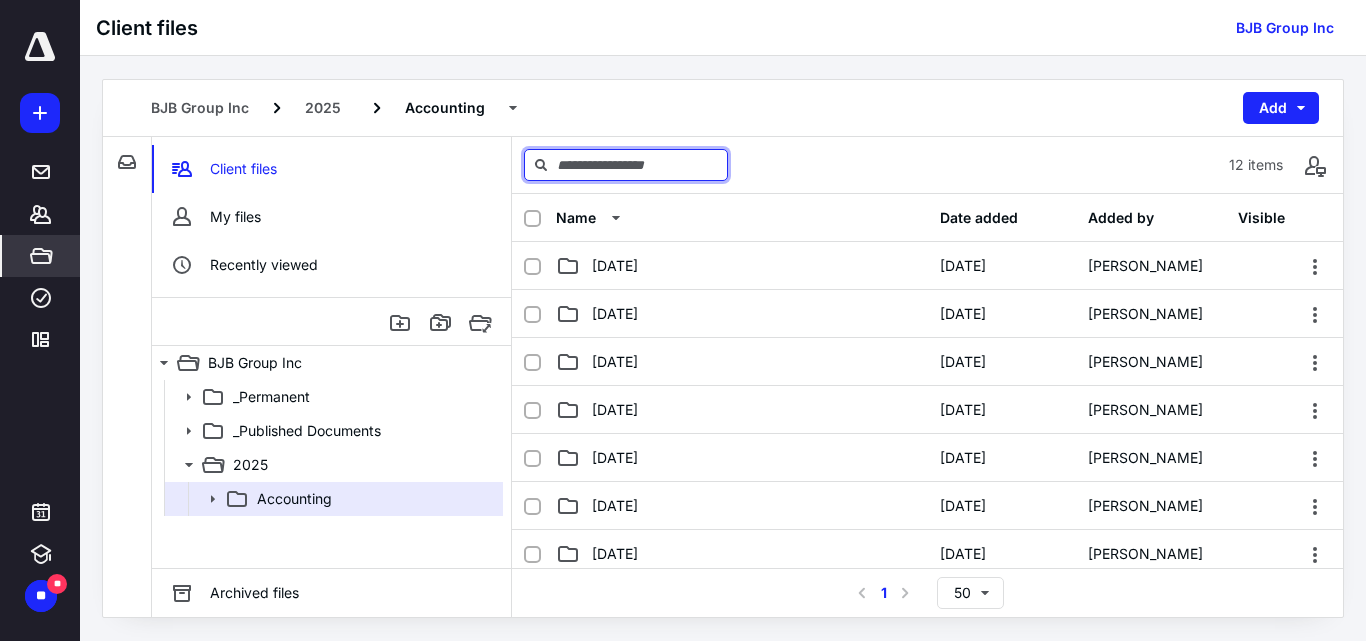 click at bounding box center (626, 165) 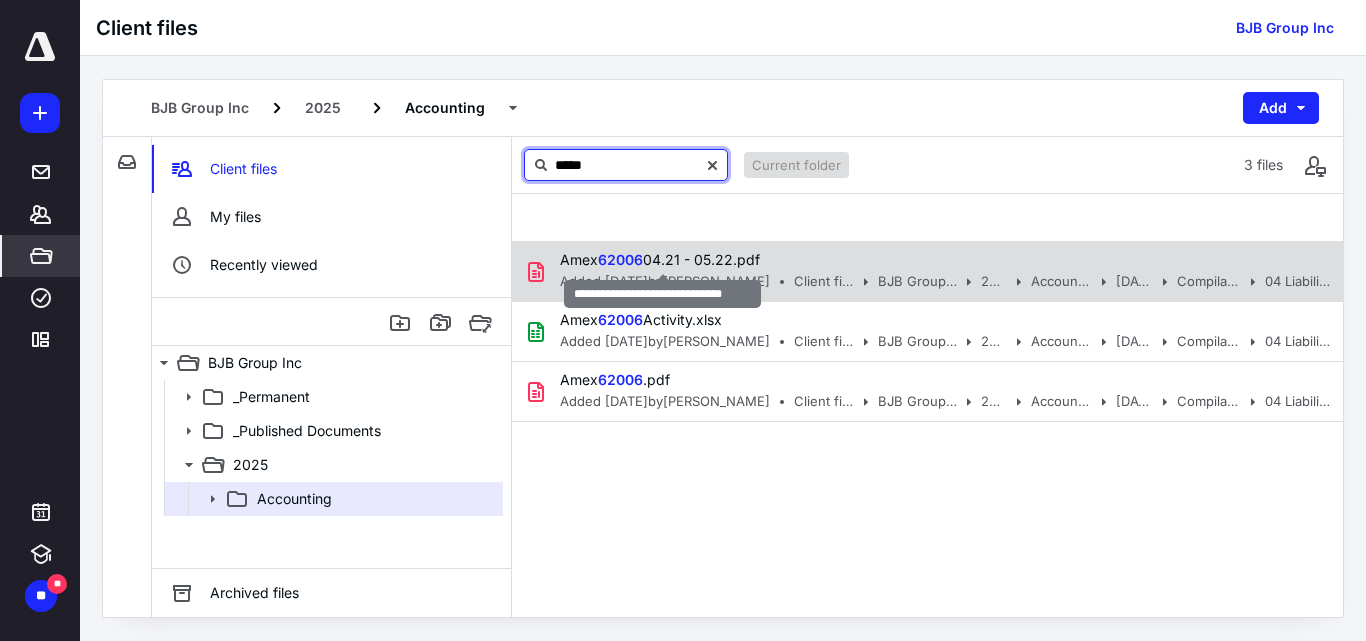 type on "*****" 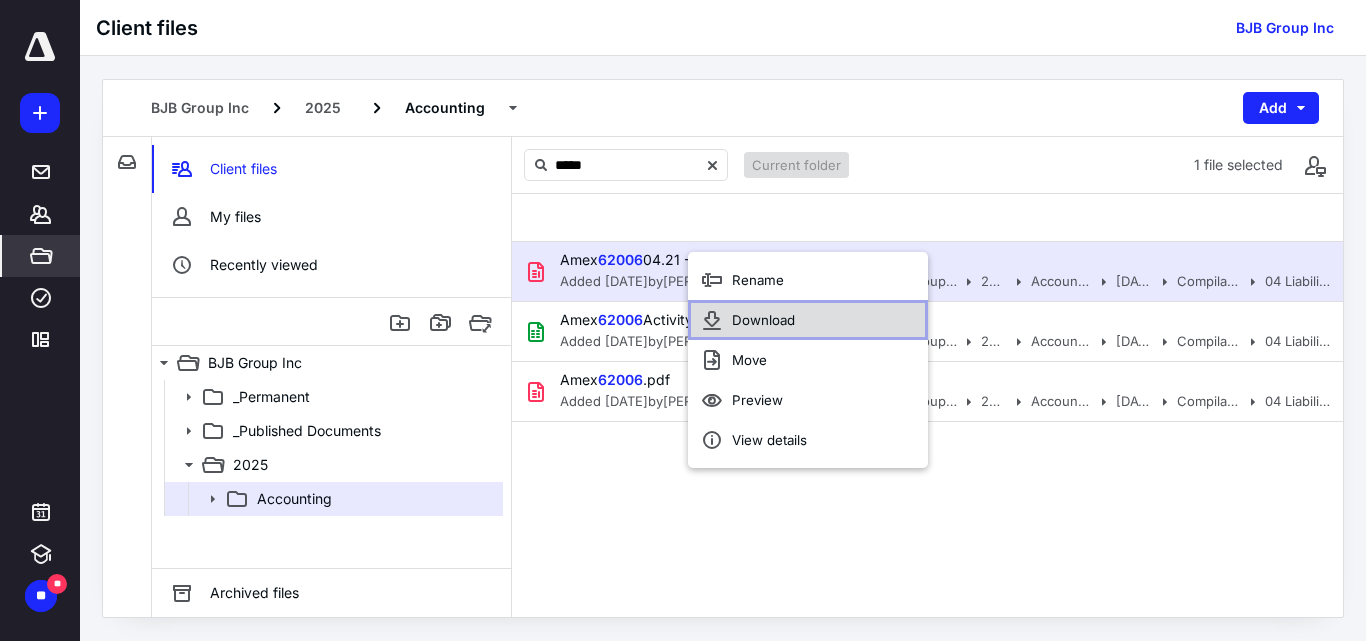 click on "Download" at bounding box center (763, 320) 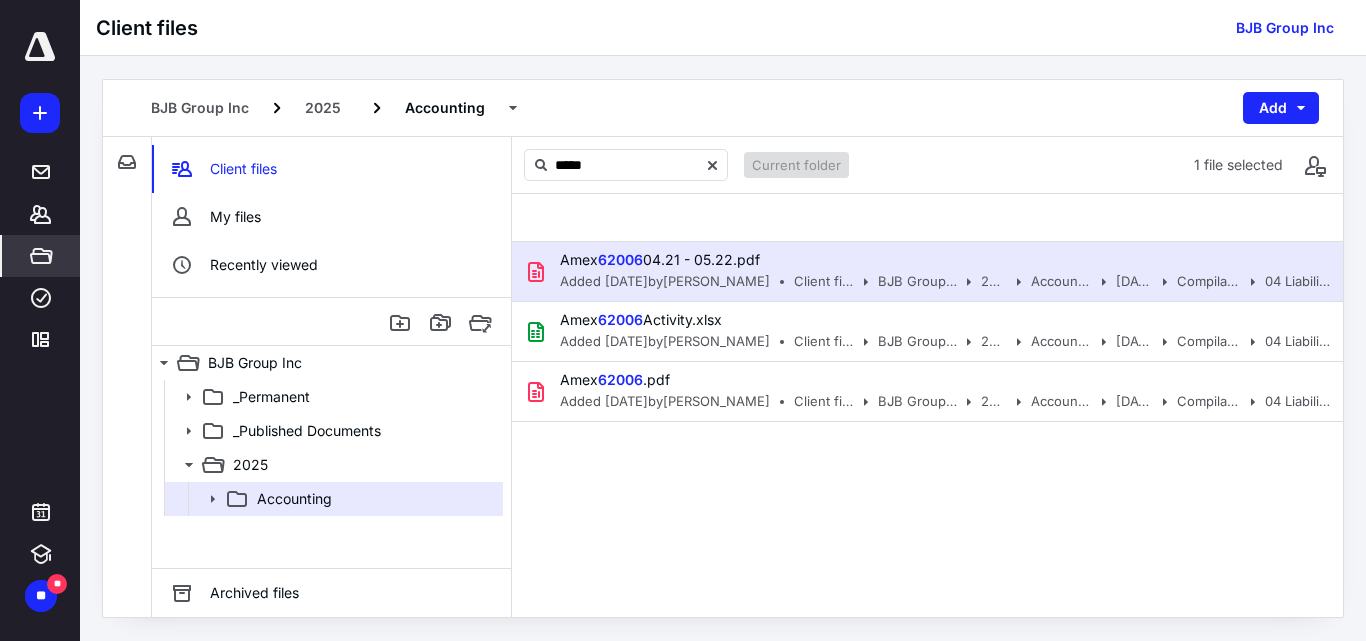 click on "Added   [DATE]  by  [PERSON_NAME]" at bounding box center [665, 282] 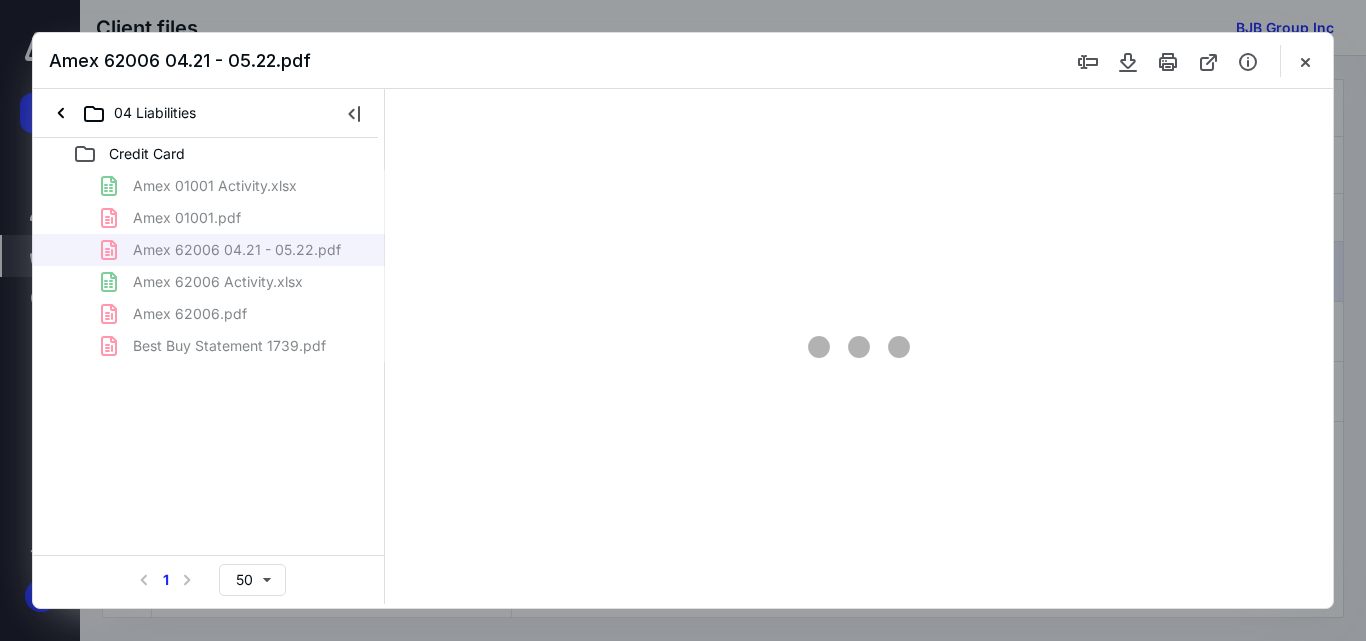 scroll, scrollTop: 0, scrollLeft: 0, axis: both 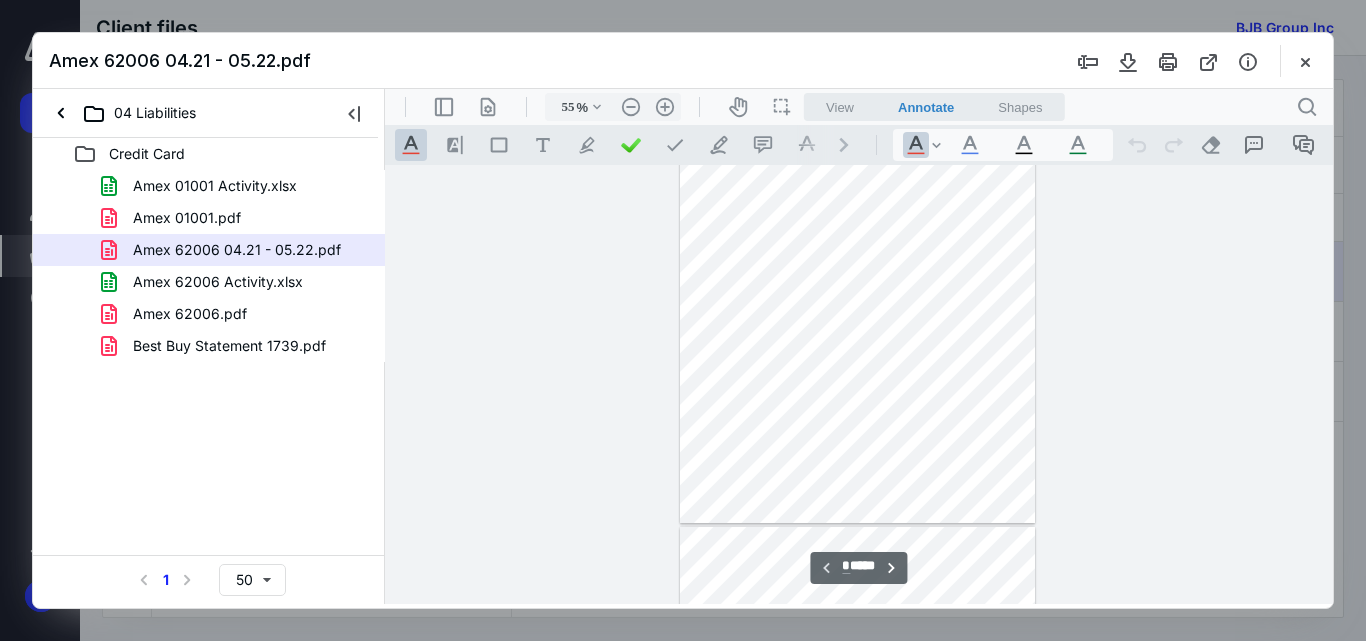 click at bounding box center (858, 306) 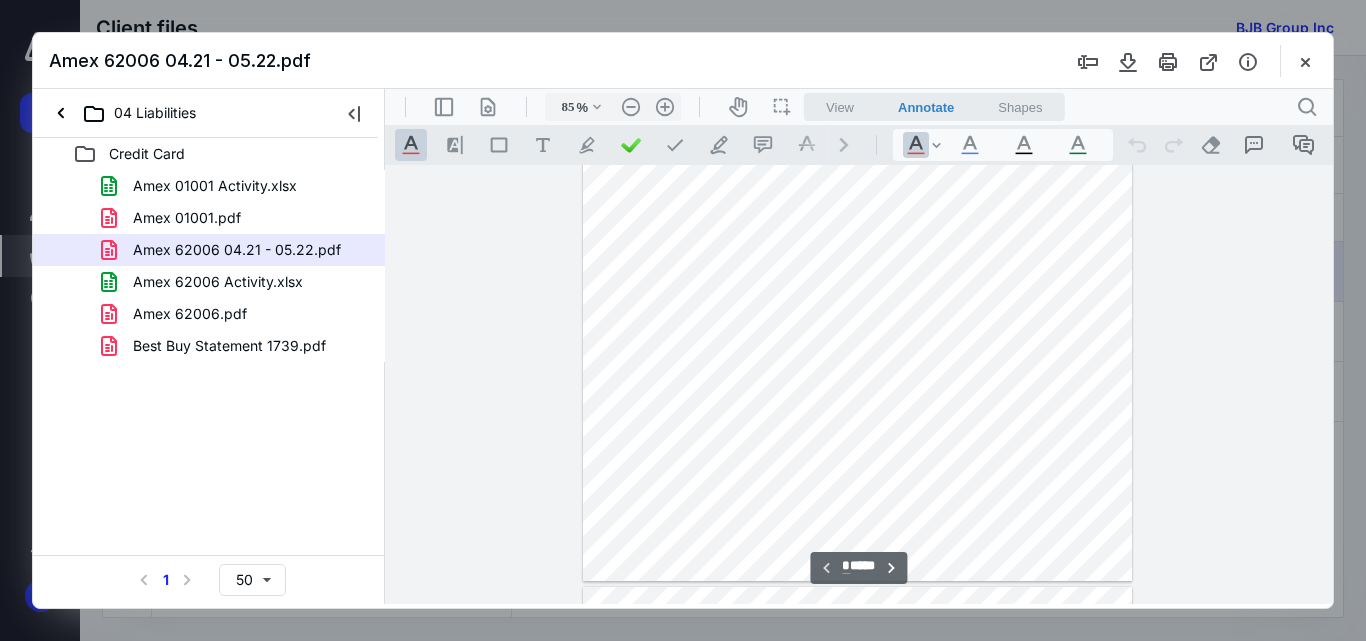 scroll, scrollTop: 0, scrollLeft: 0, axis: both 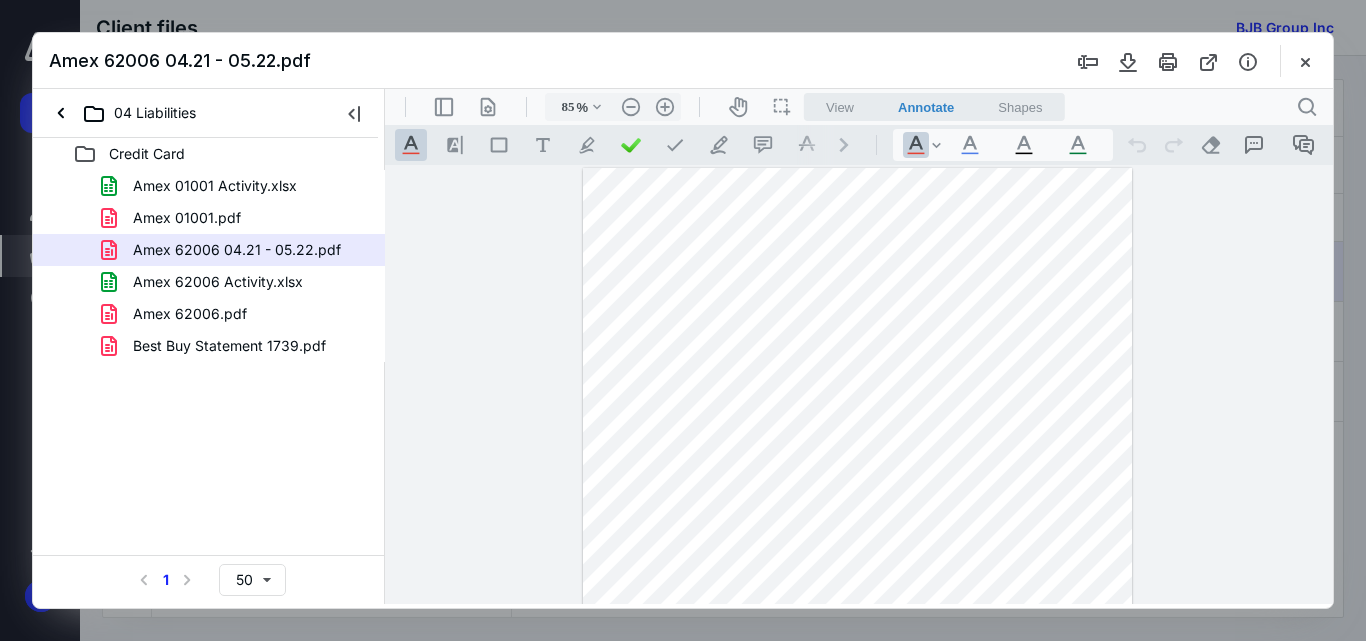 type on "135" 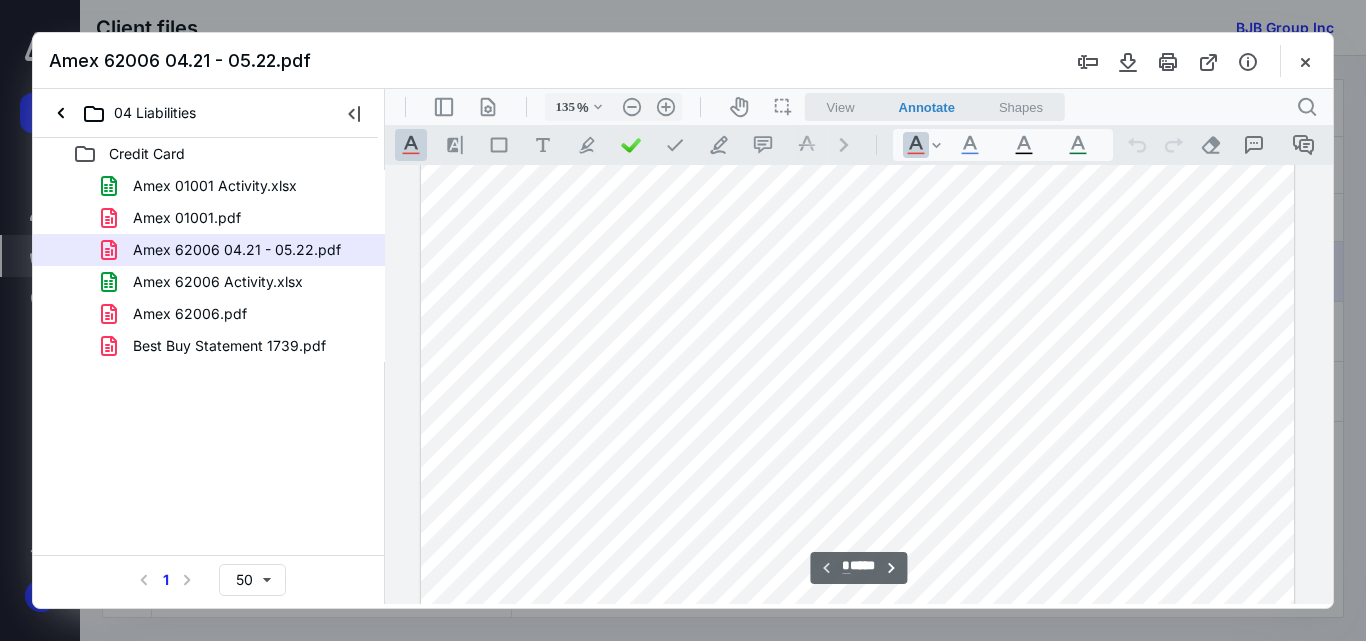 scroll, scrollTop: 0, scrollLeft: 0, axis: both 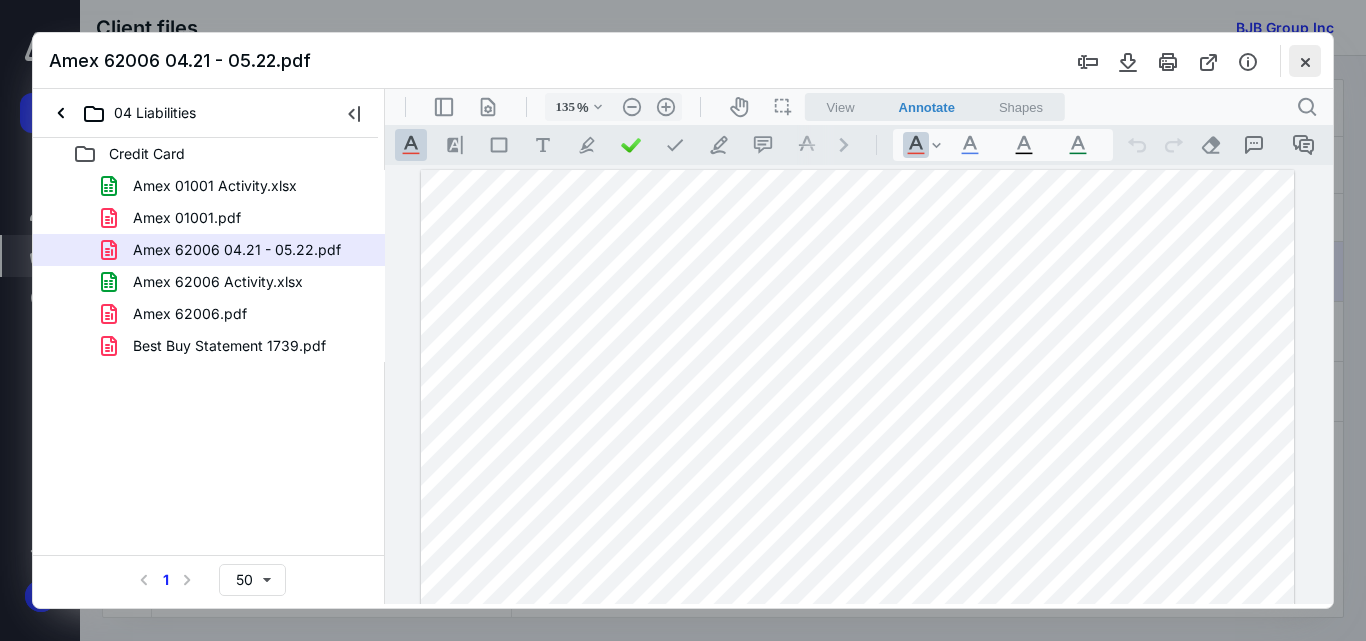 click at bounding box center (1305, 61) 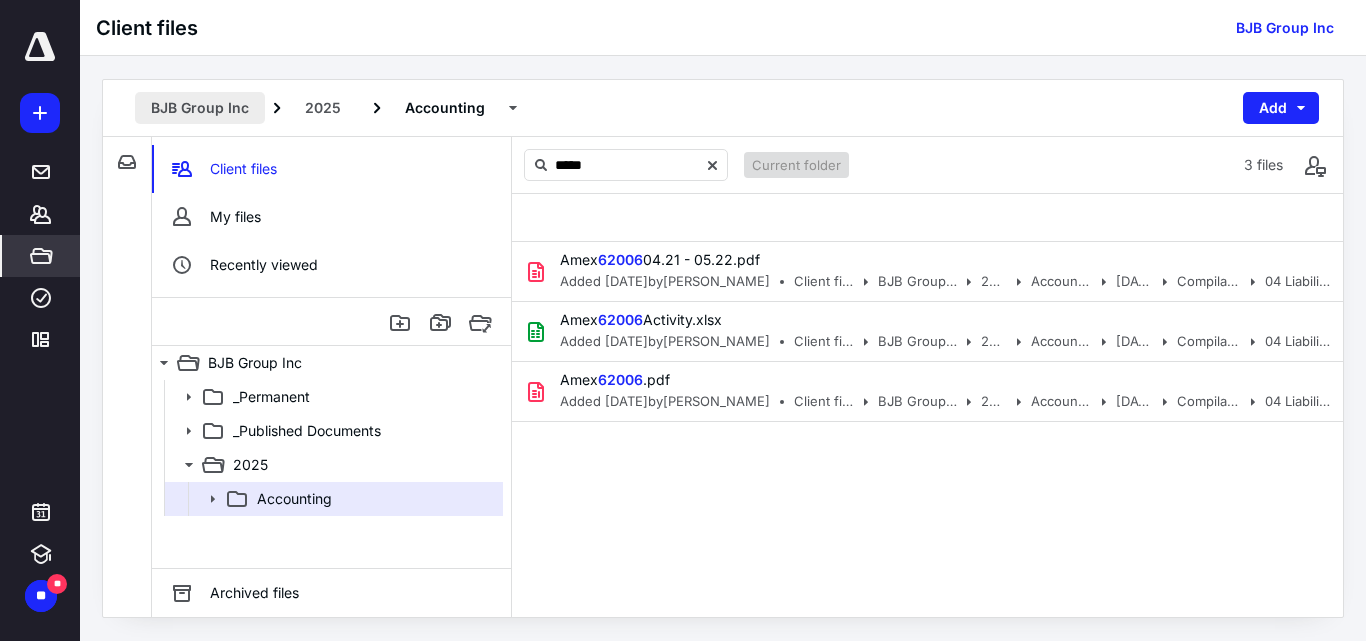 click on "BJB Group Inc" at bounding box center (200, 108) 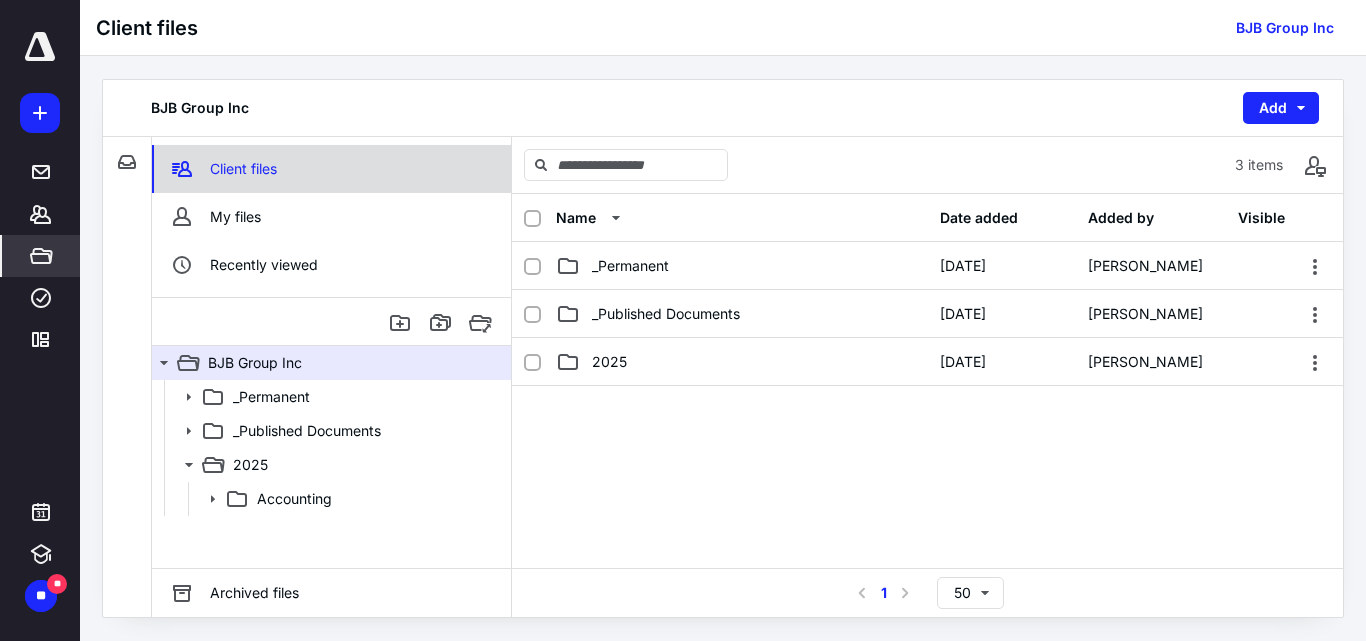 click on "Client files" at bounding box center [223, 169] 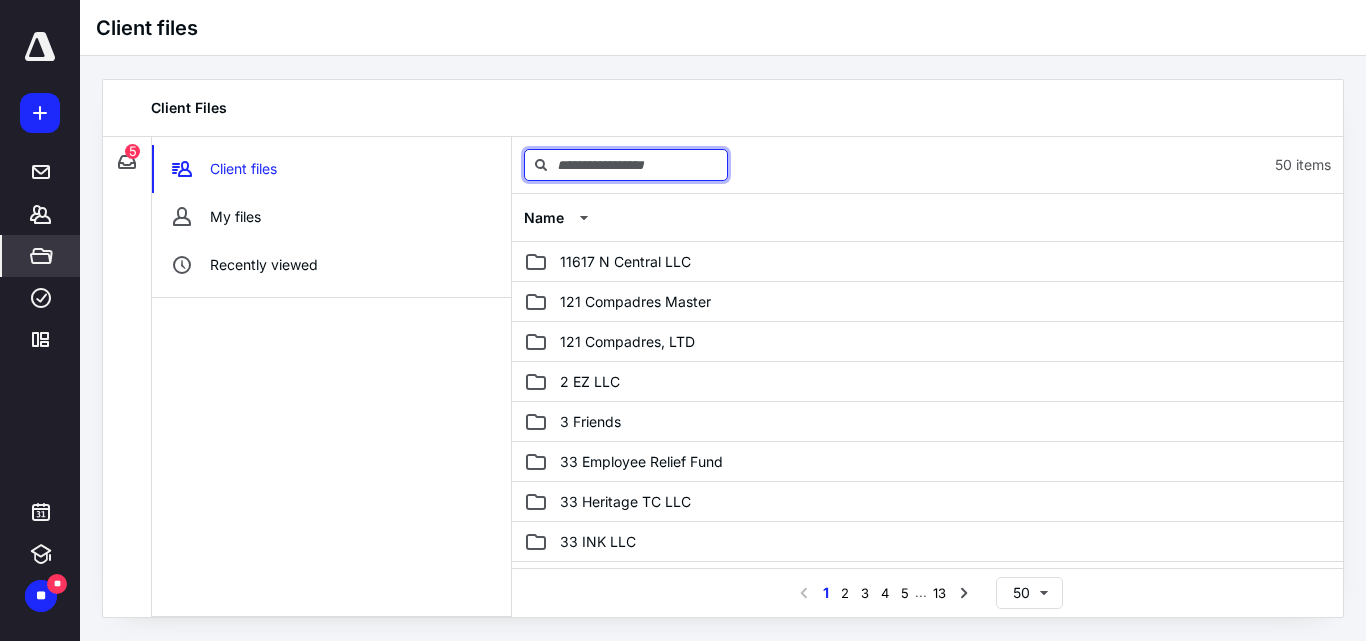 click at bounding box center [626, 165] 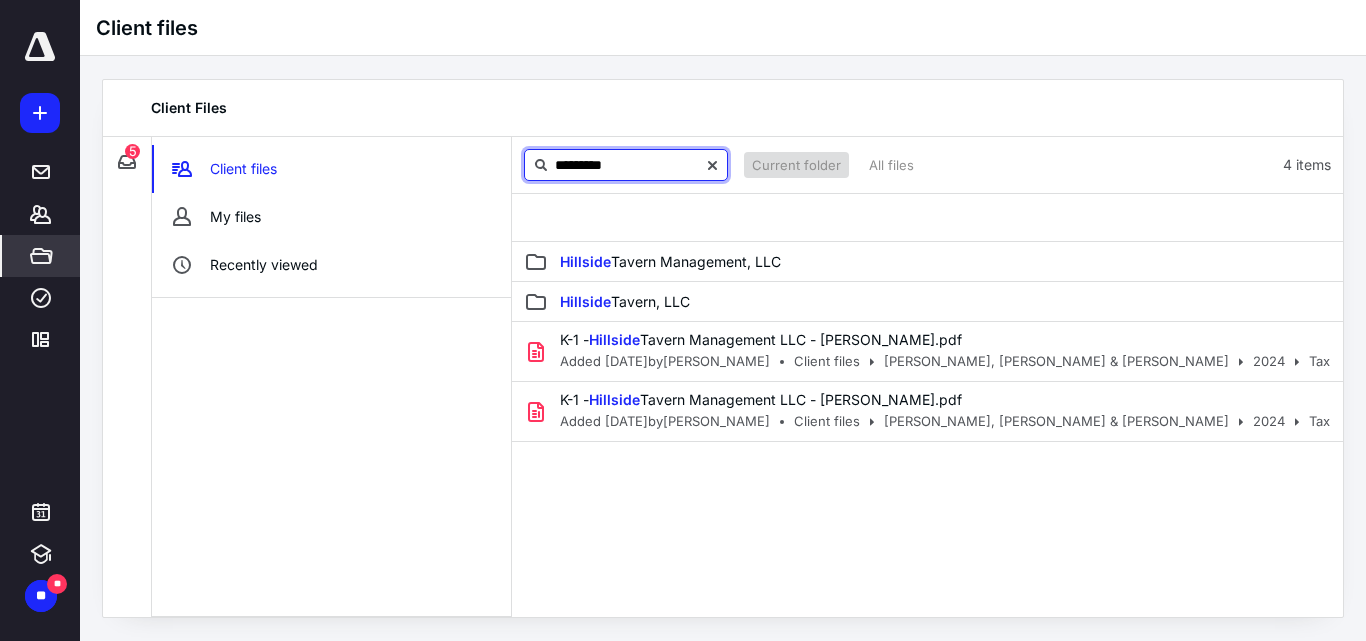 type on "********" 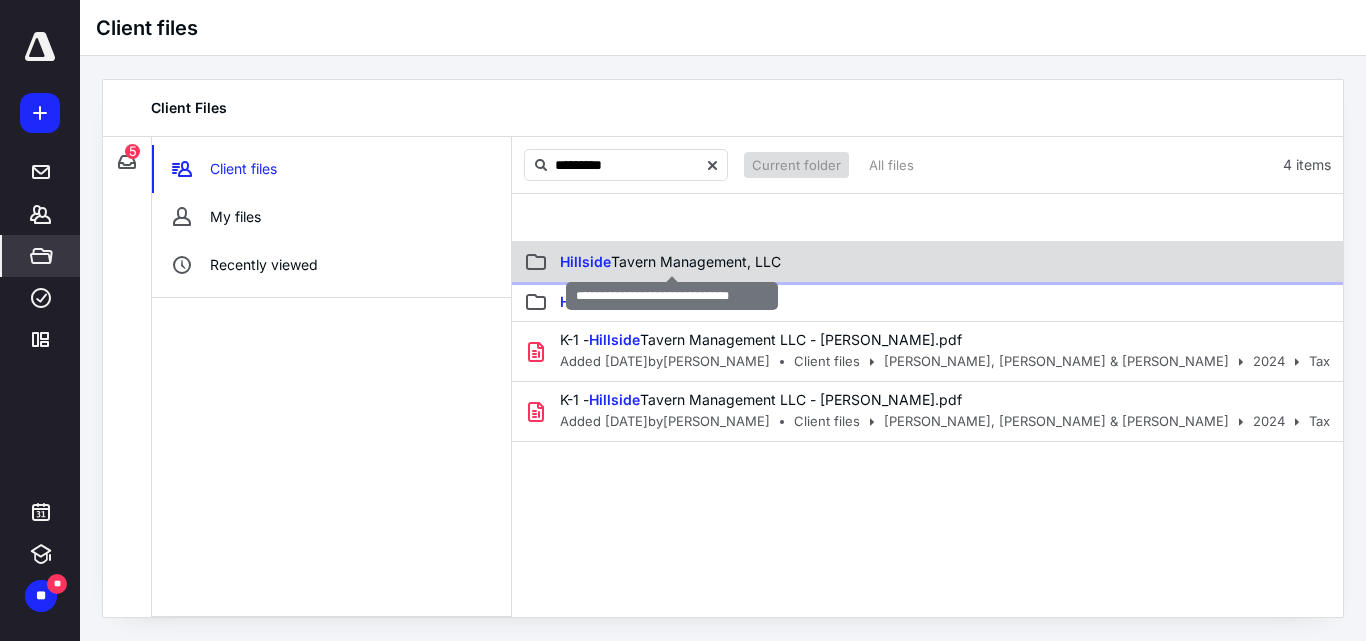 click on "Hillside  Tavern Management, LLC" at bounding box center [670, 261] 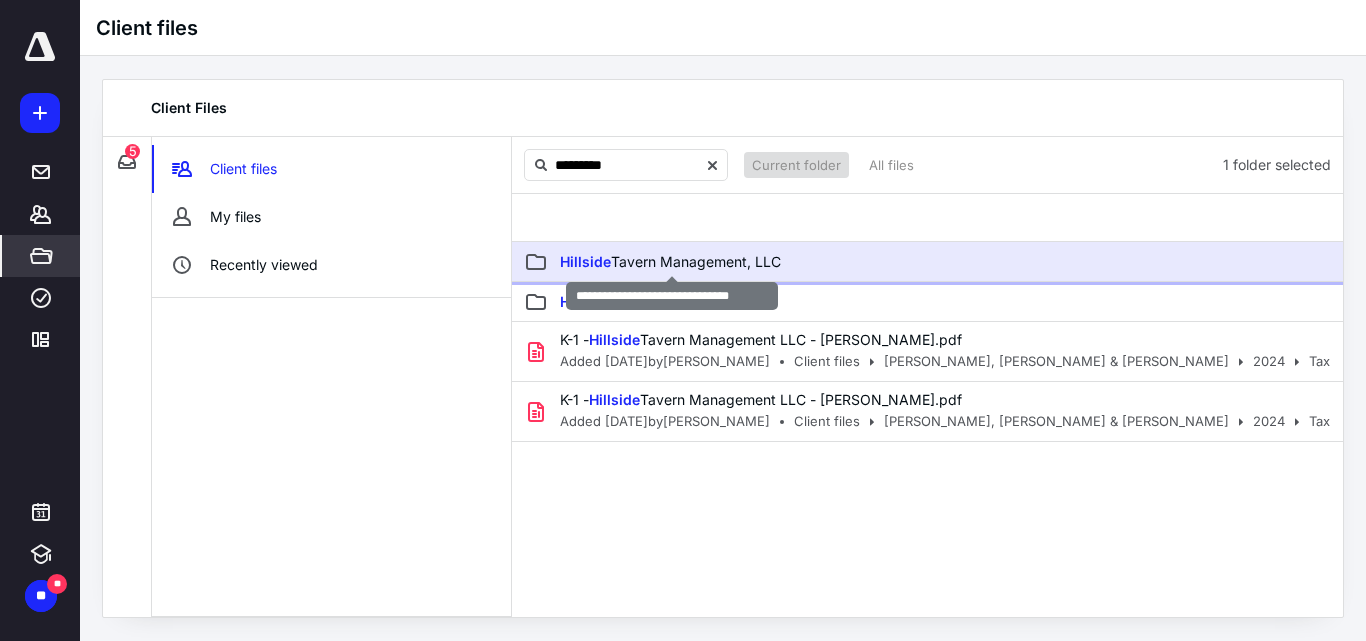 click on "Hillside  Tavern Management, LLC" at bounding box center (670, 261) 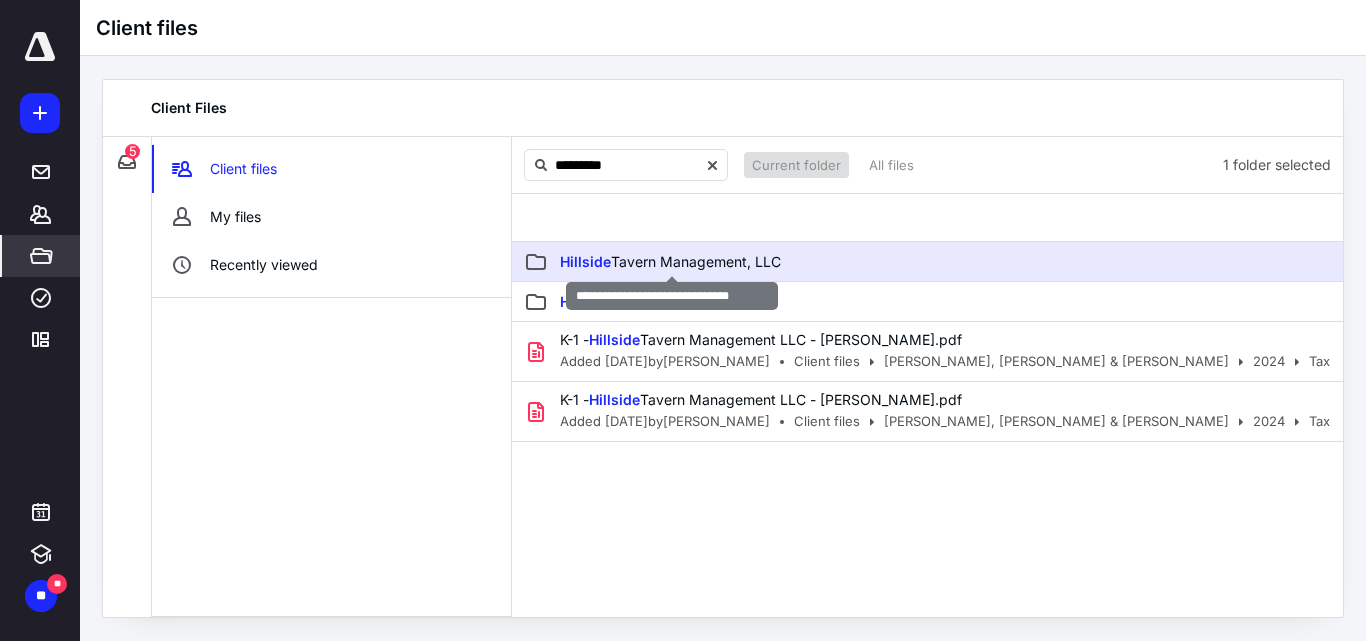 type 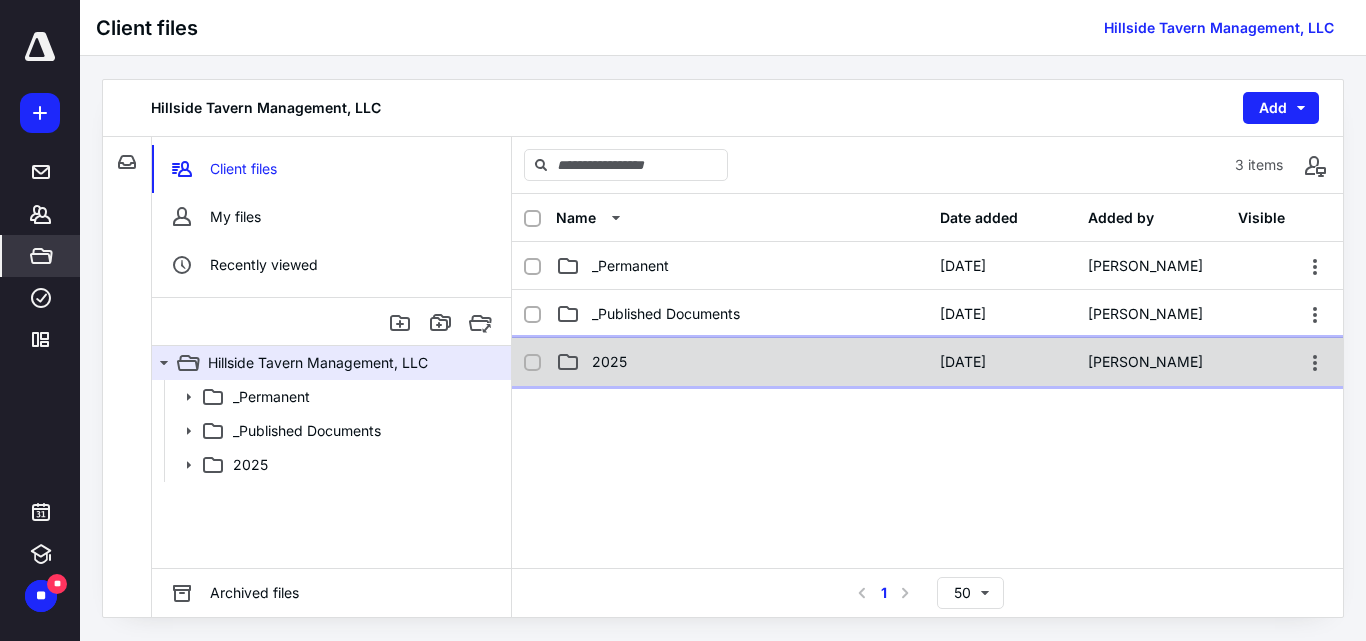 click on "2025" at bounding box center (609, 362) 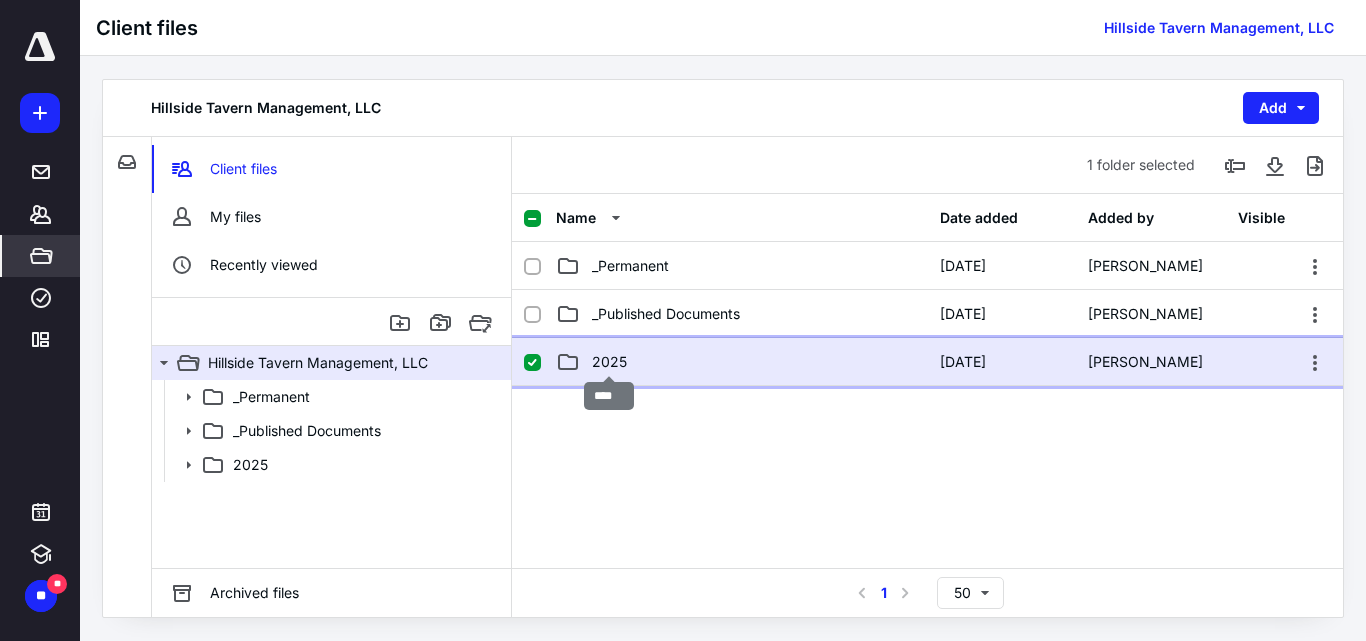 click on "2025" at bounding box center (609, 362) 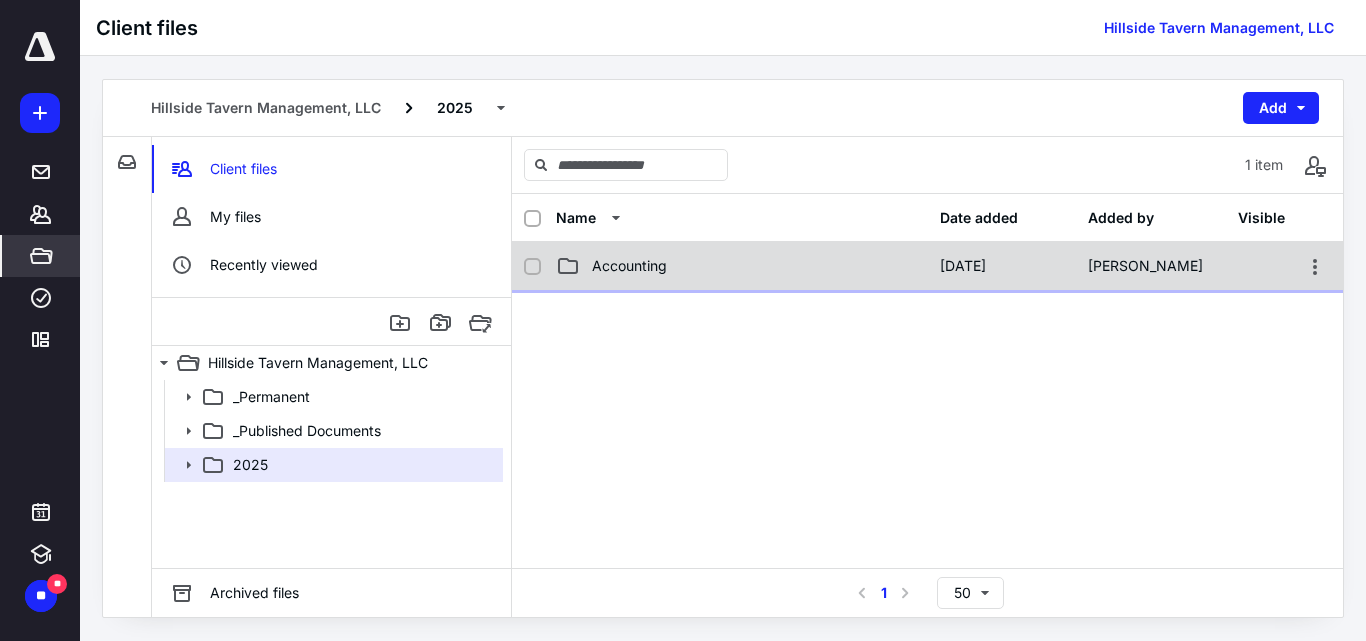 click on "Accounting" at bounding box center (629, 266) 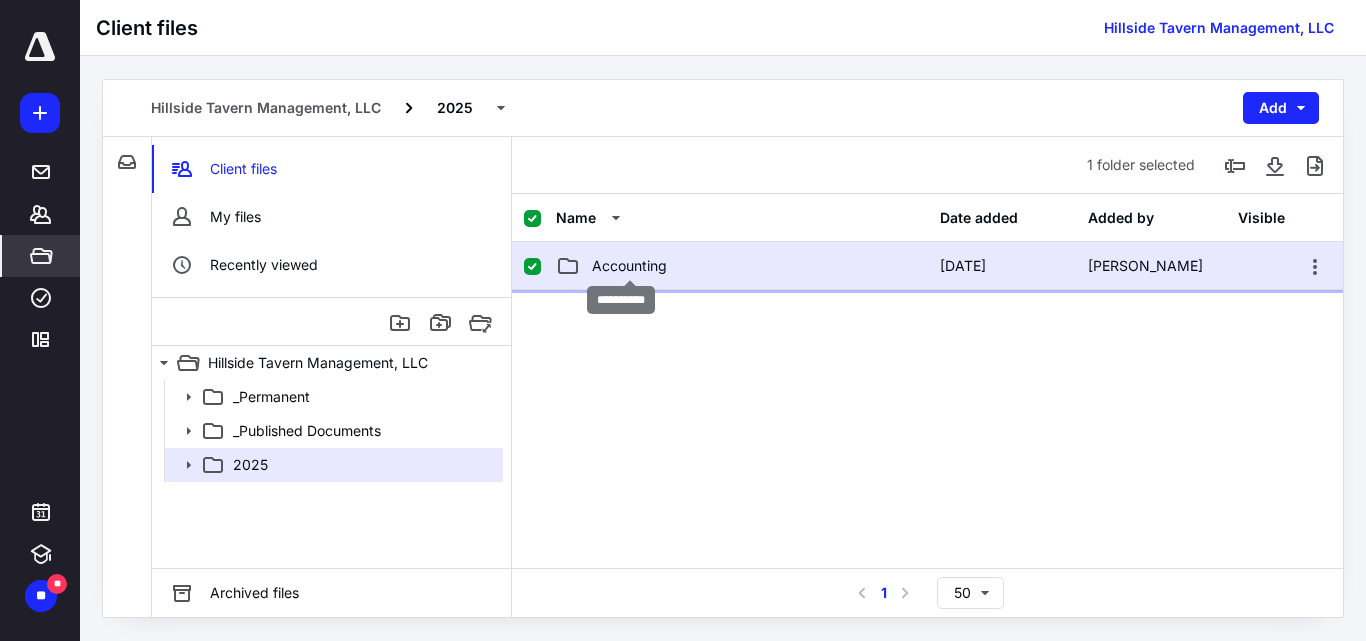 click on "Accounting" at bounding box center [629, 266] 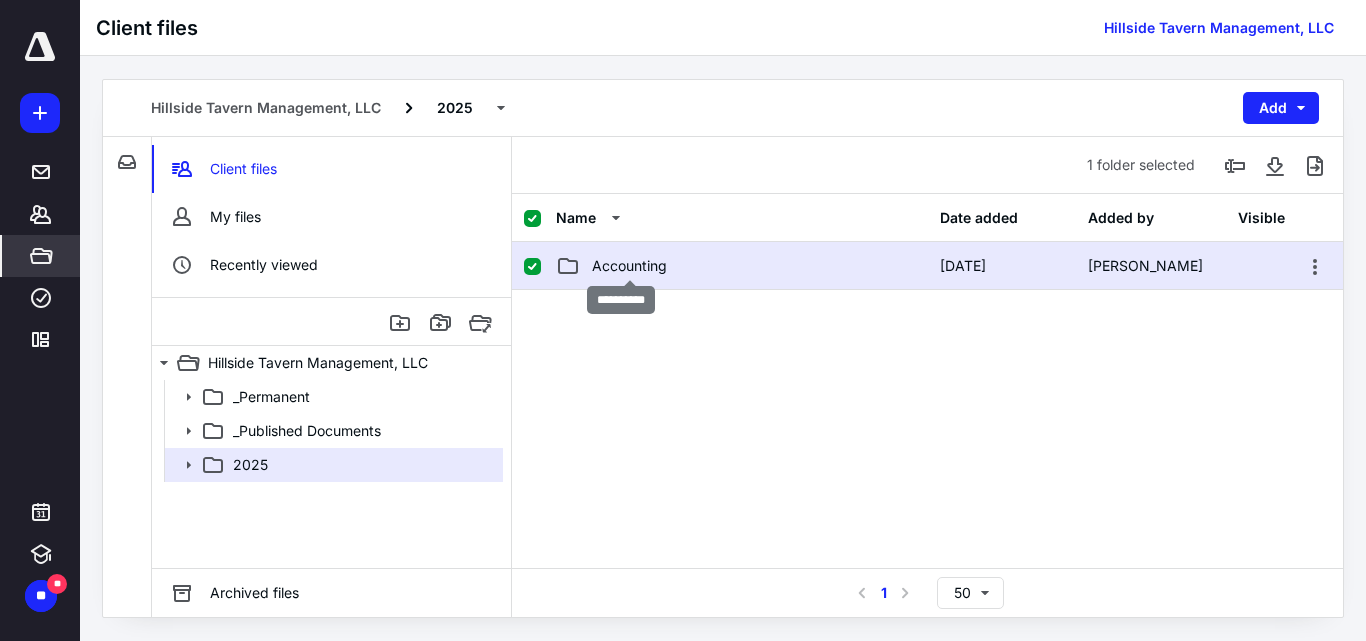 checkbox on "false" 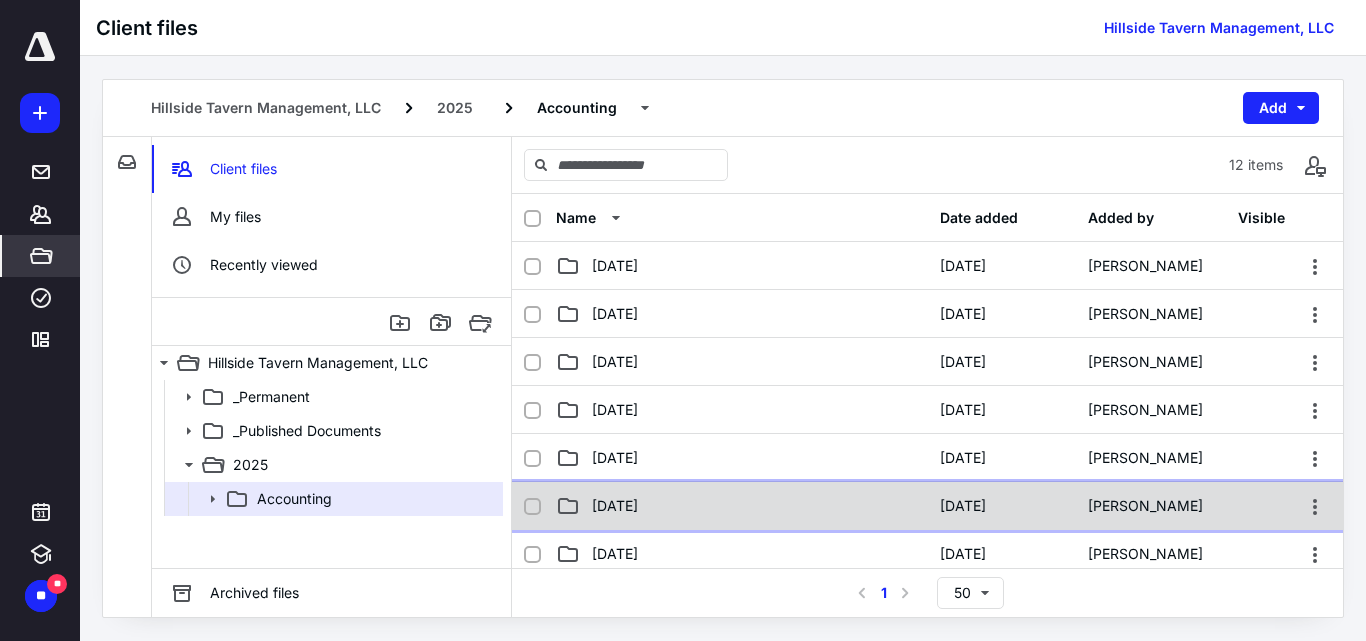 click on "[DATE]" at bounding box center (615, 506) 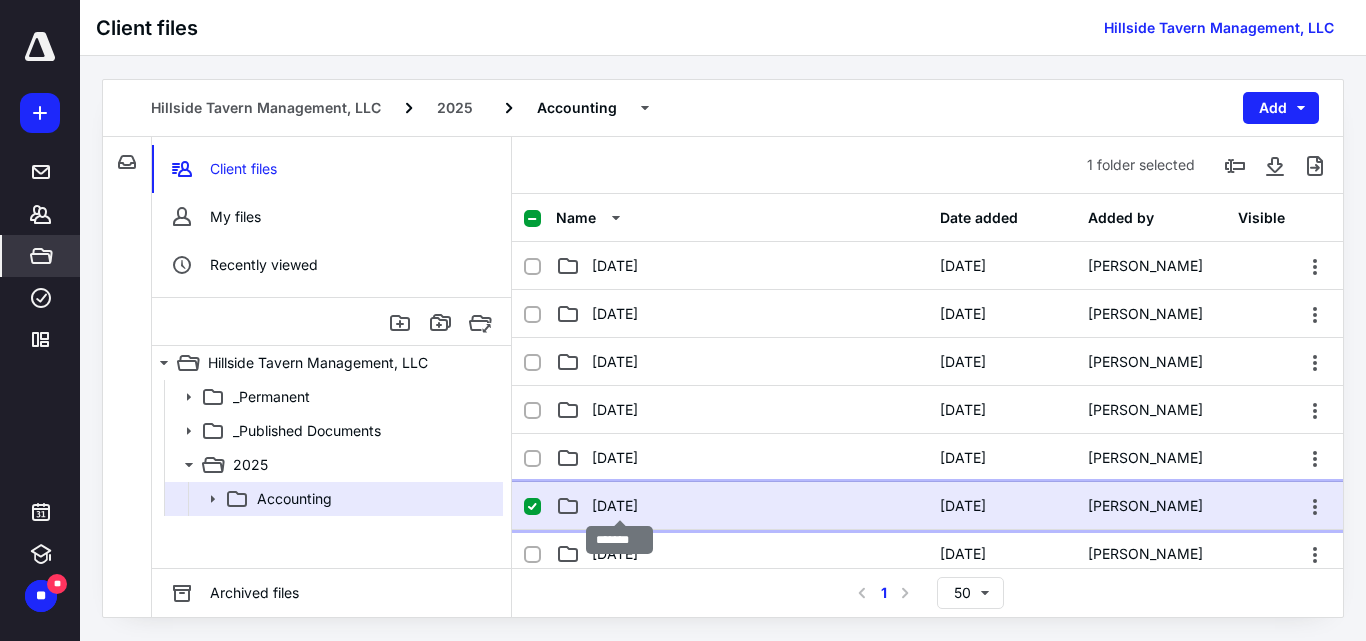 click on "[DATE]" at bounding box center (615, 506) 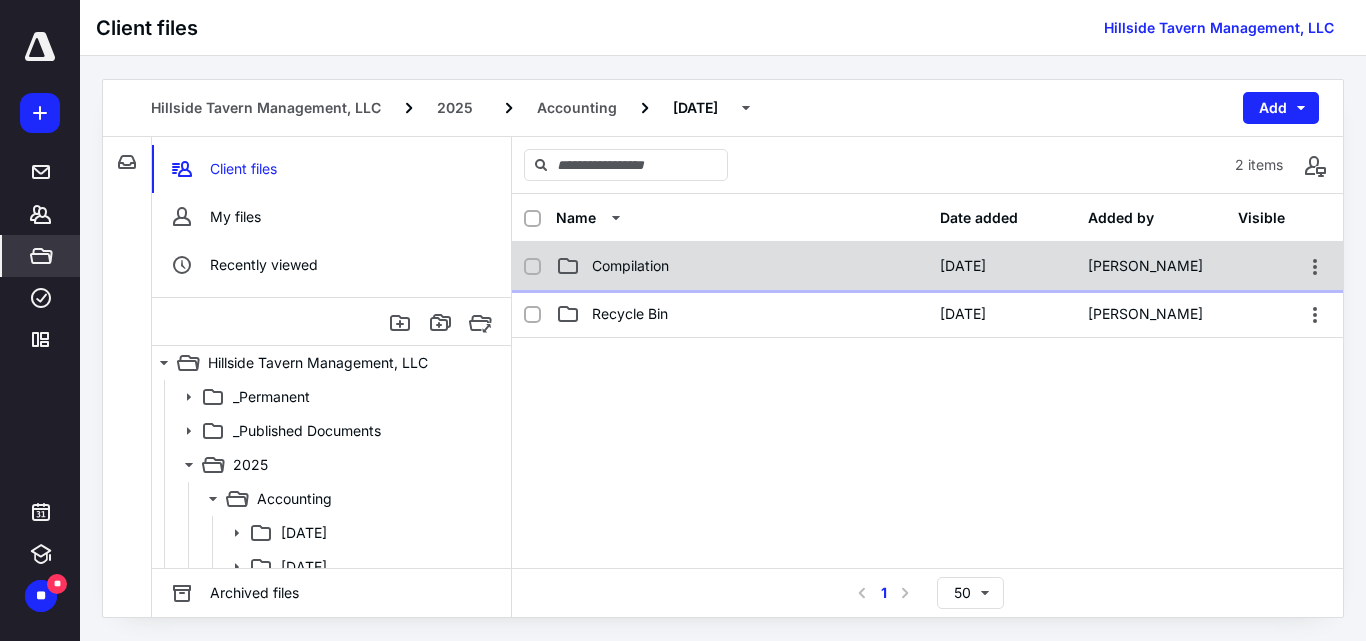 click on "Compilation" at bounding box center [630, 266] 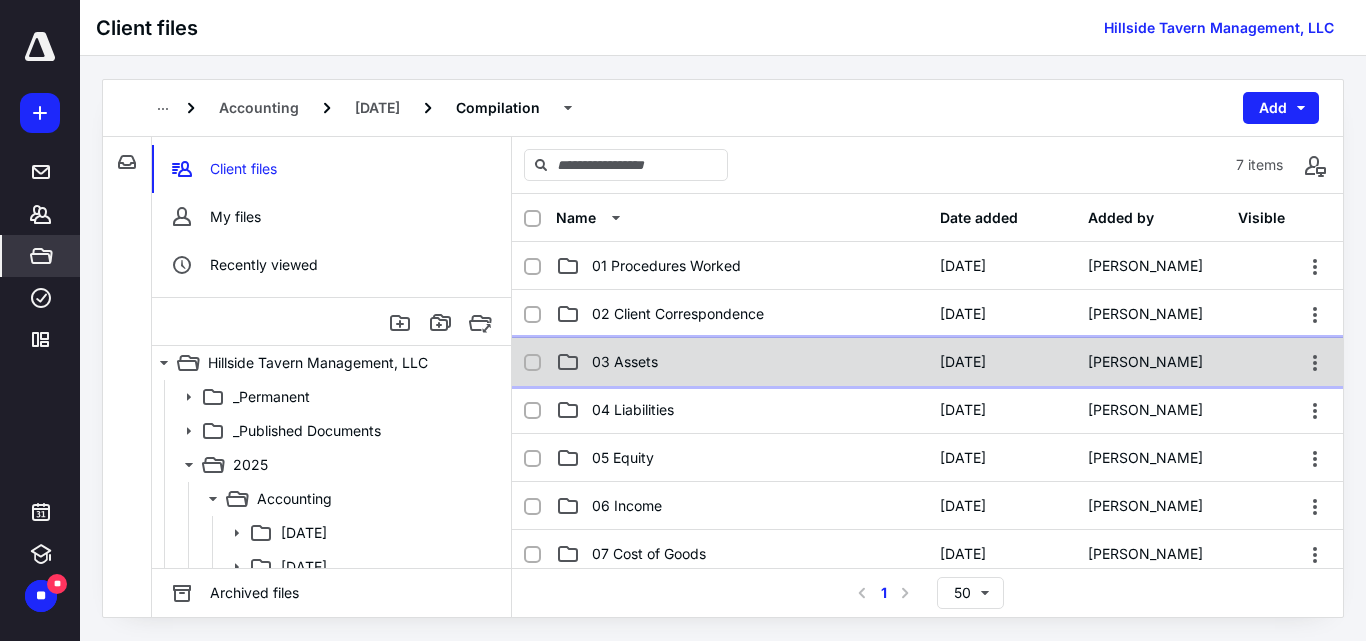 click on "03 Assets" at bounding box center [625, 362] 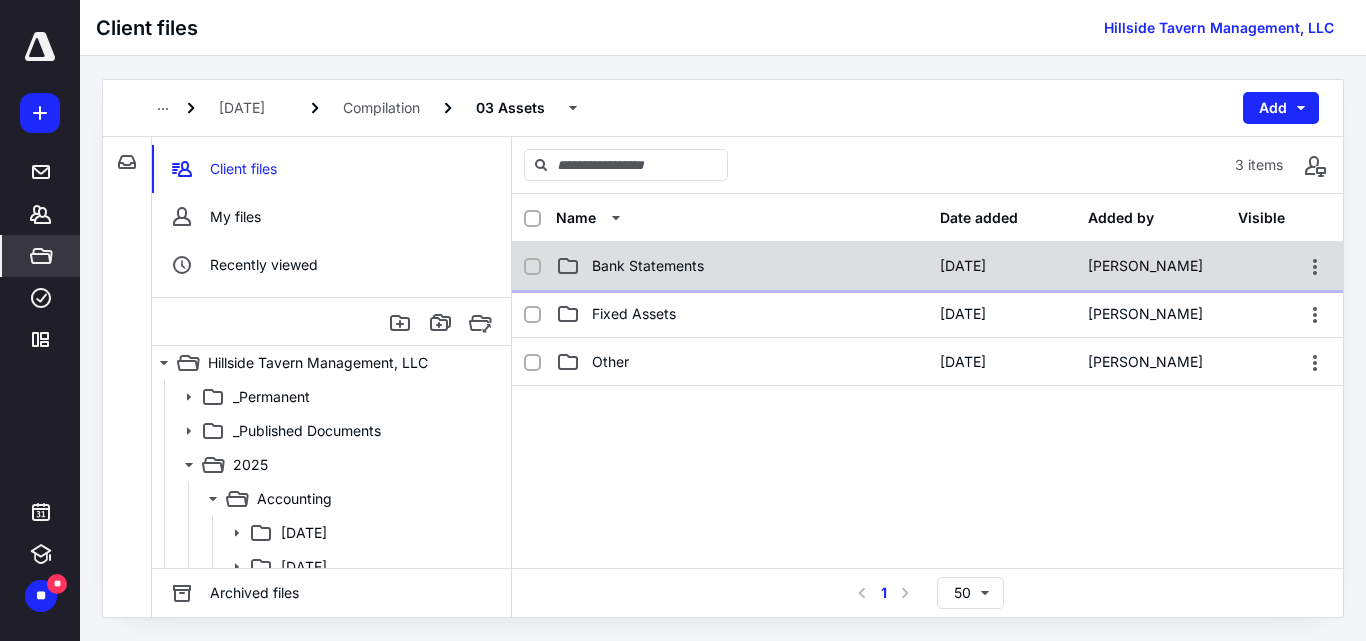 click on "Bank Statements" at bounding box center [648, 266] 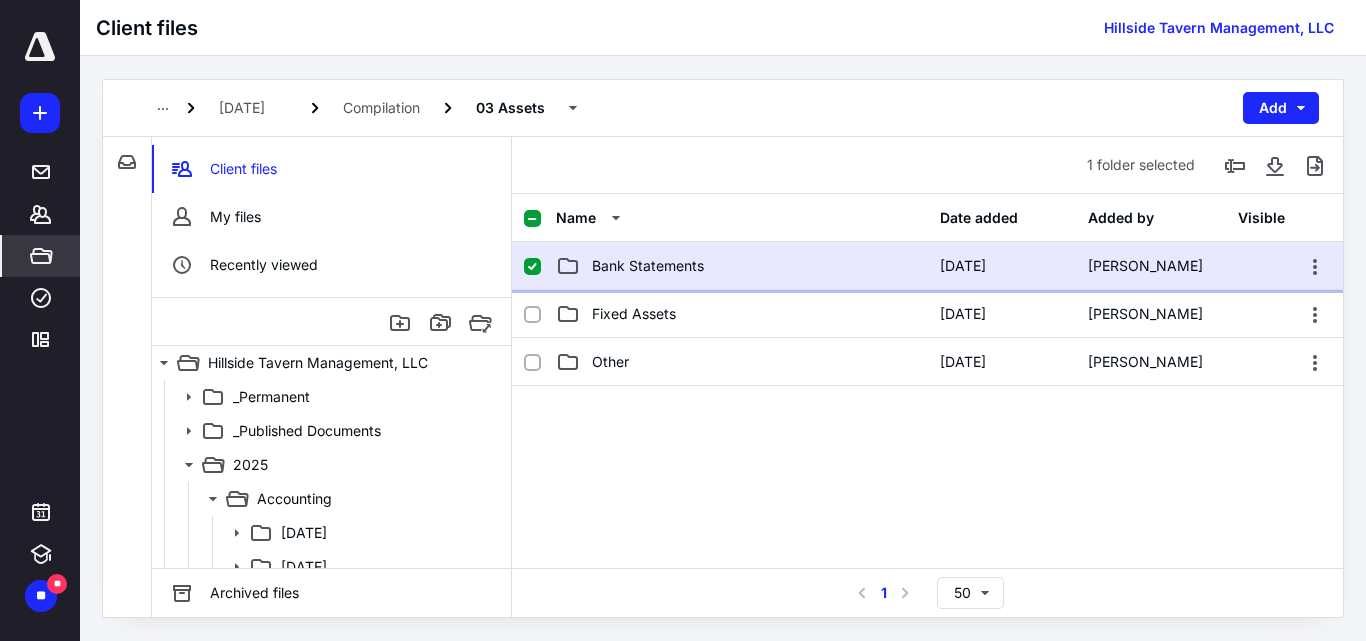 click on "Bank Statements" at bounding box center (648, 266) 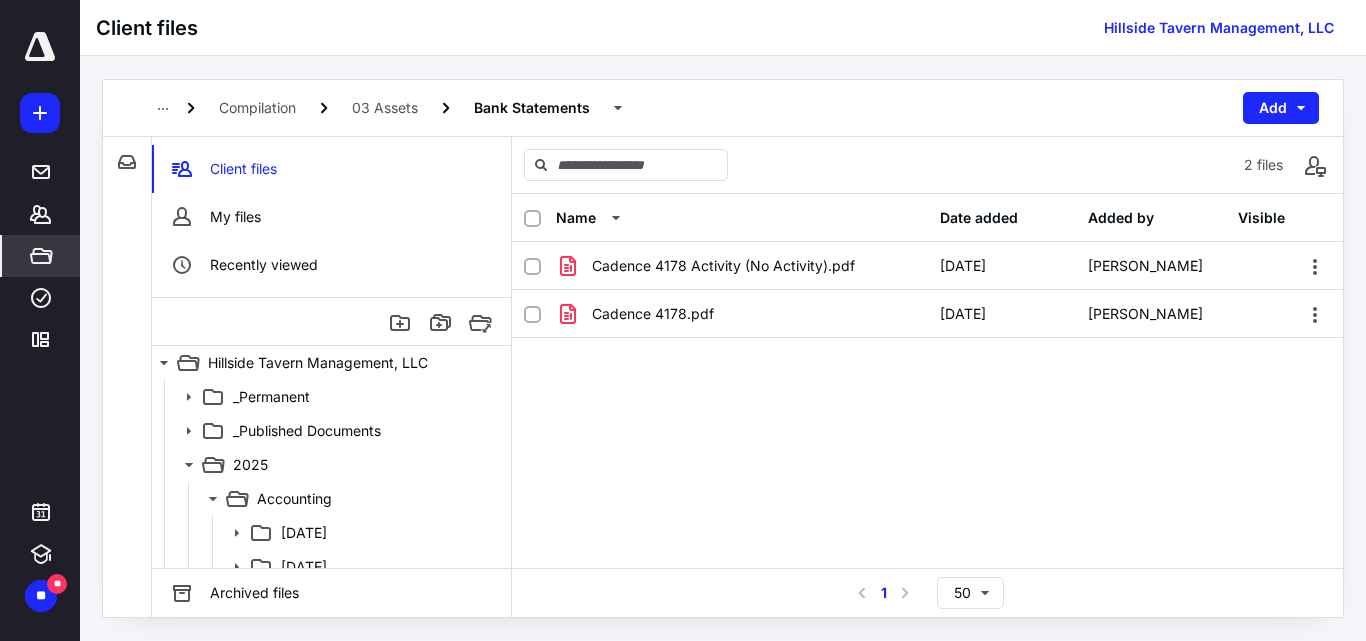 click on "Cadence 4178 Activity (No Activity).pdf [DATE] [PERSON_NAME] Cadence 4178.pdf [DATE] [PERSON_NAME]" at bounding box center [927, 392] 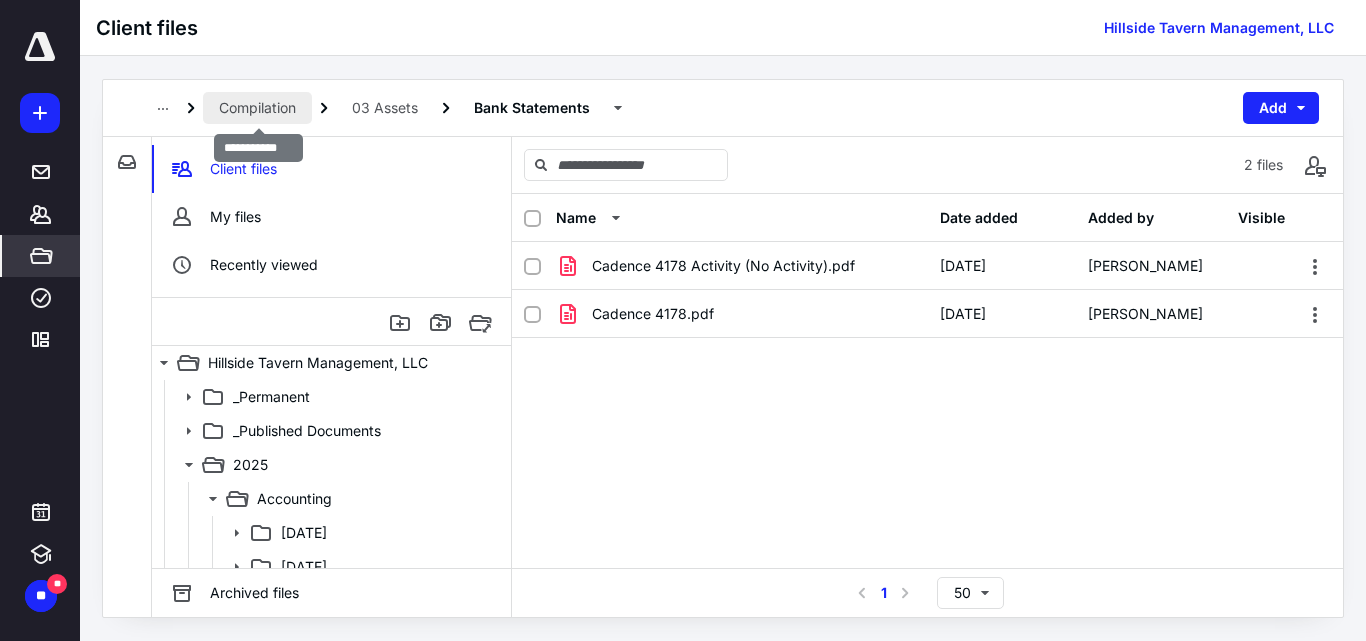 click on "Compilation" at bounding box center [257, 108] 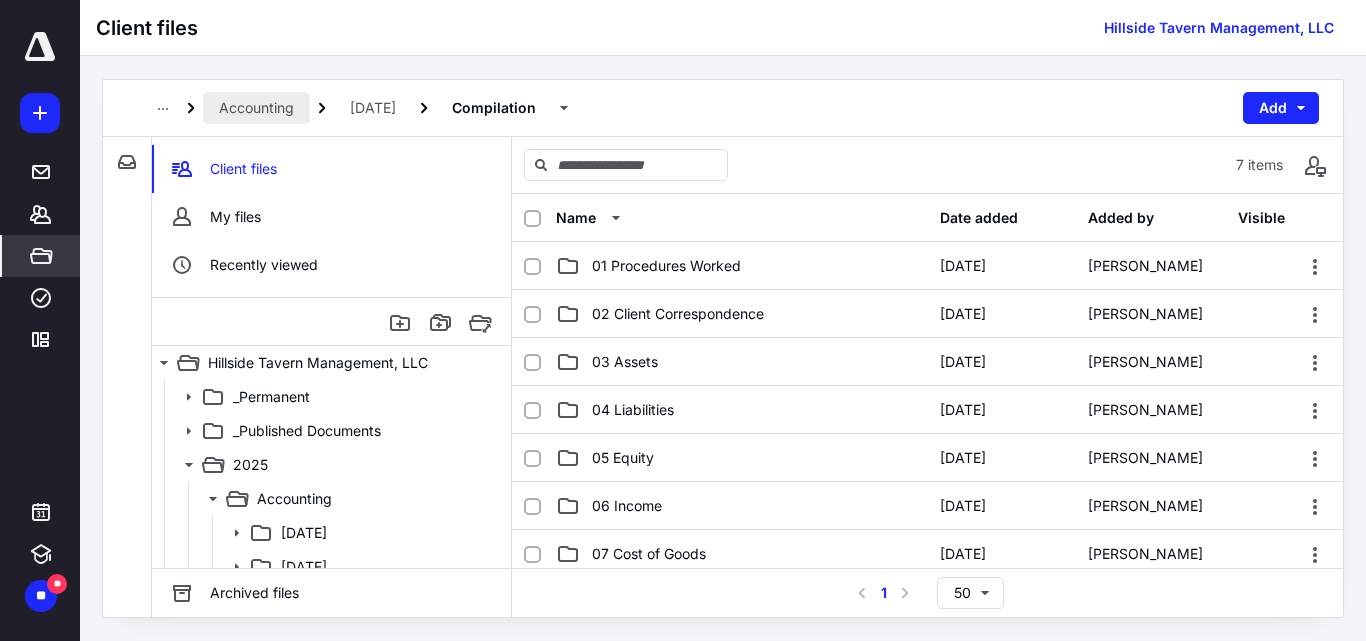 click on "Accounting" at bounding box center [256, 108] 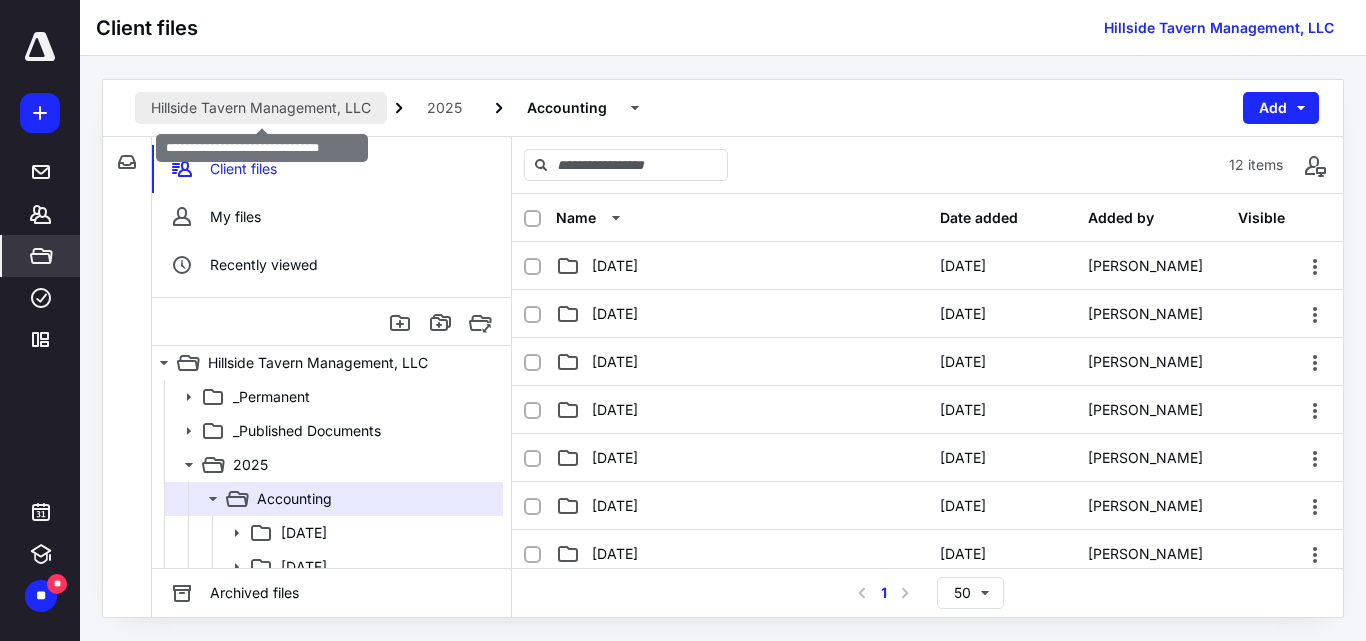 click on "Hillside Tavern Management, LLC" at bounding box center [261, 108] 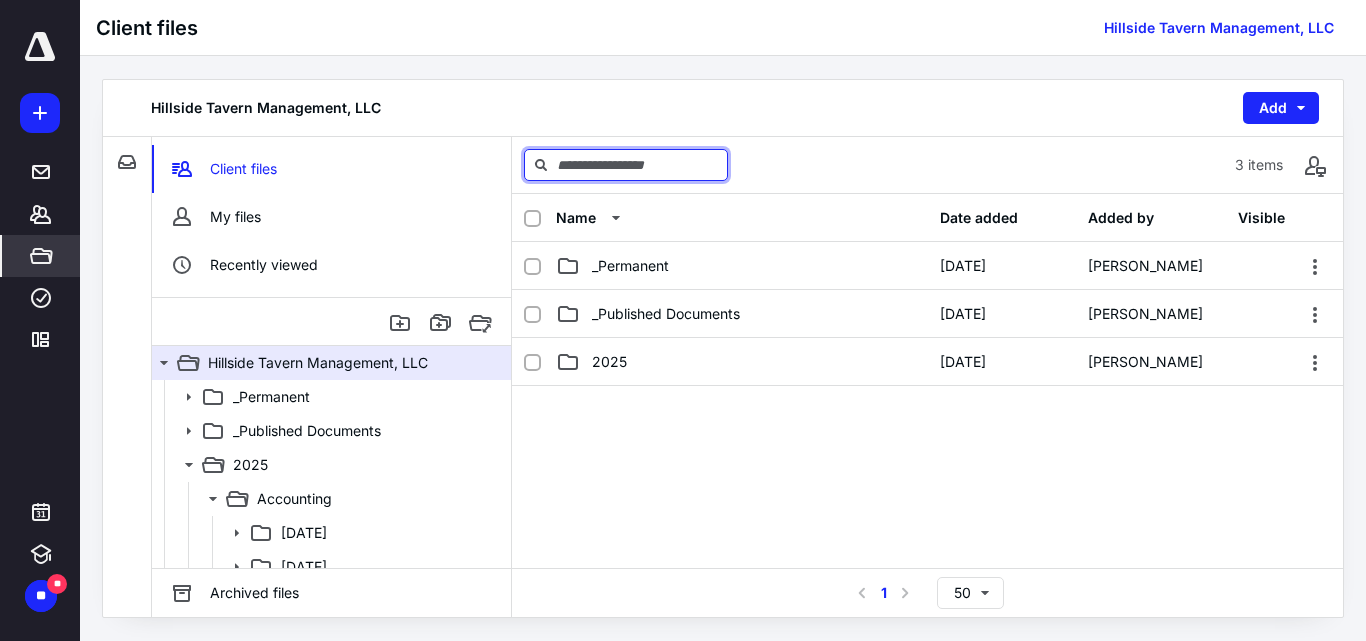 click at bounding box center [626, 165] 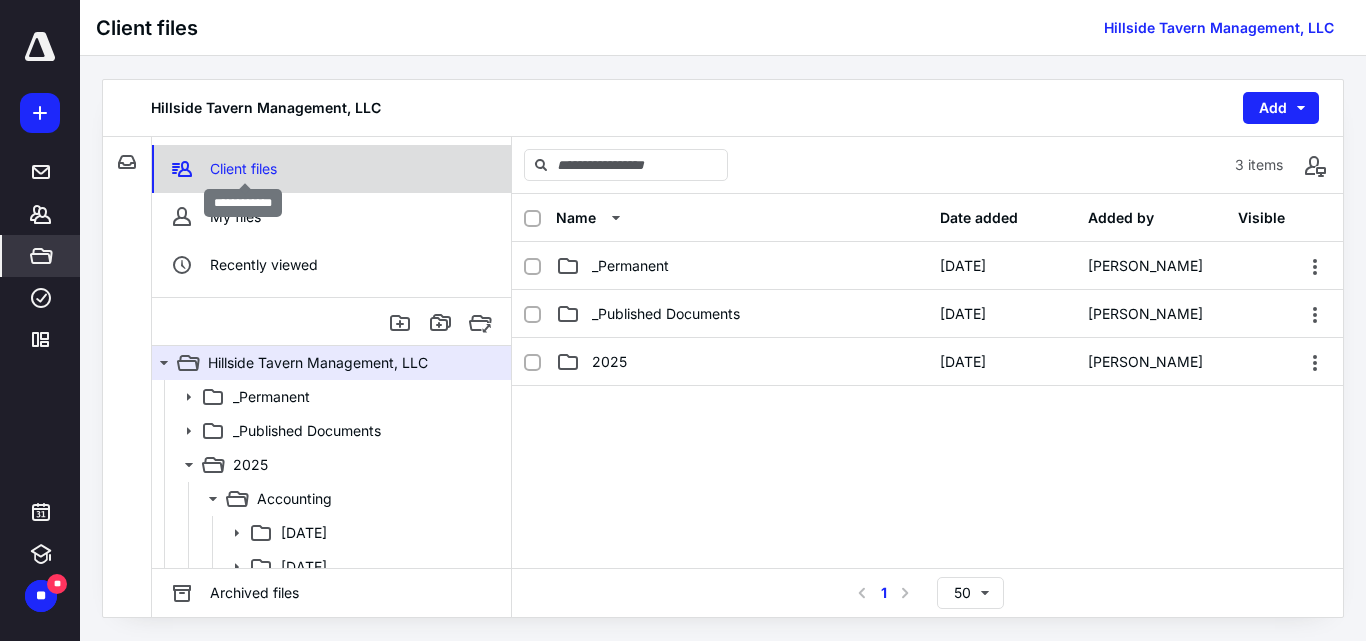 click on "Client files" at bounding box center (243, 169) 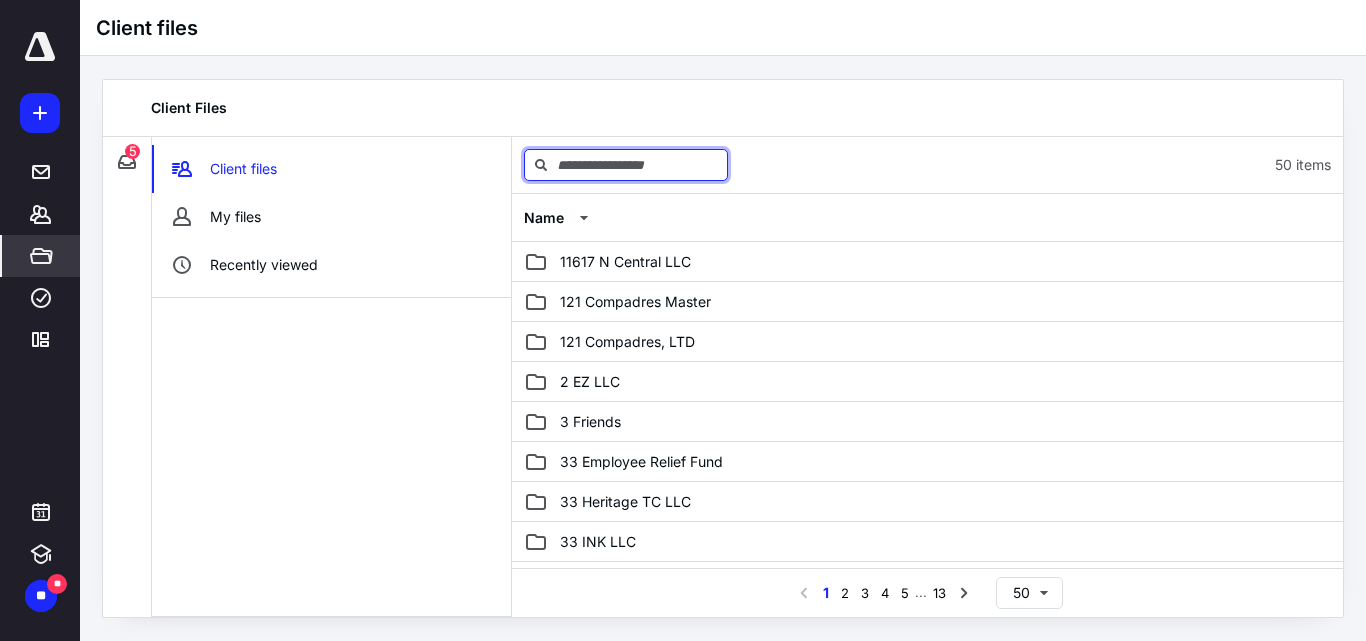click at bounding box center [626, 165] 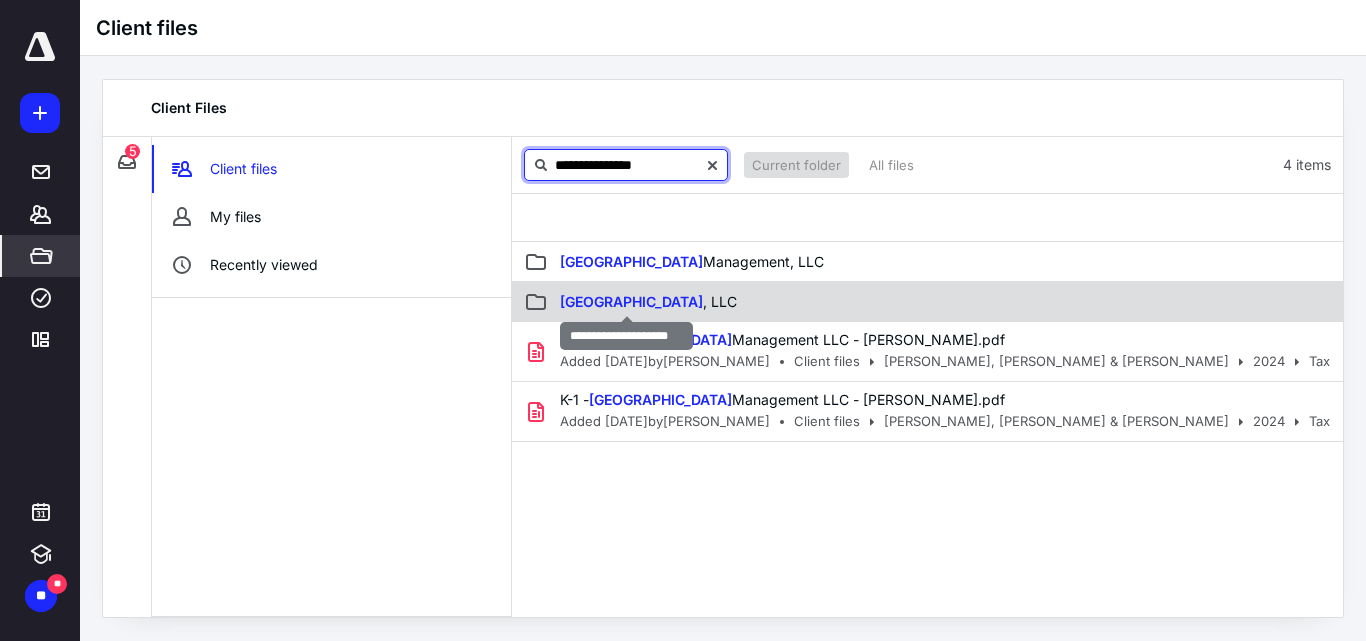 type on "**********" 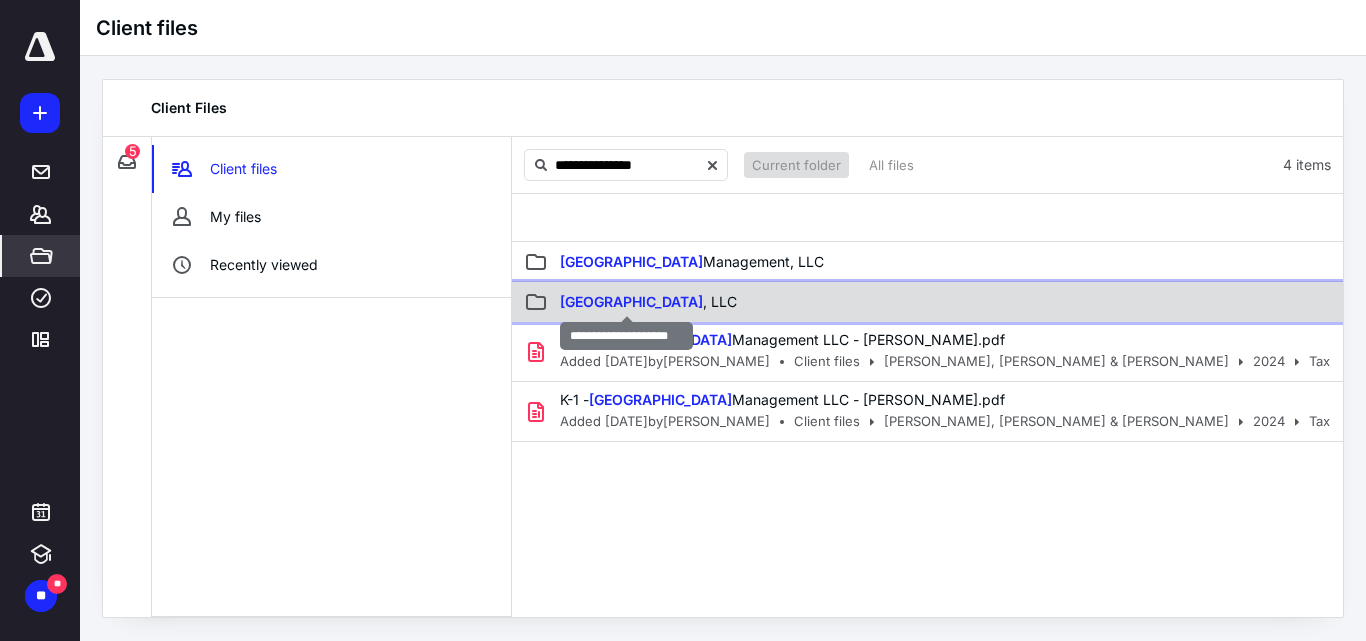 click on "[GEOGRAPHIC_DATA] , LLC" at bounding box center (648, 301) 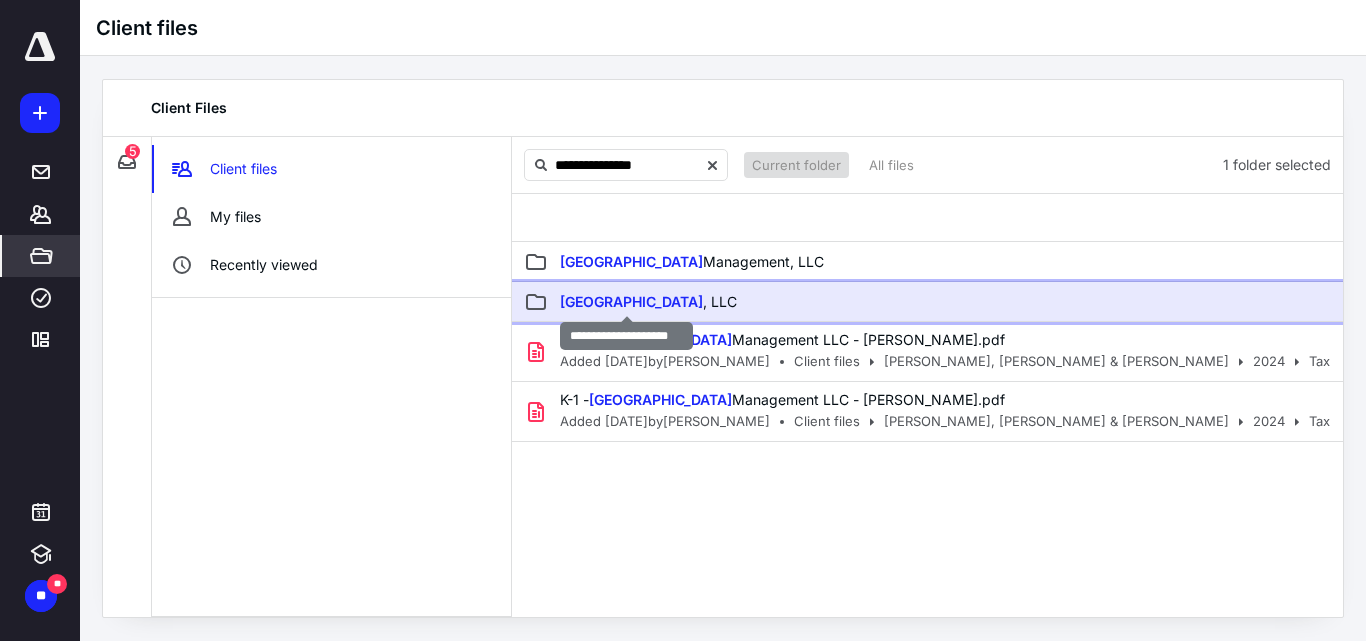 click on "[GEOGRAPHIC_DATA] , LLC" at bounding box center (648, 301) 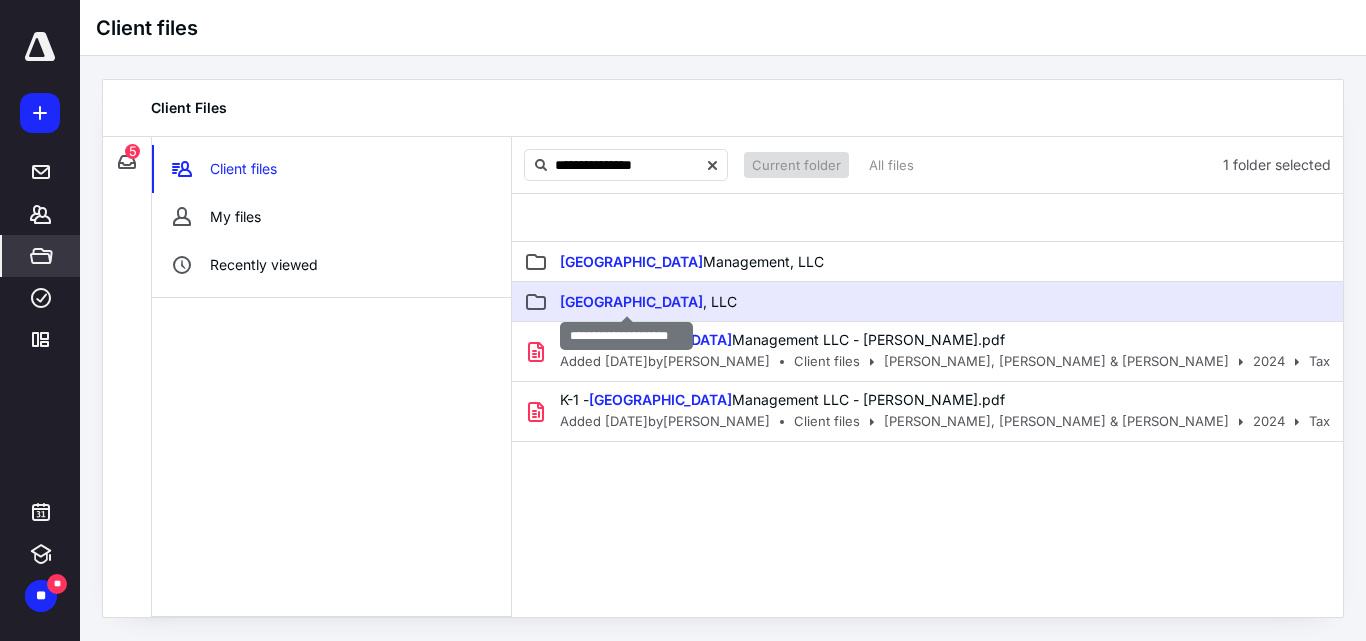 type 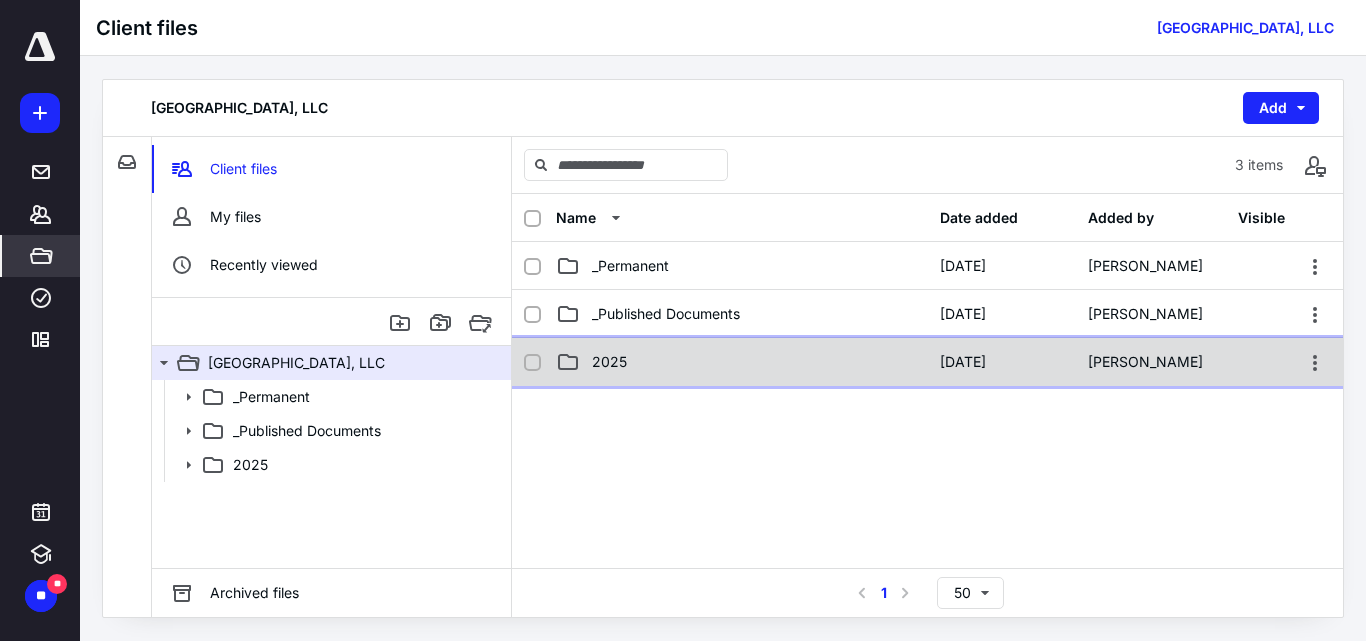 click on "2025" at bounding box center [609, 362] 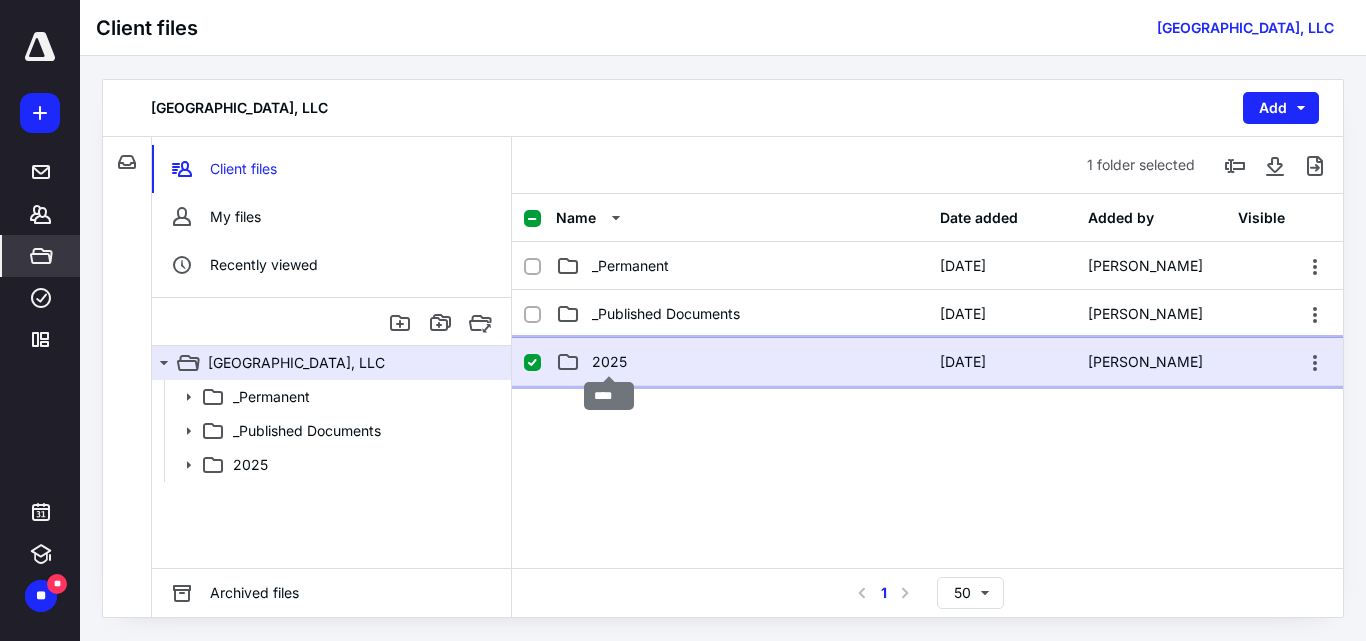 click on "2025" at bounding box center [609, 362] 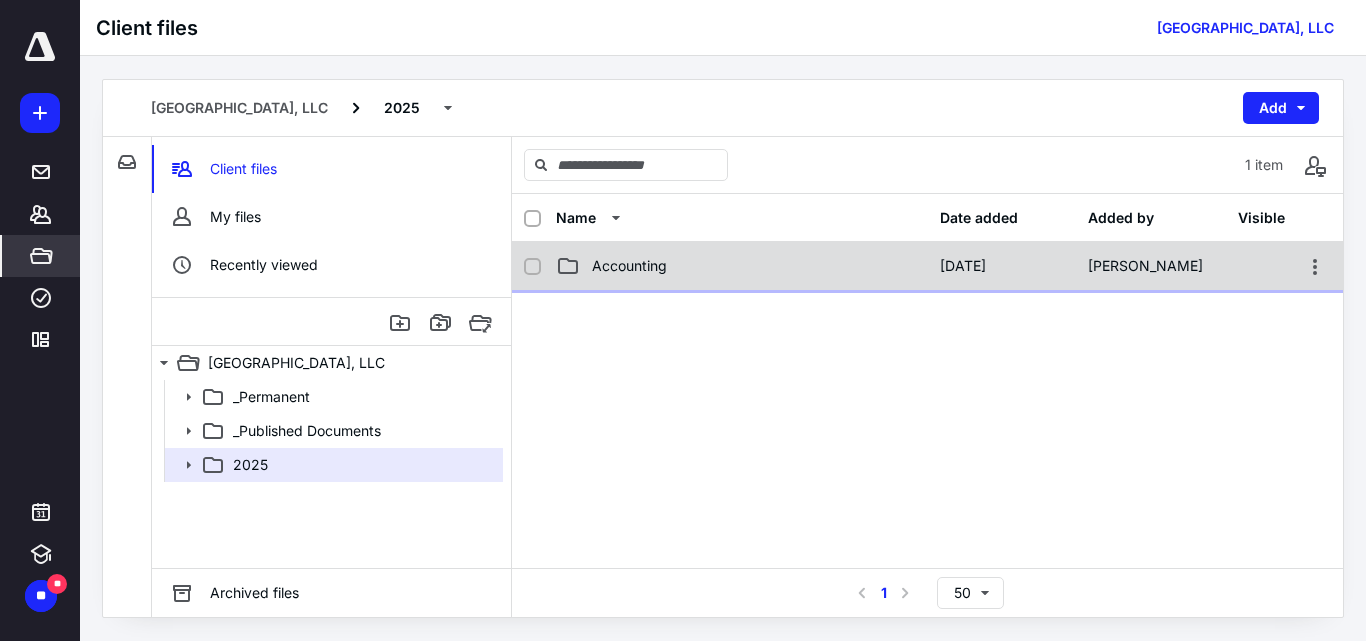 click on "Accounting" at bounding box center (629, 266) 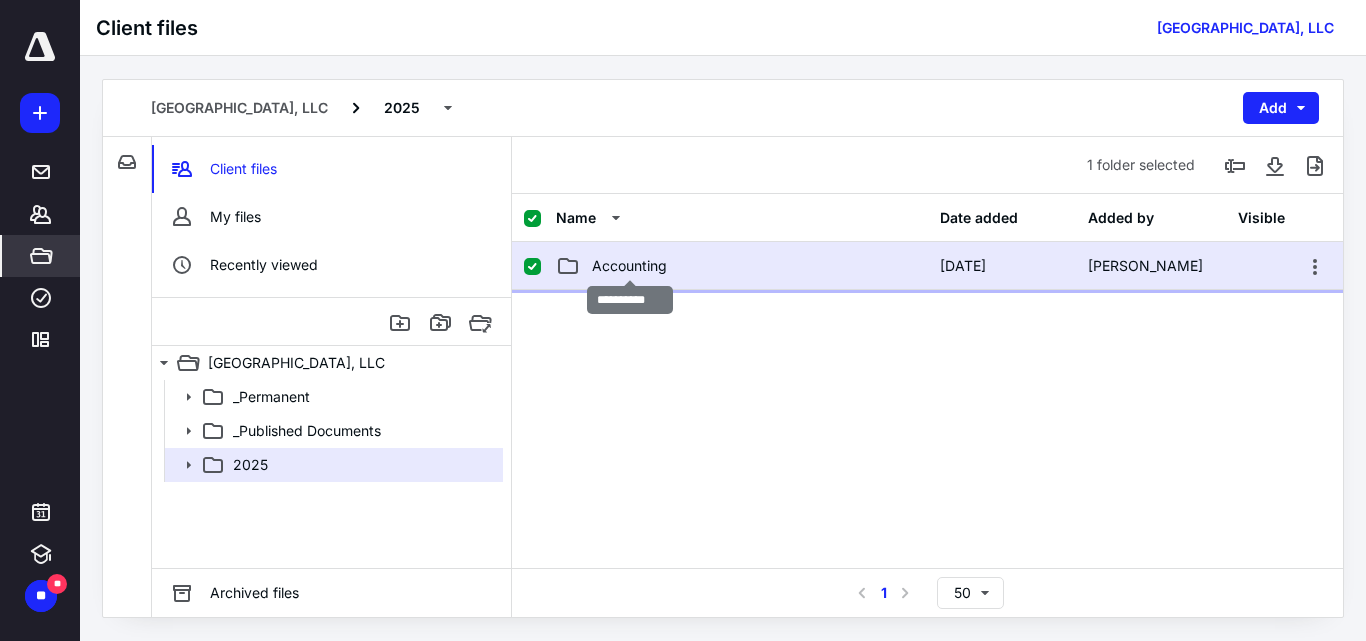 click on "Accounting" at bounding box center [629, 266] 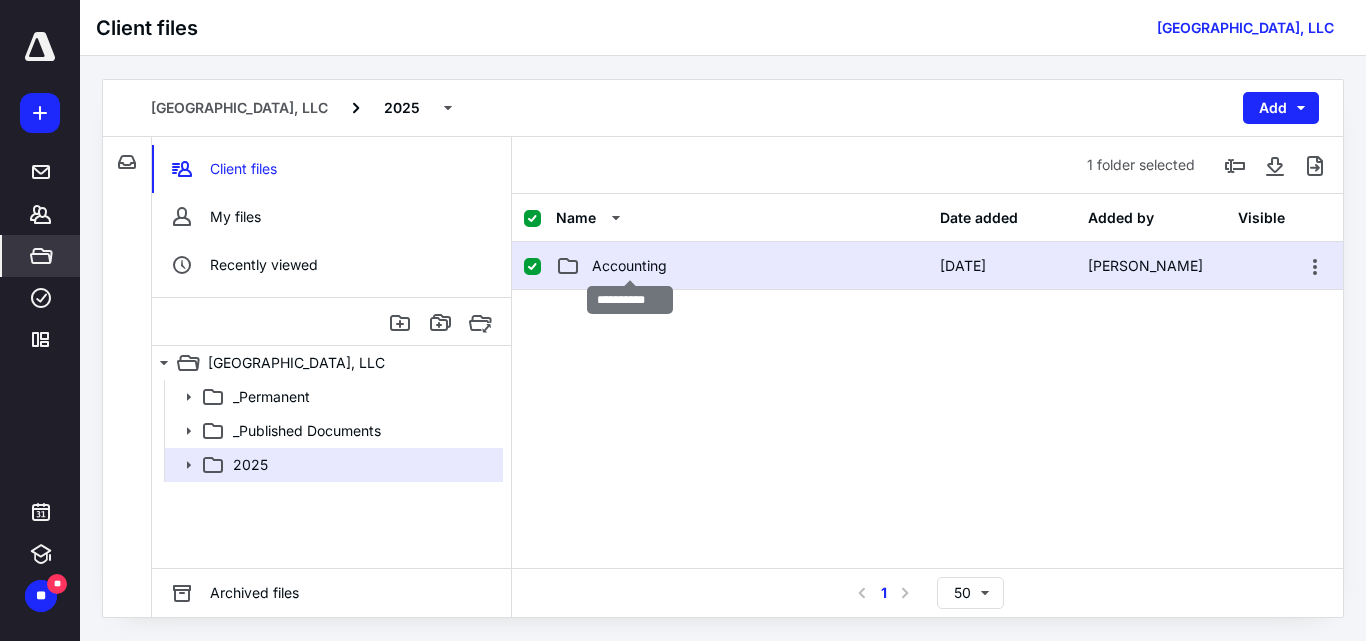 checkbox on "false" 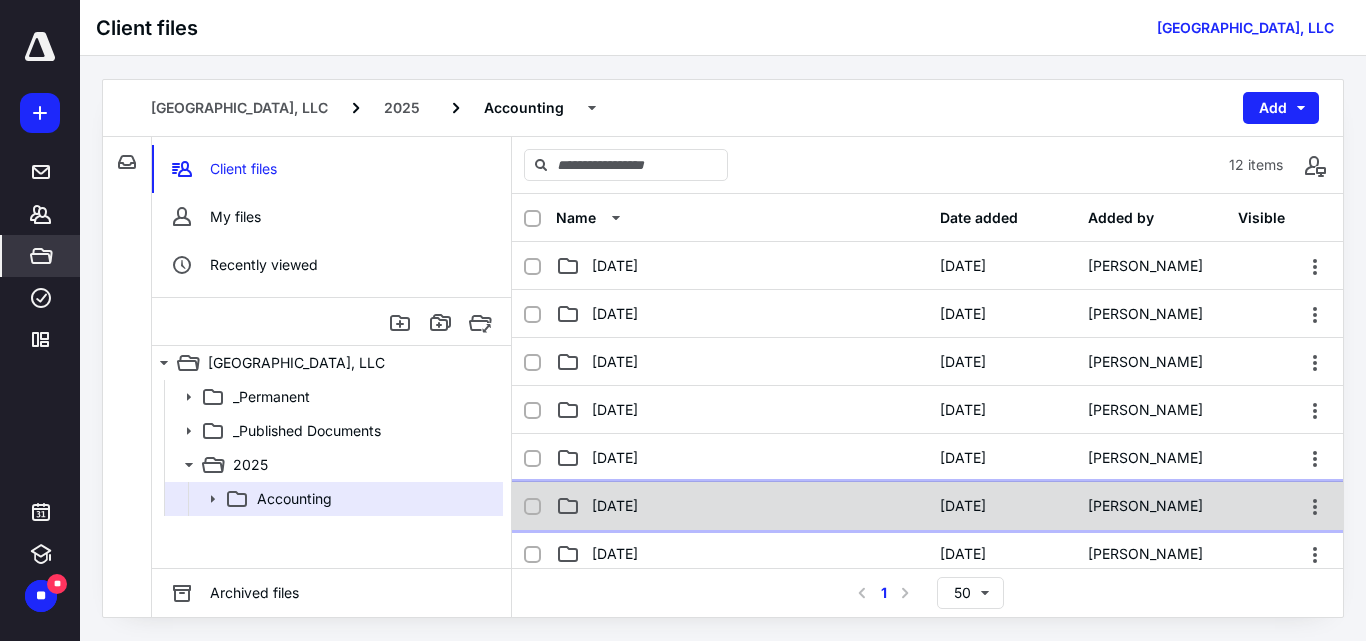 click on "[DATE]" at bounding box center [615, 506] 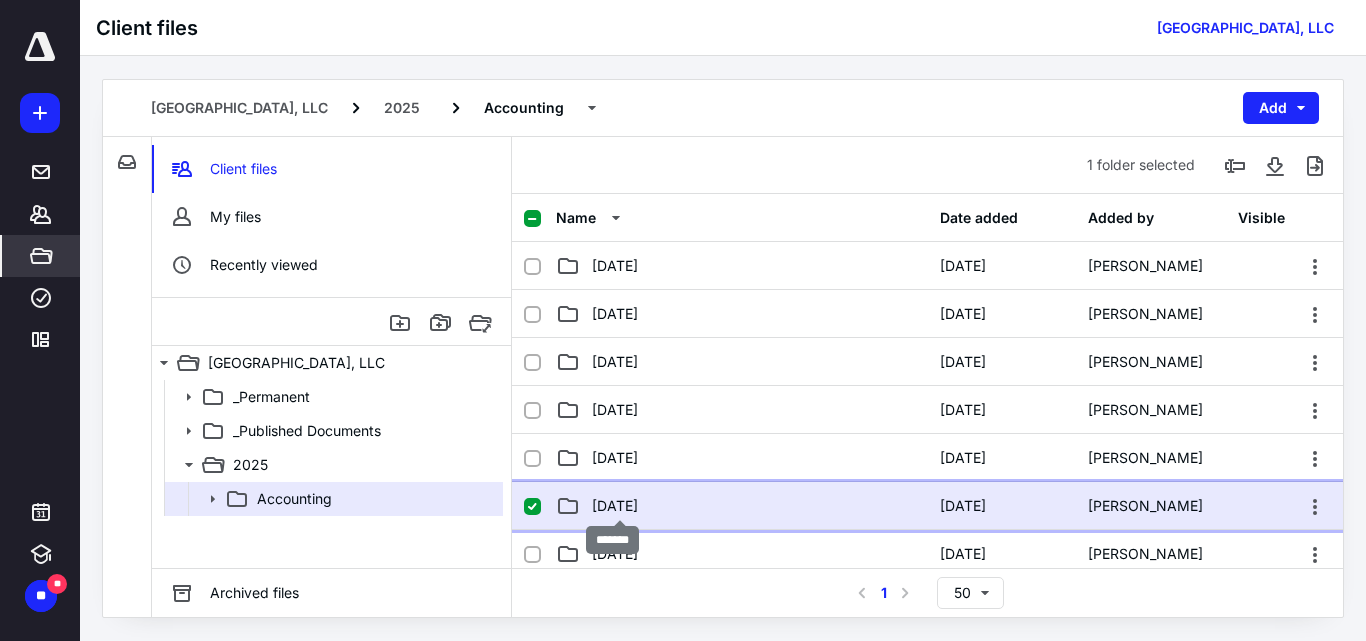 checkbox on "true" 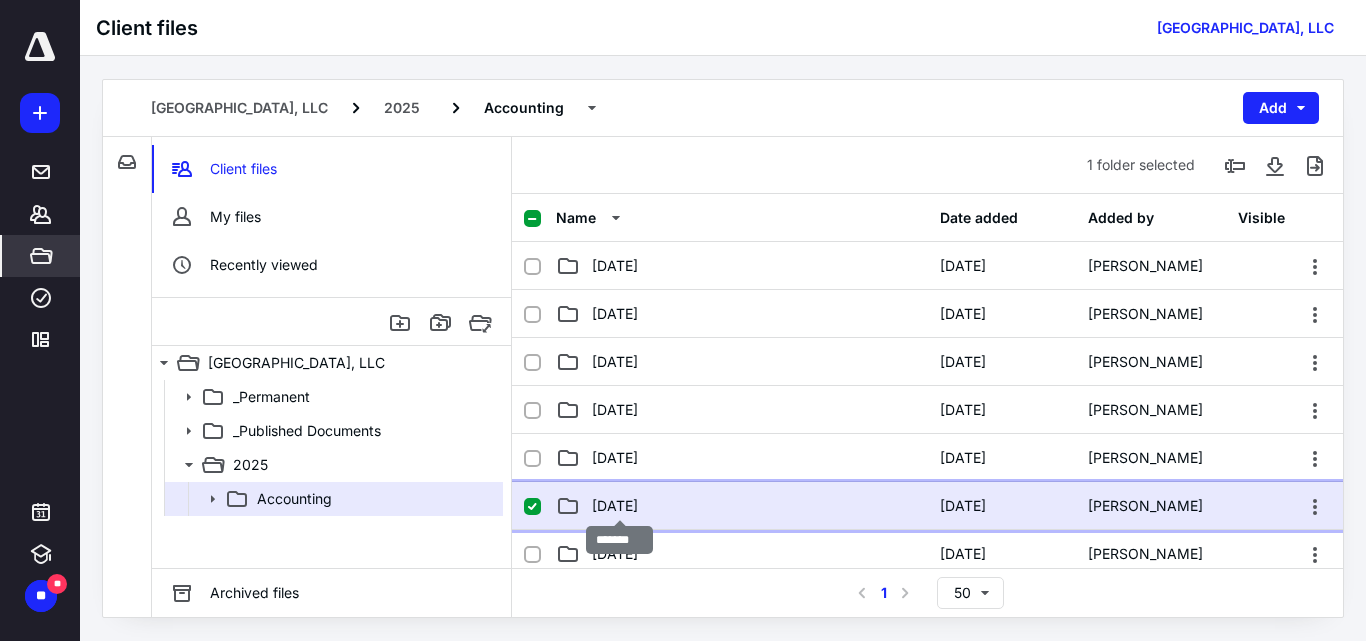 click on "[DATE]" at bounding box center (615, 506) 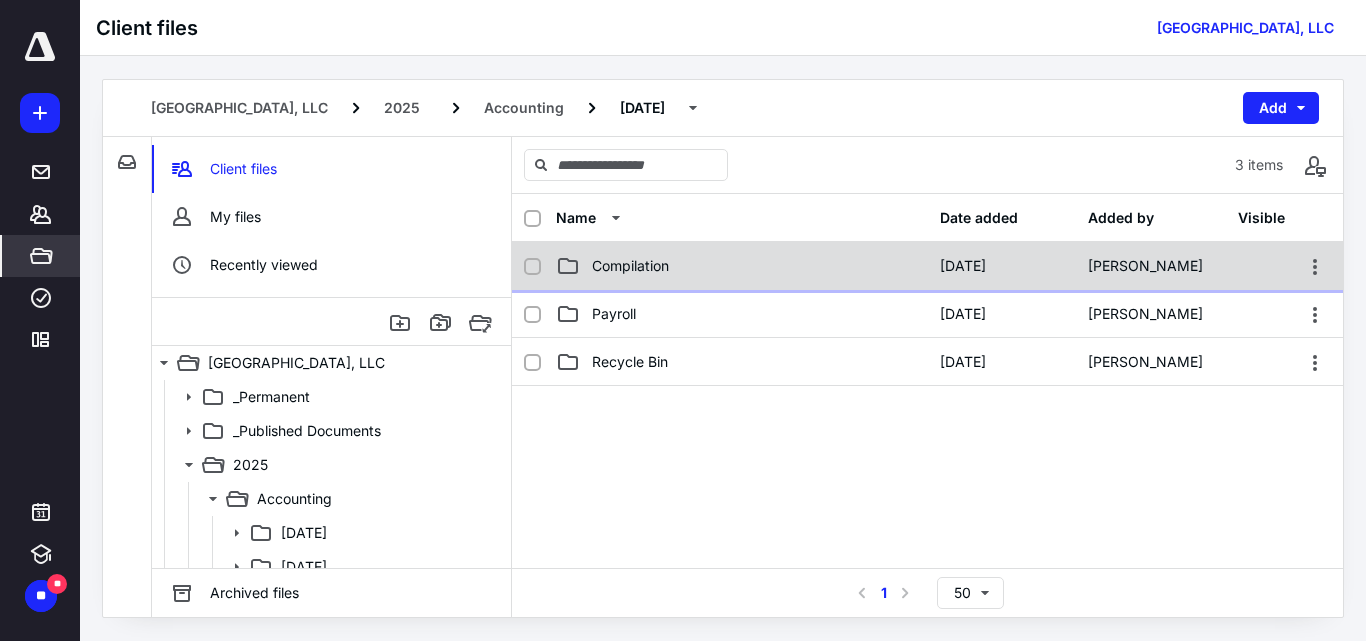 click on "Compilation" at bounding box center (630, 266) 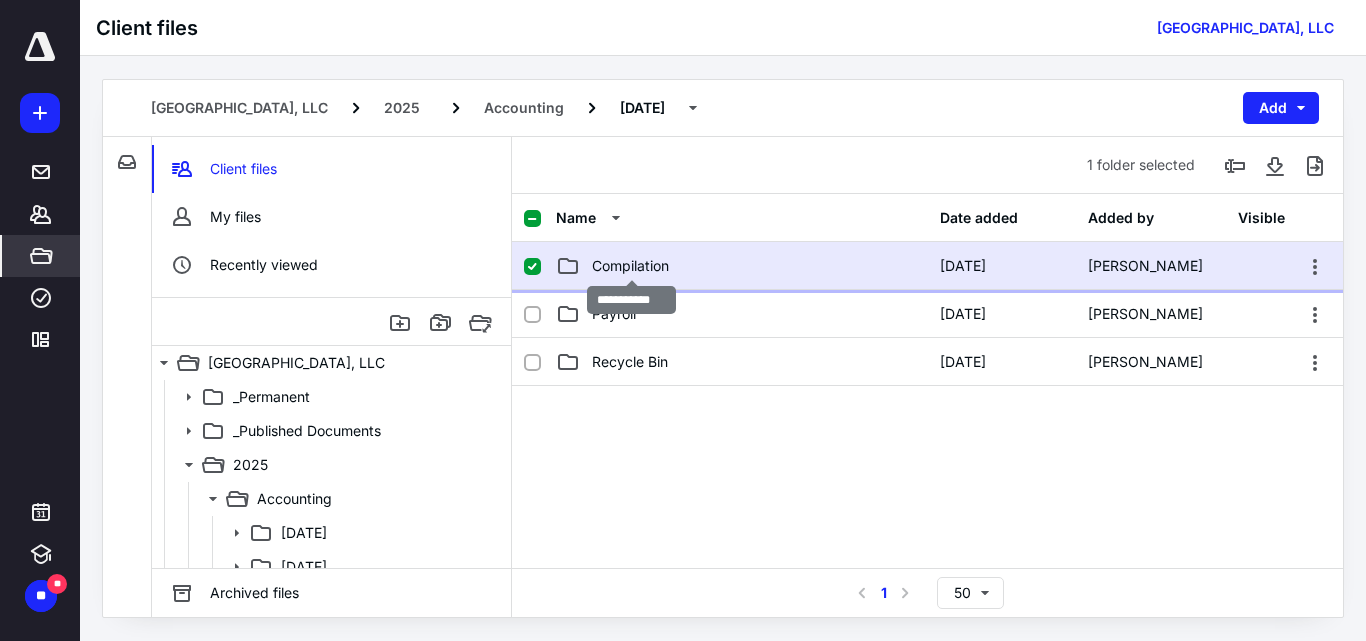 click on "Compilation" at bounding box center (630, 266) 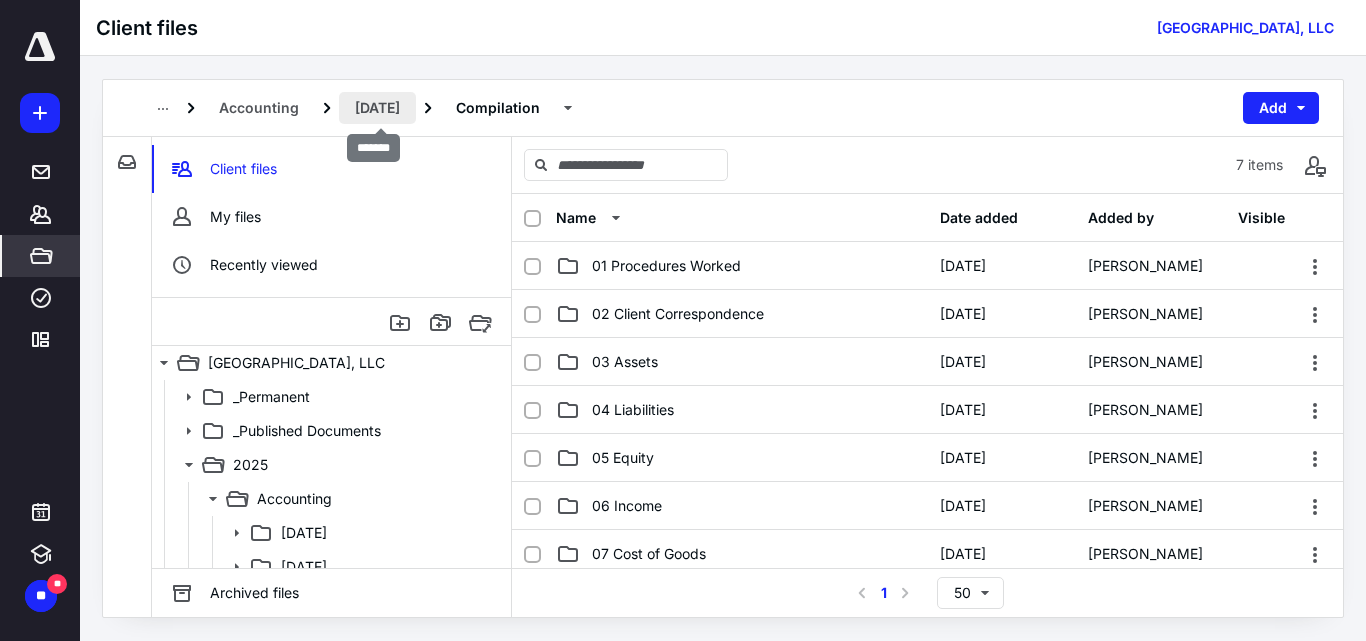 click on "[DATE]" at bounding box center (377, 108) 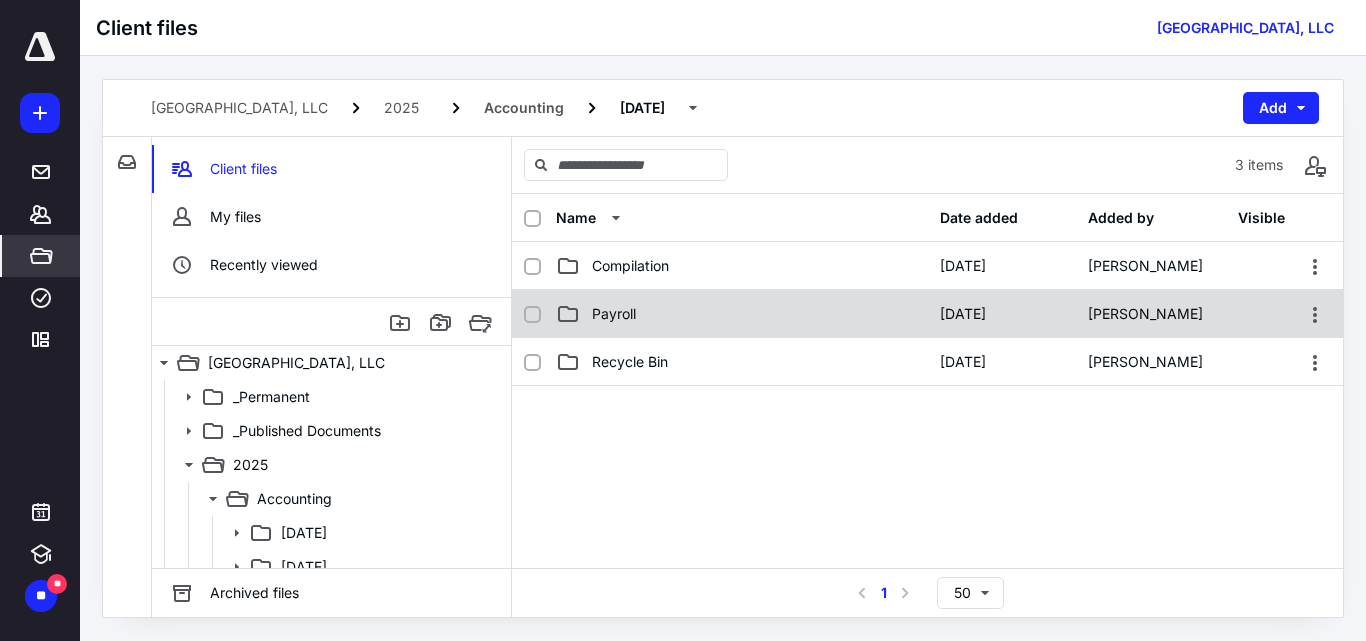 click on "Payroll" at bounding box center [742, 314] 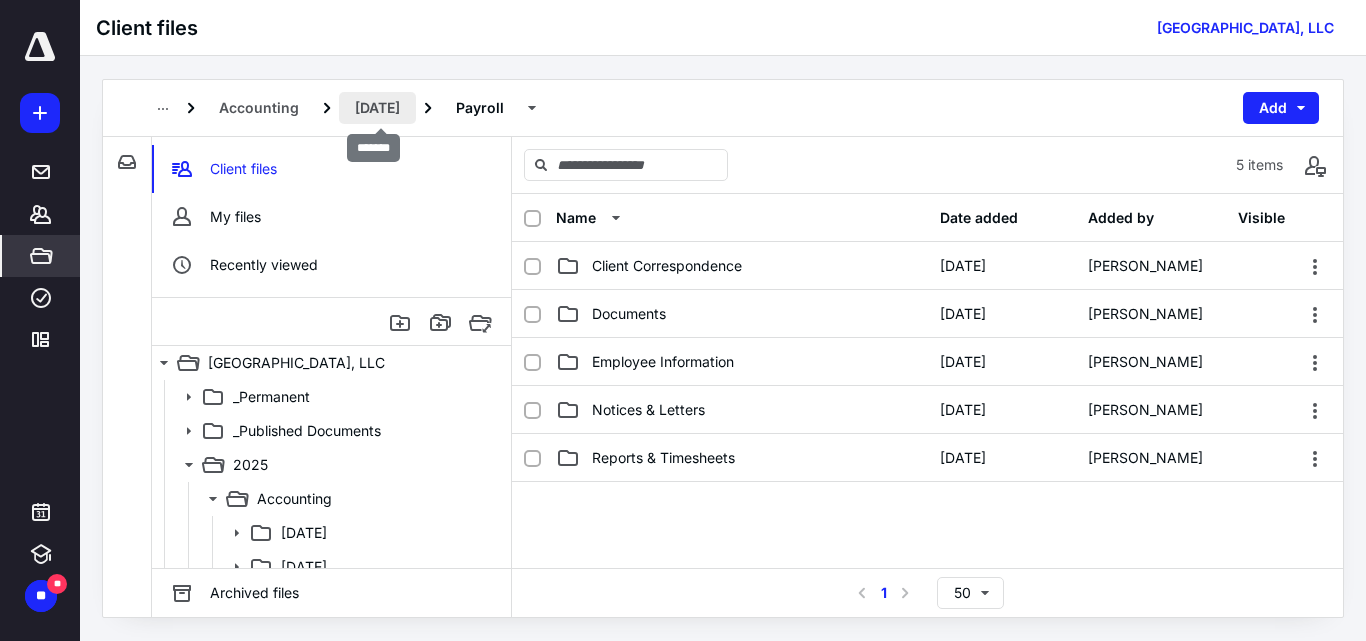 click on "[DATE]" at bounding box center [377, 108] 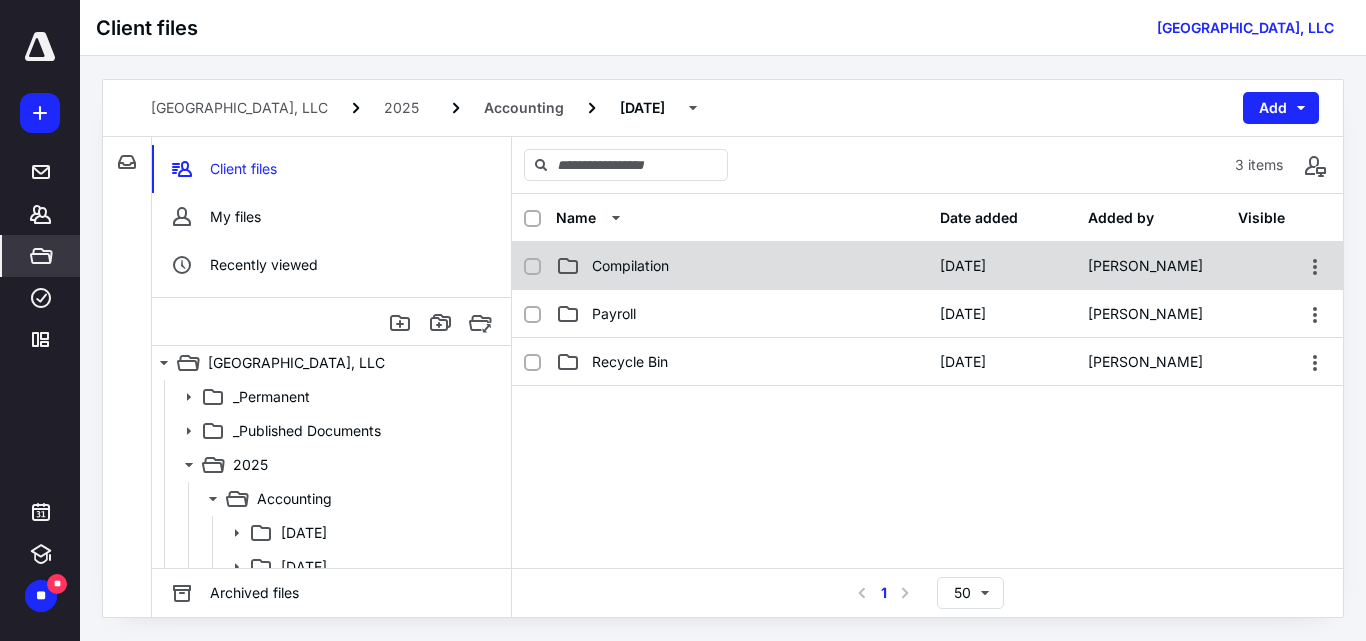 click on "Compilation" at bounding box center (630, 266) 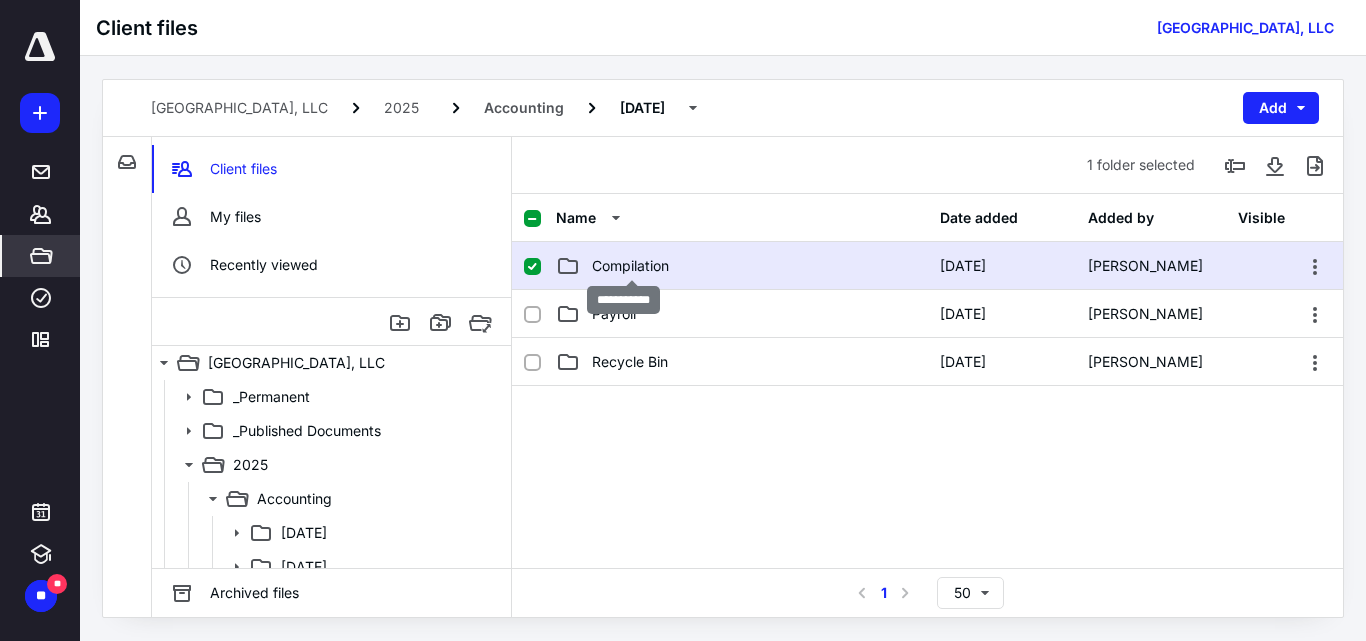 click on "Compilation" at bounding box center (630, 266) 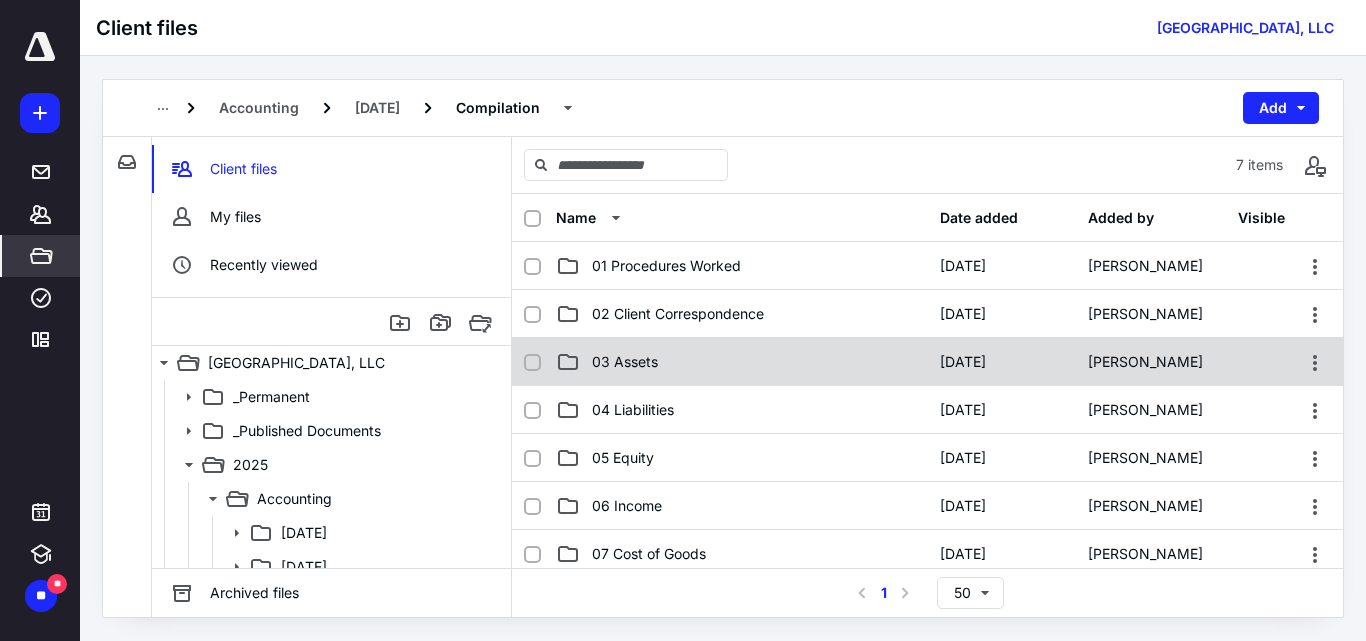 click on "03 Assets" at bounding box center [625, 362] 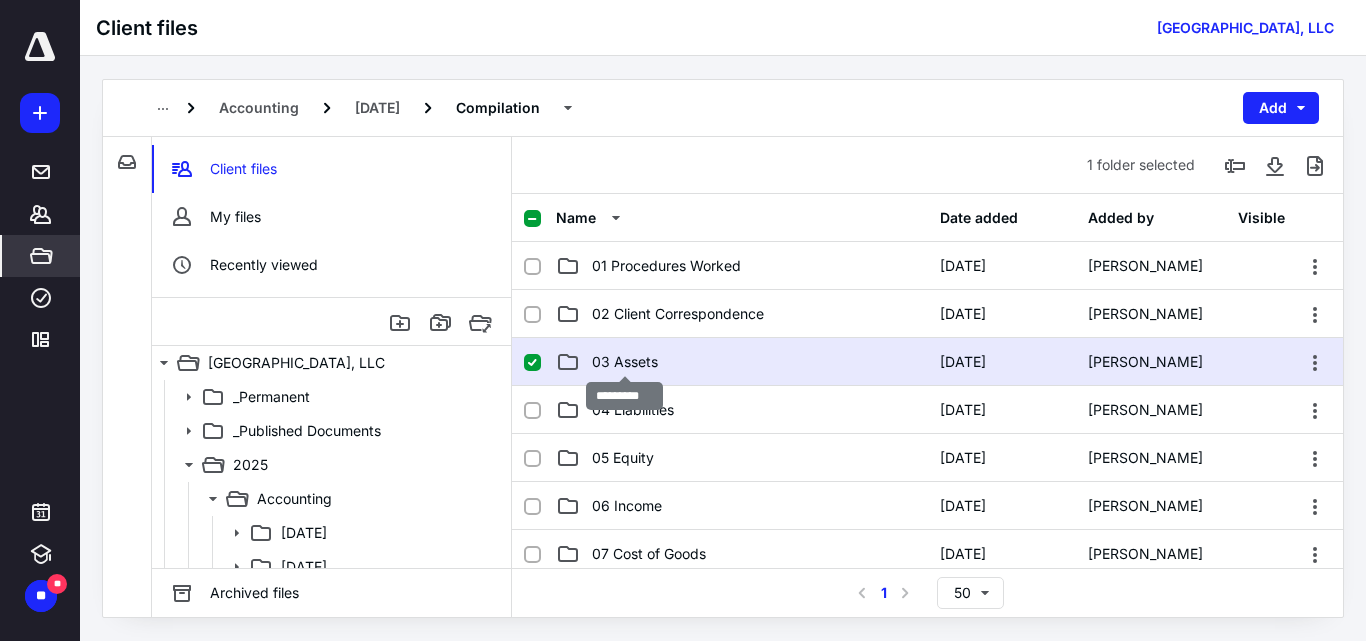 click on "03 Assets" at bounding box center [625, 362] 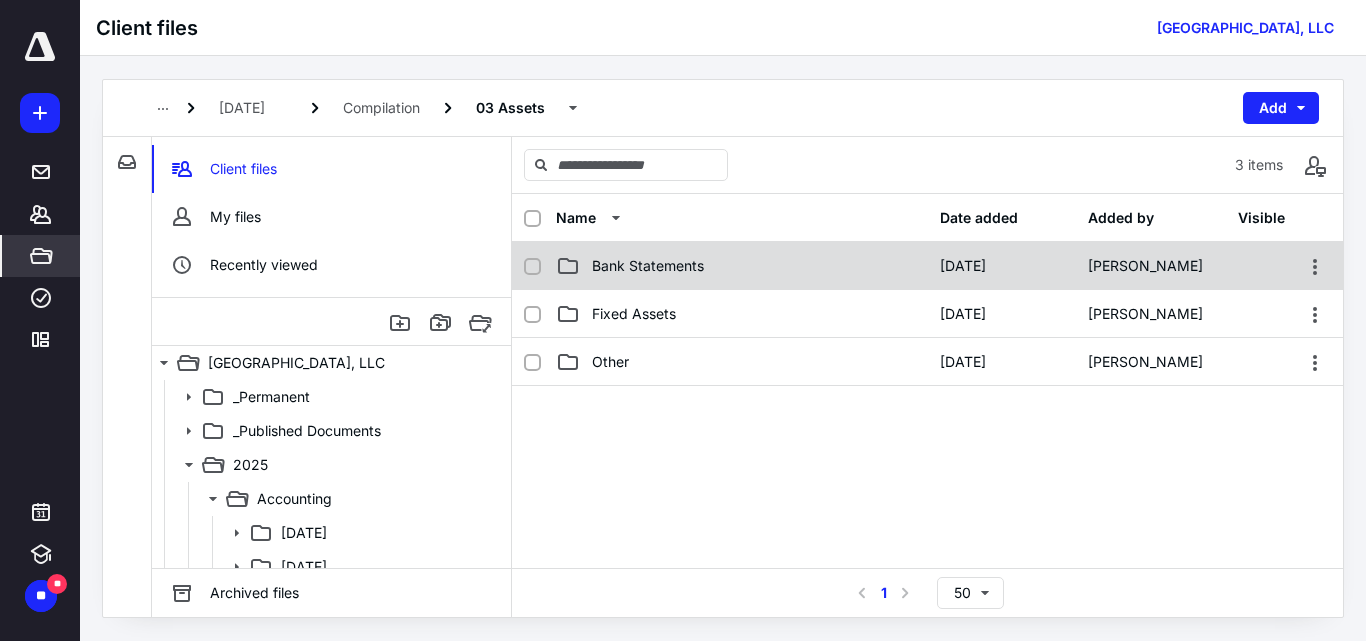 click on "Bank Statements" at bounding box center (648, 266) 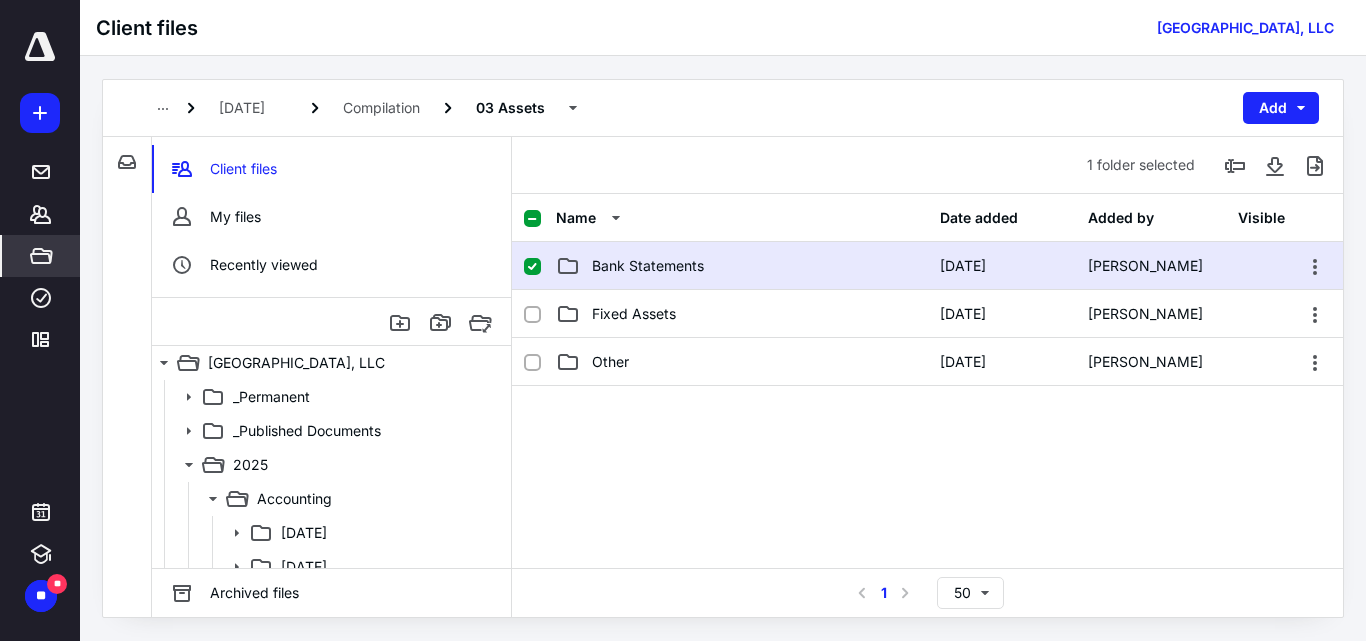 click on "Bank Statements" at bounding box center (648, 266) 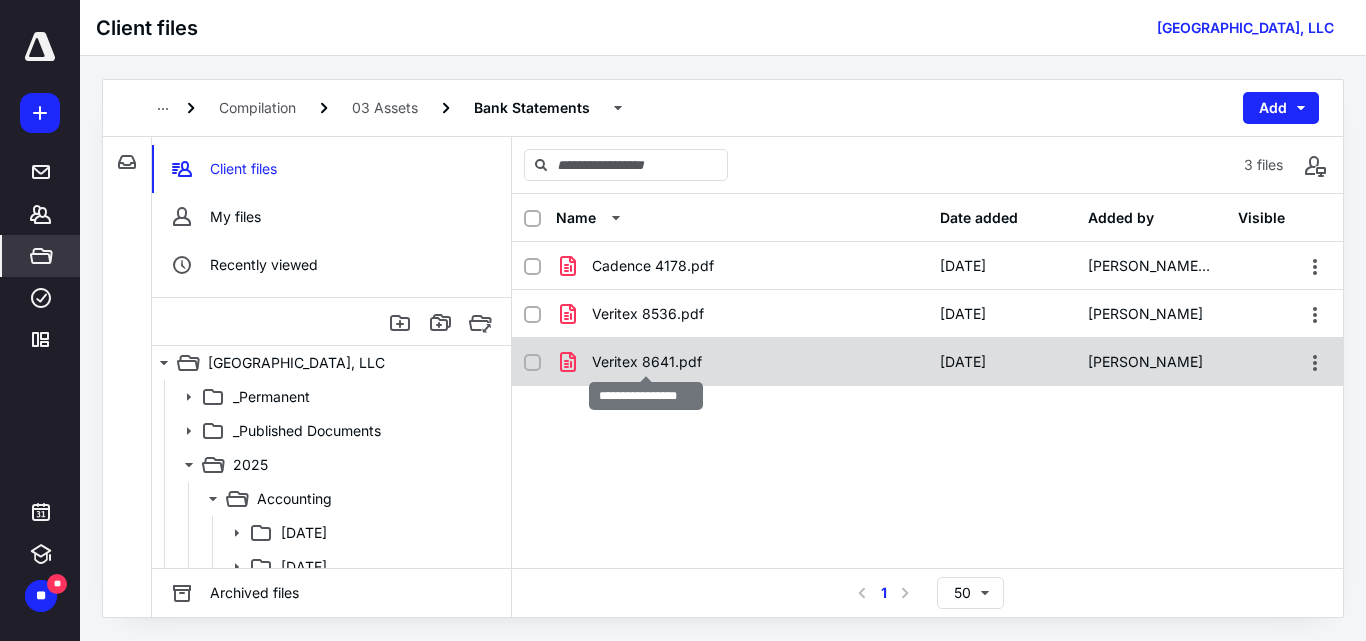 click on "Veritex 8641.pdf" at bounding box center [647, 362] 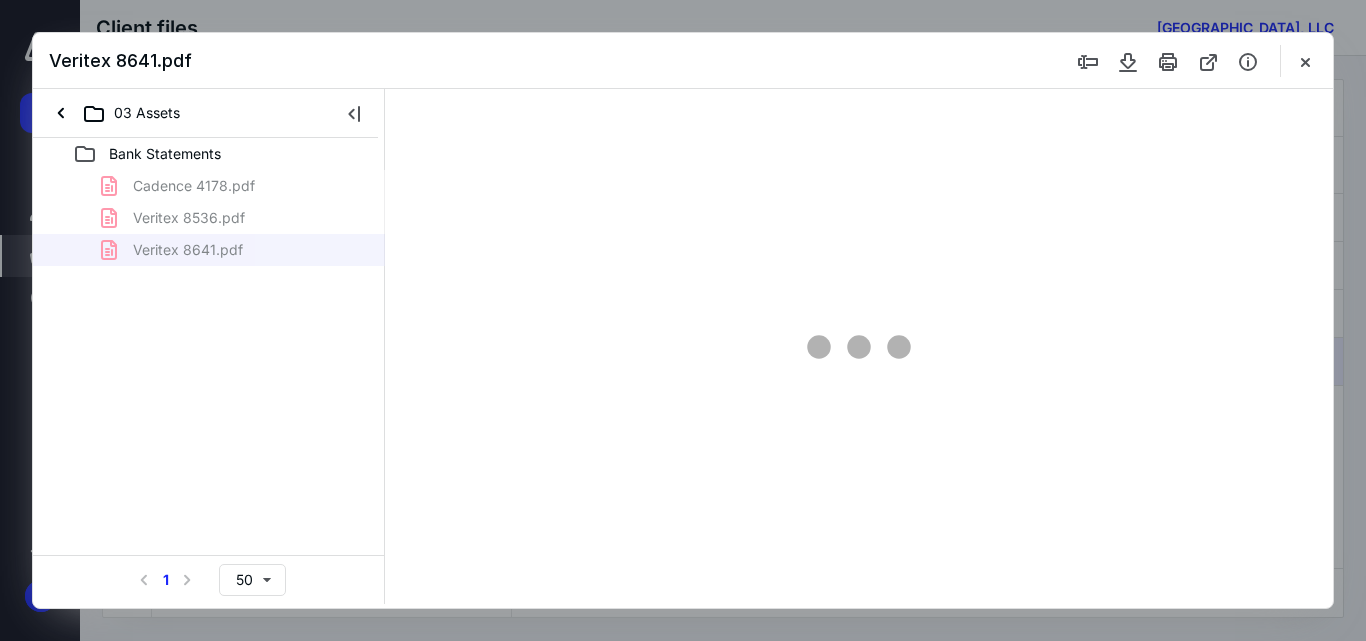 scroll, scrollTop: 0, scrollLeft: 0, axis: both 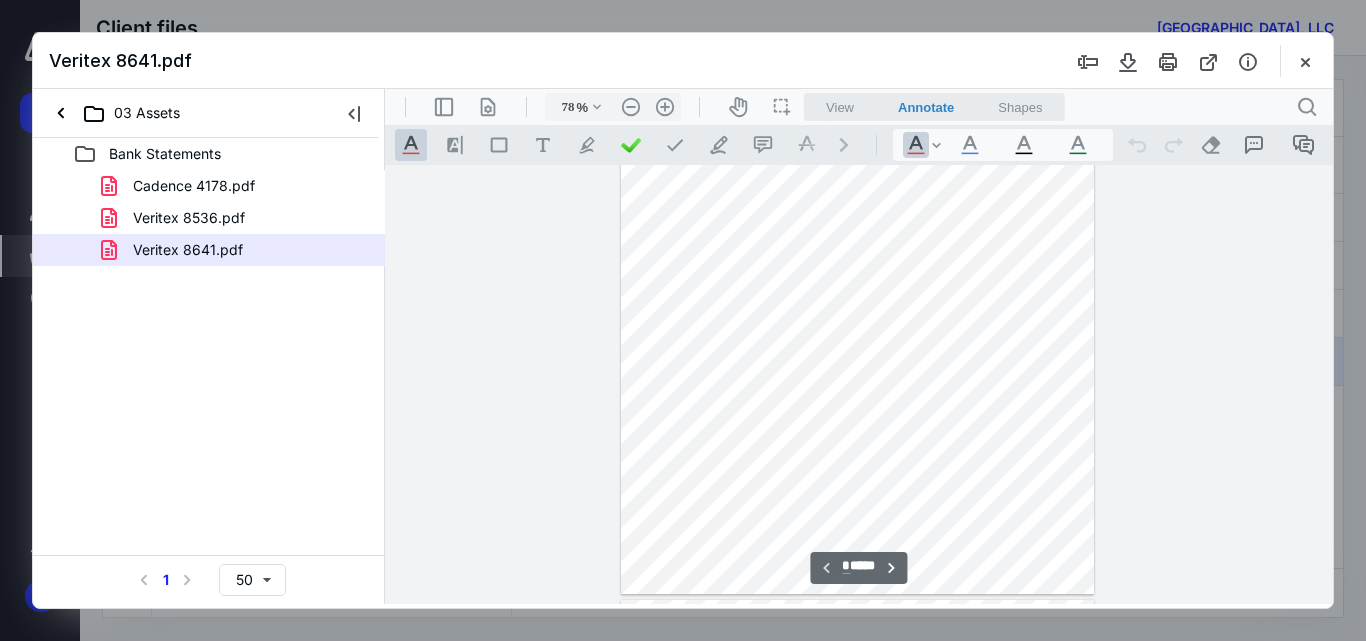 type on "85" 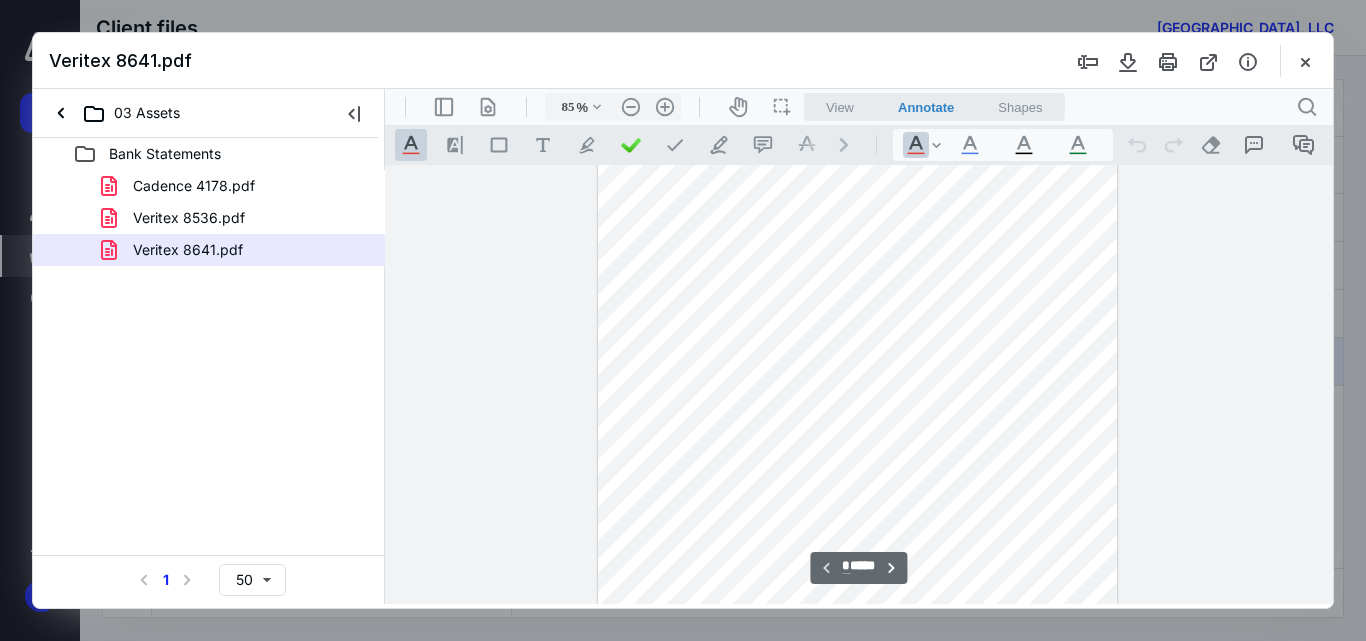 type on "*" 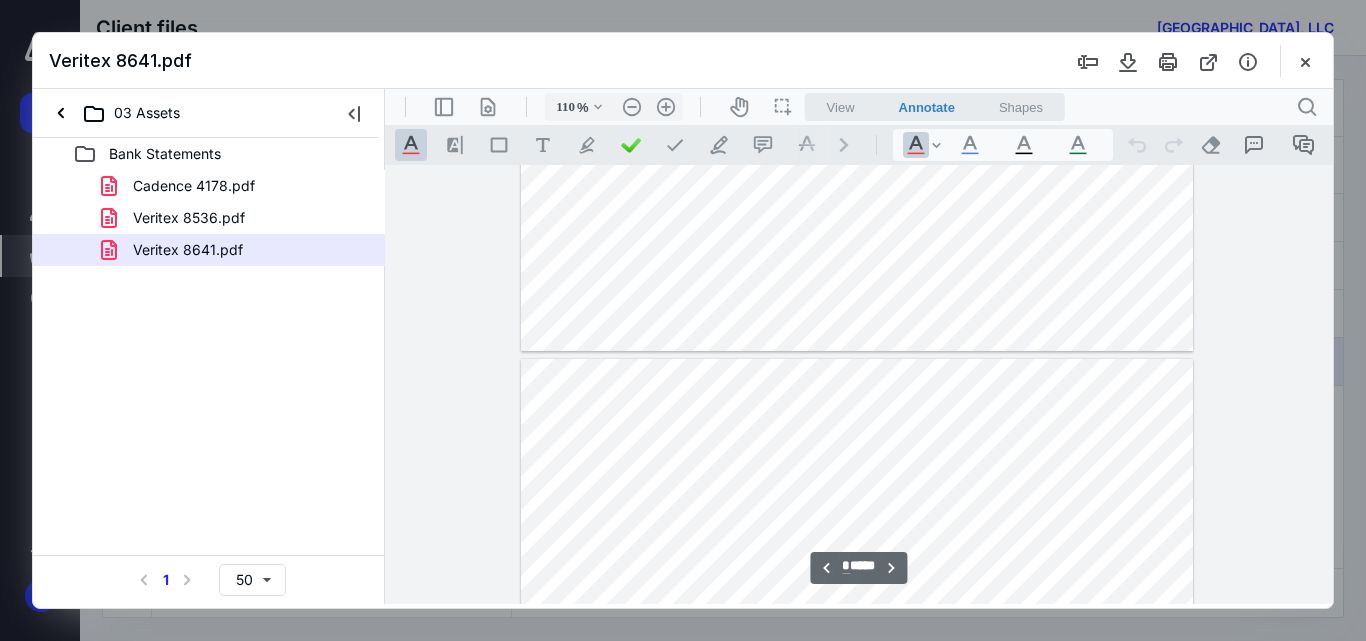 type on "135" 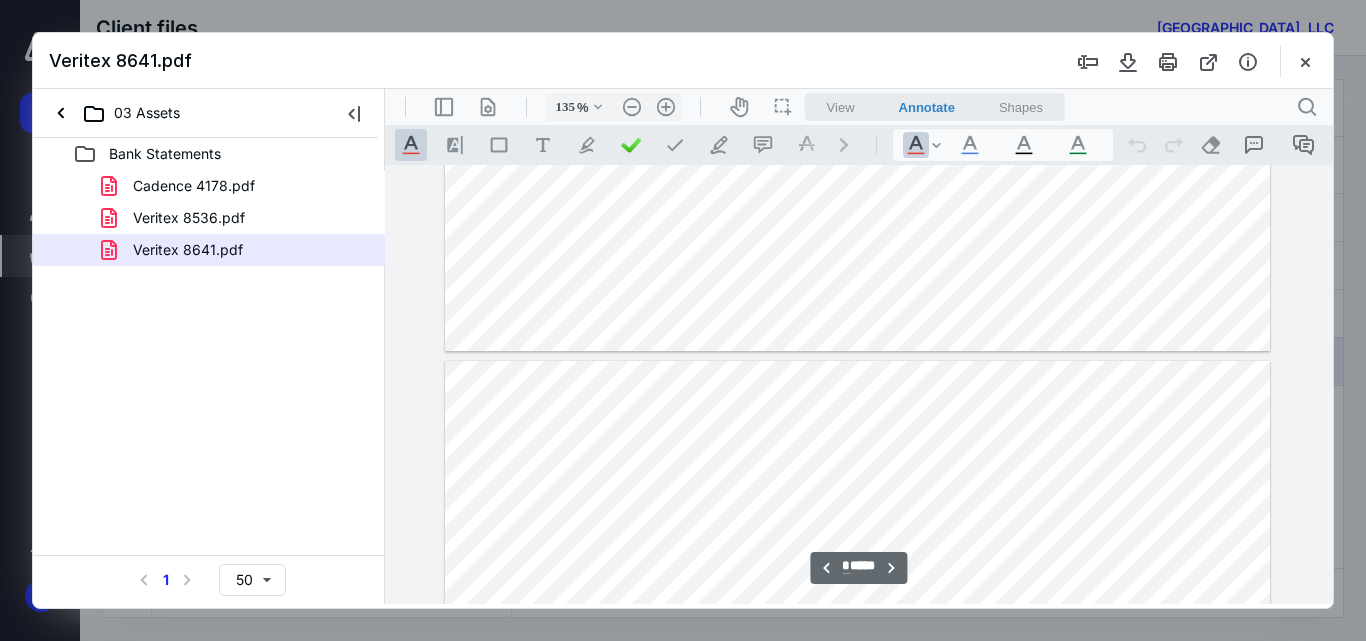 type on "*" 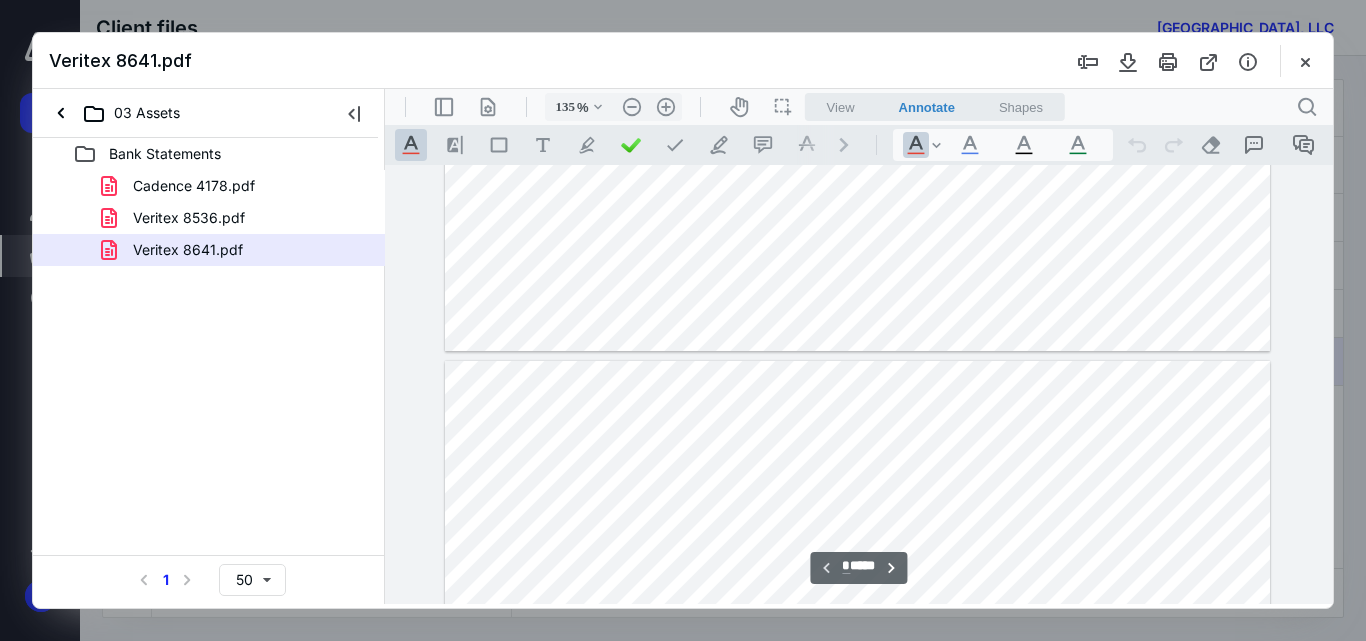 scroll, scrollTop: 620, scrollLeft: 0, axis: vertical 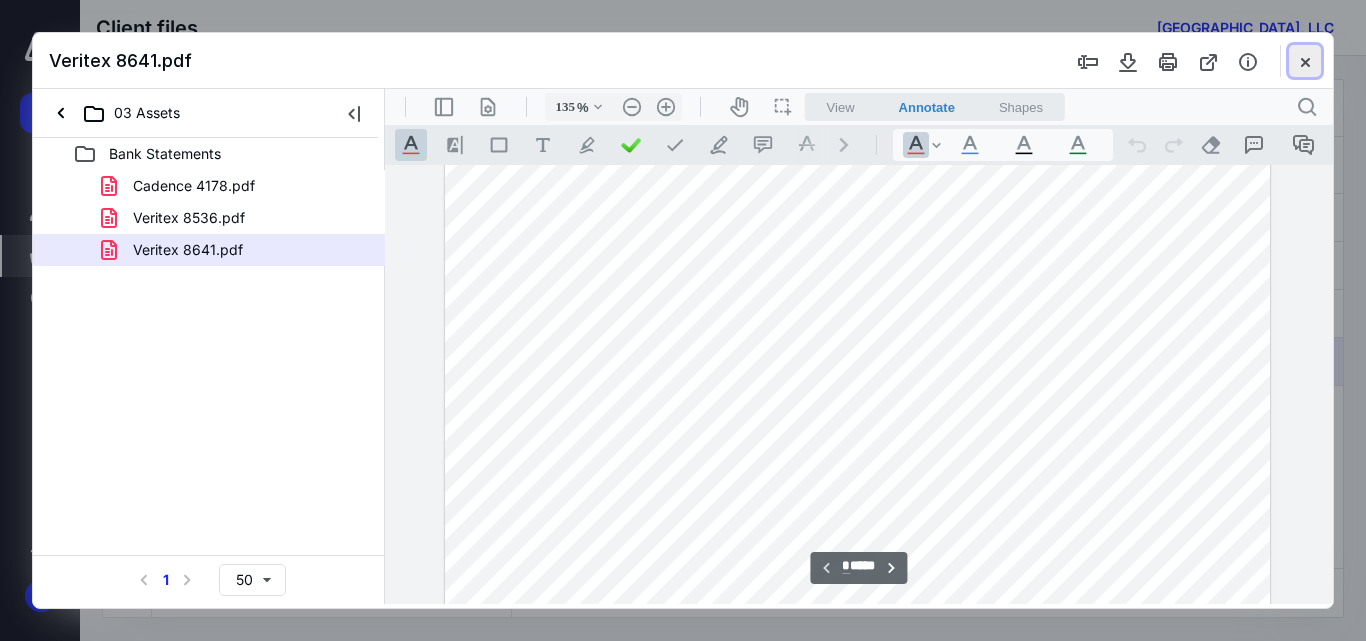 click at bounding box center (1305, 61) 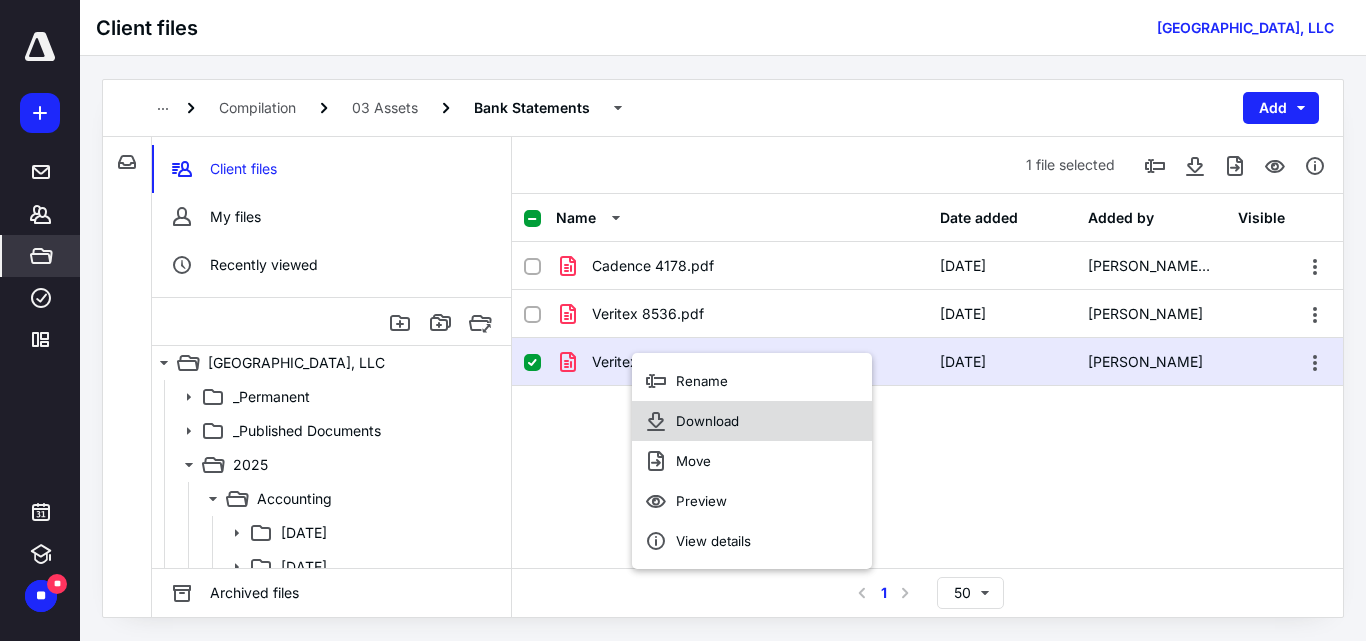 click on "Download" at bounding box center [752, 421] 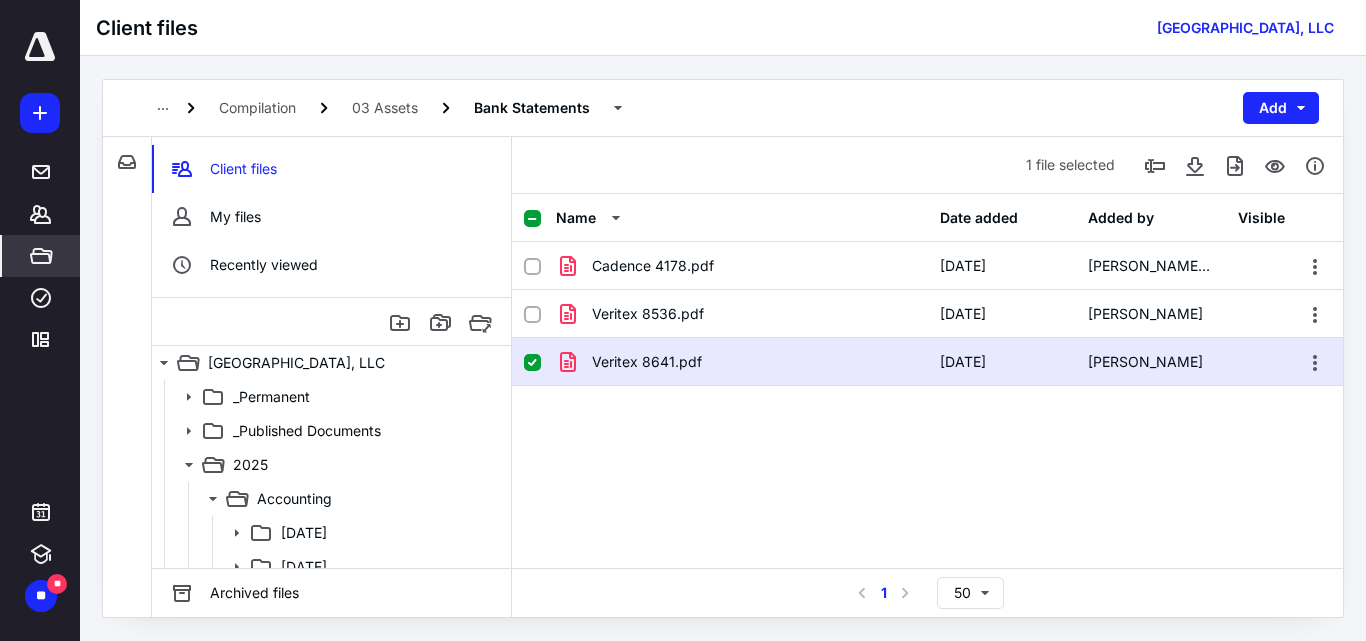 click on "Cadence 4178.pdf [DATE] [PERSON_NAME] [PERSON_NAME] Veritex 8536.pdf [DATE] [PERSON_NAME] Veritex 8641.pdf [DATE] [PERSON_NAME]" at bounding box center (927, 392) 